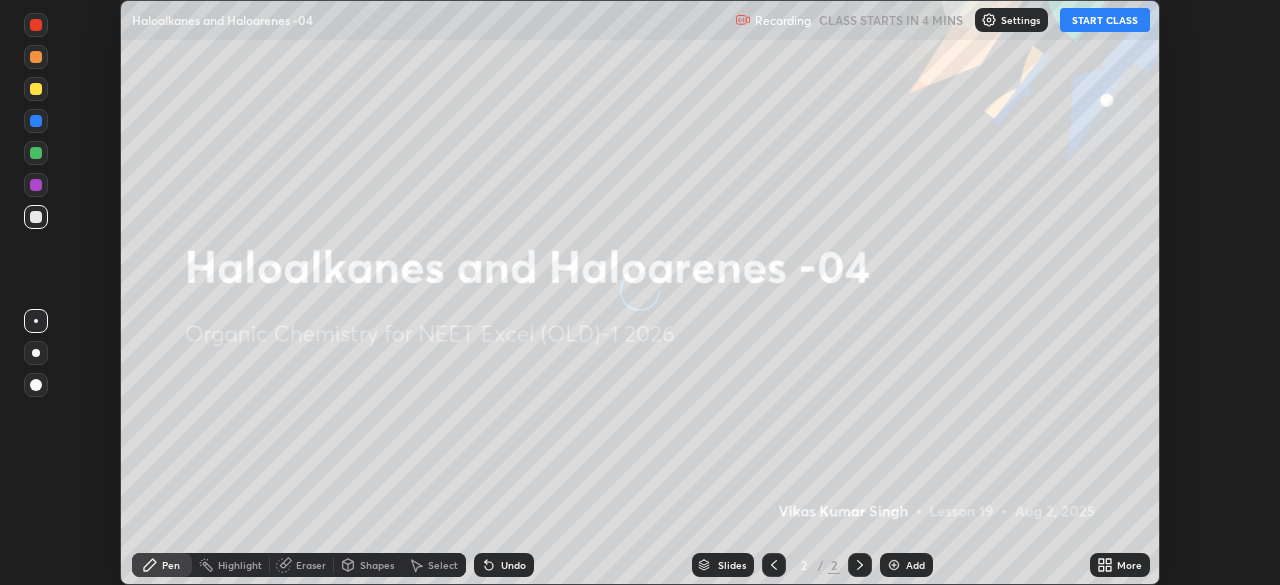 scroll, scrollTop: 0, scrollLeft: 0, axis: both 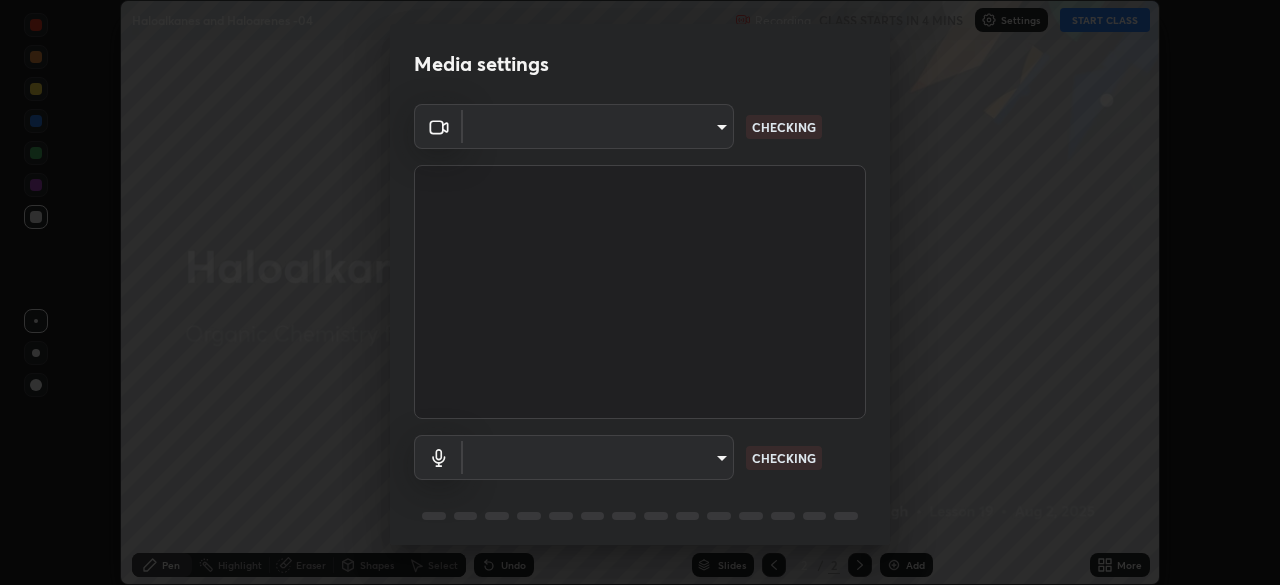 click on "Erase all Haloalkanes and Haloarenes -04 Recording CLASS STARTS IN 4 MINS Settings START CLASS Setting up your live class Haloalkanes and Haloarenes -04 • L19 of Organic Chemistry for NEET Excel (OLD)-1 2026 [FIRST] [LAST] Pen Highlight Eraser Shapes Select Undo Slides 2 / 2 Add More No doubts shared Encourage your learners to ask a doubt for better clarity Report an issue Reason for reporting Buffering Chat not working Audio - Video sync issue Educator video quality low ​ Attach an image Report Media settings ​ CHECKING ​ CHECKING 1 / 5 Next" at bounding box center [640, 292] 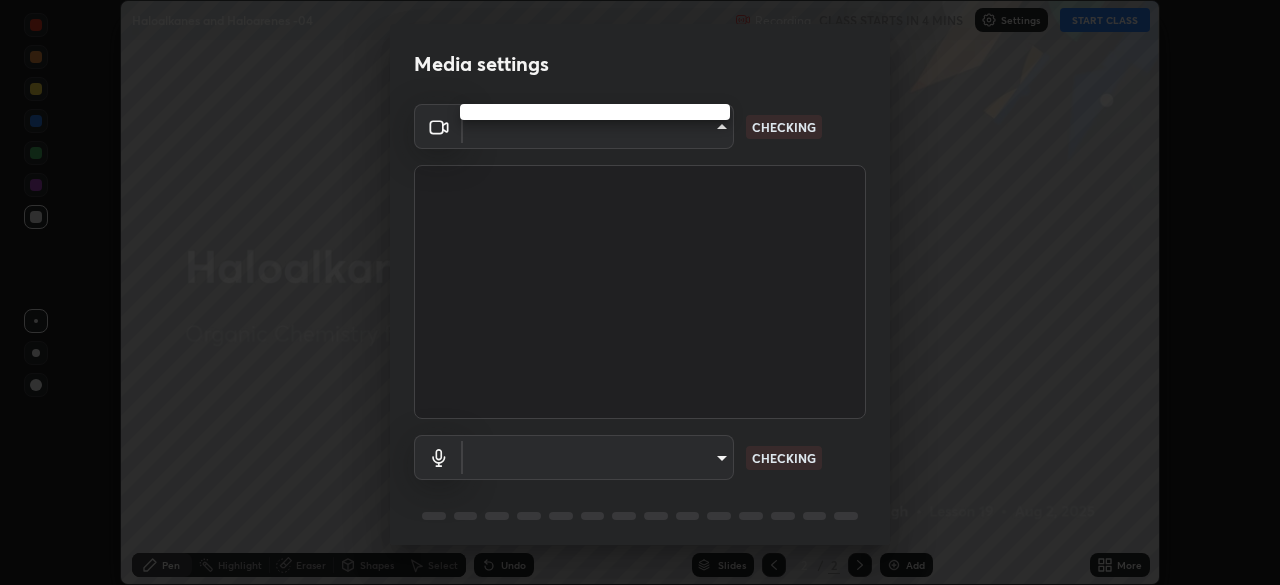 click at bounding box center [640, 292] 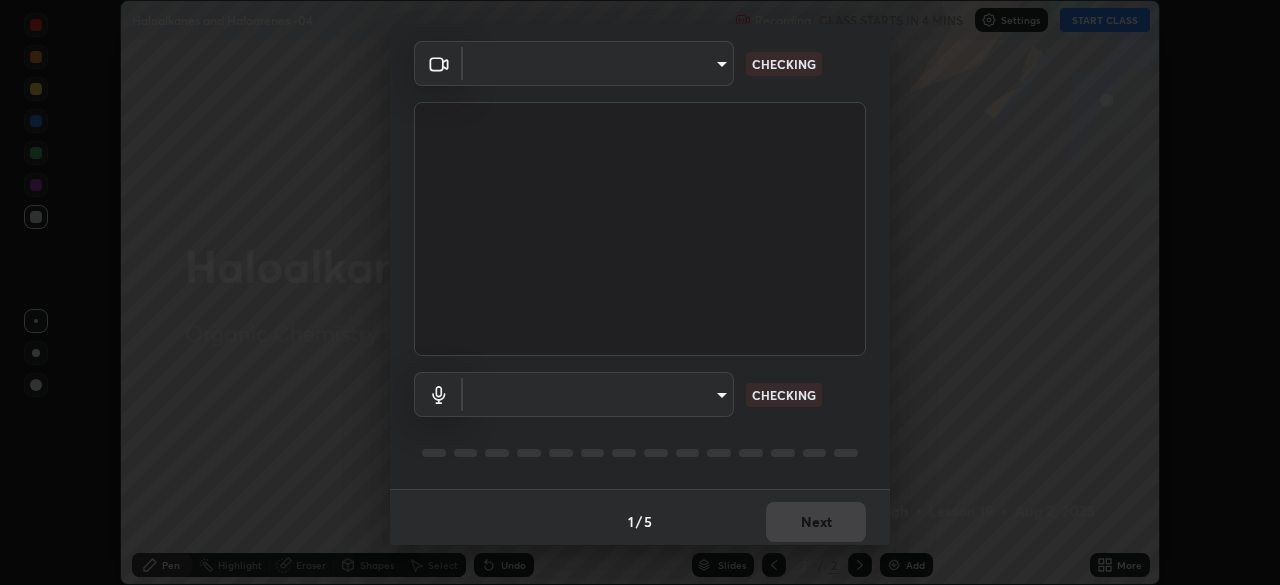 type on "0e50365916b658242f783ed4648cb329f585d10cba28352488c27cd343db3185" 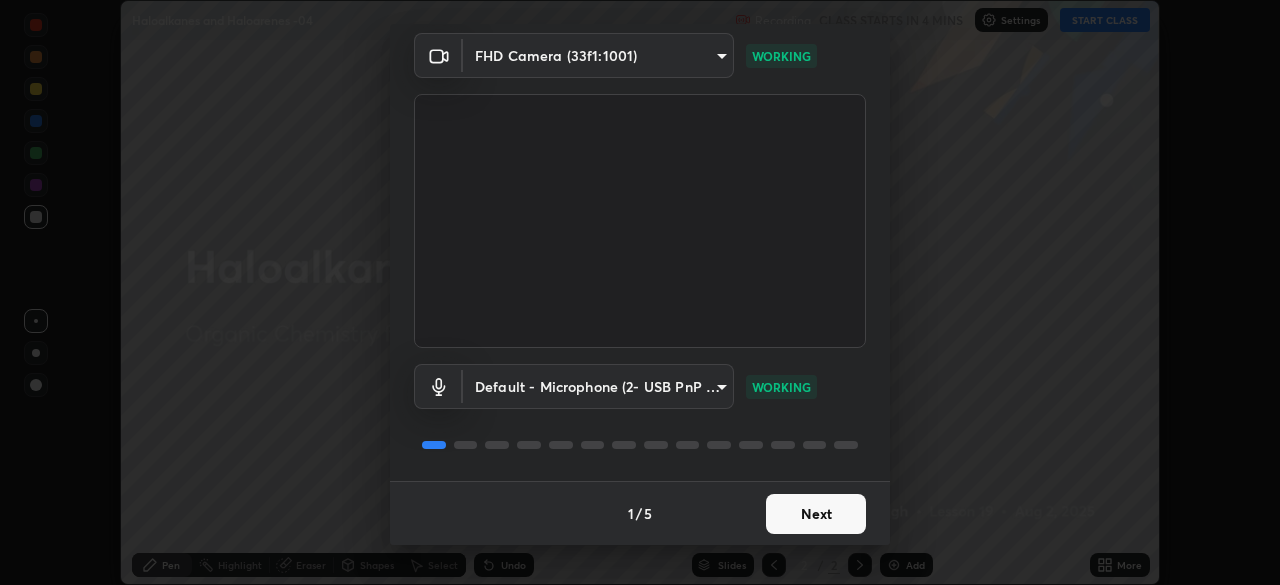 click on "Next" at bounding box center [816, 514] 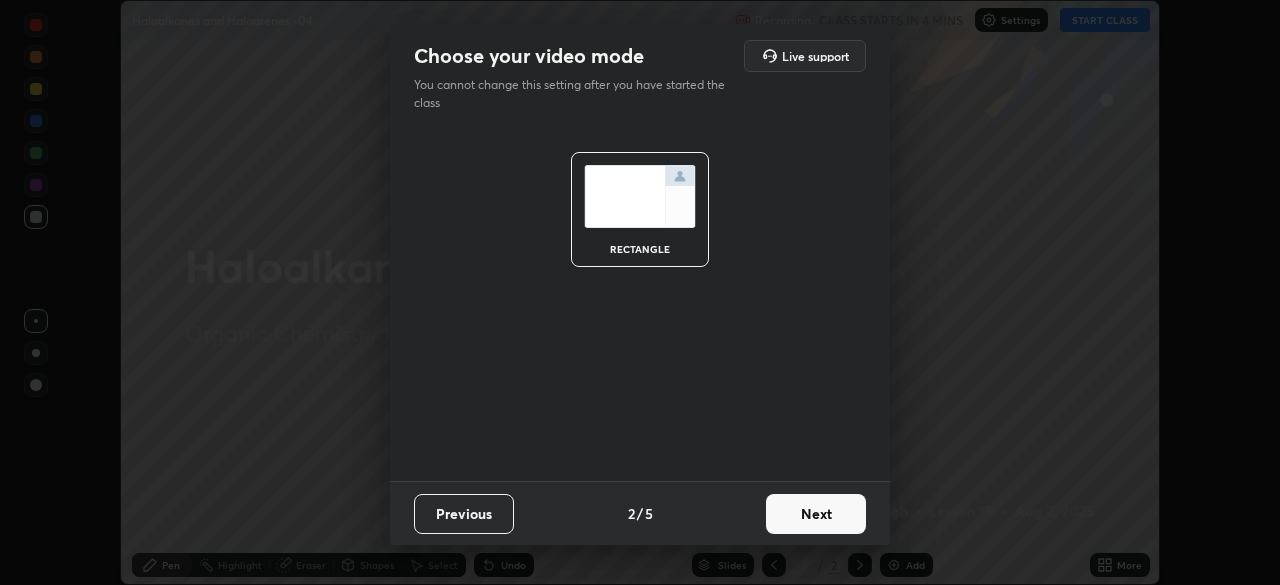 scroll, scrollTop: 0, scrollLeft: 0, axis: both 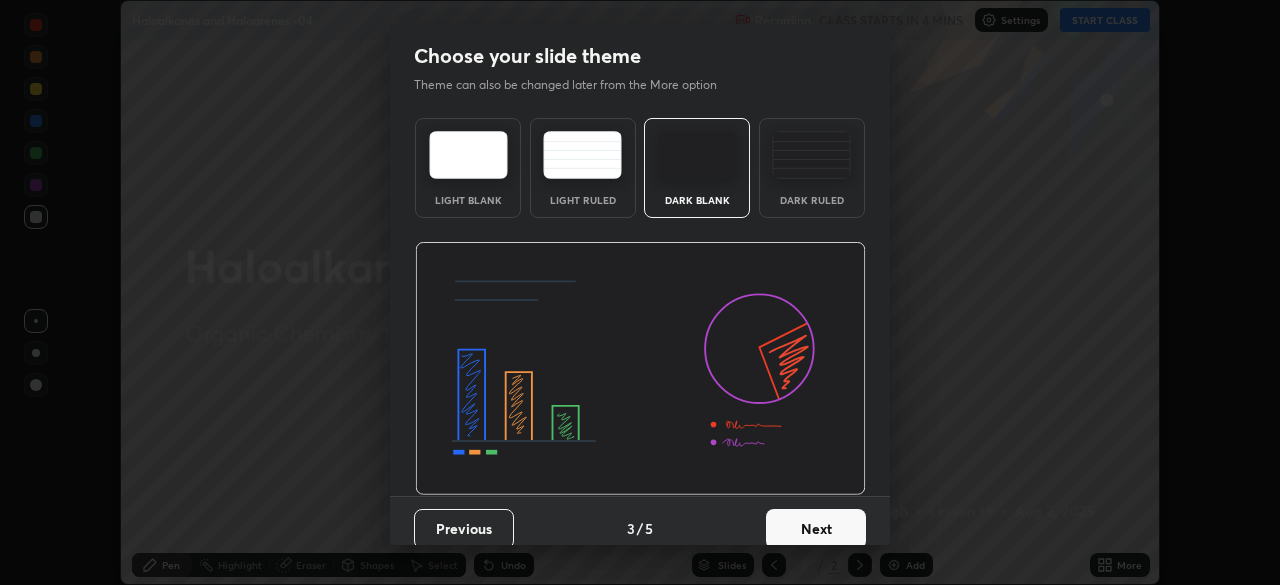 click on "Next" at bounding box center [816, 529] 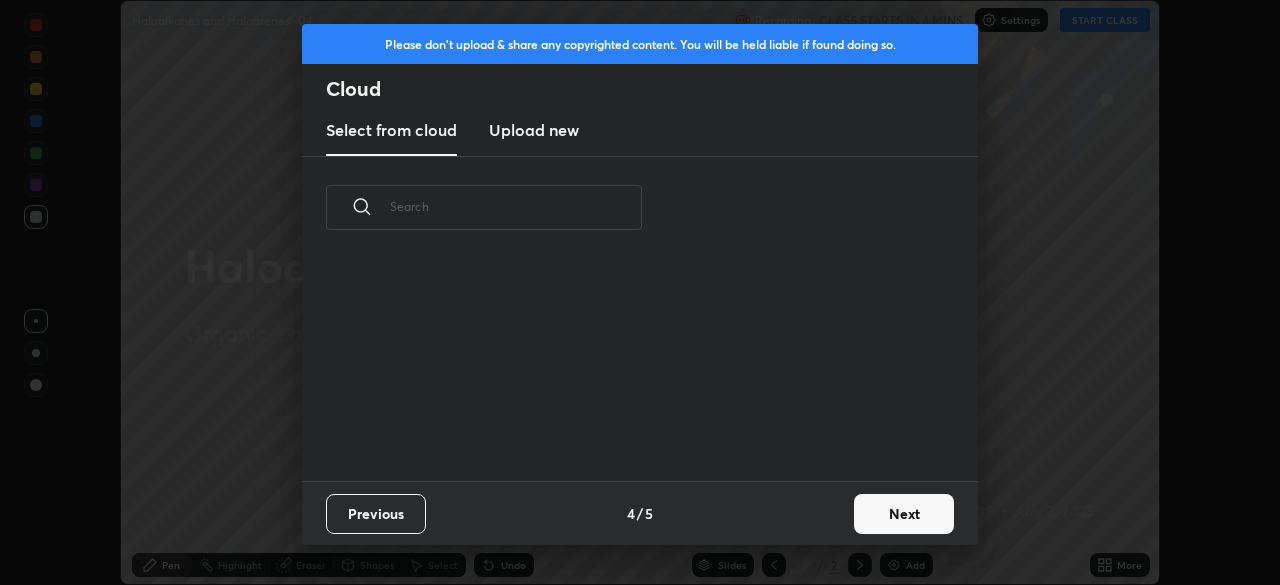 click on "Next" at bounding box center (904, 514) 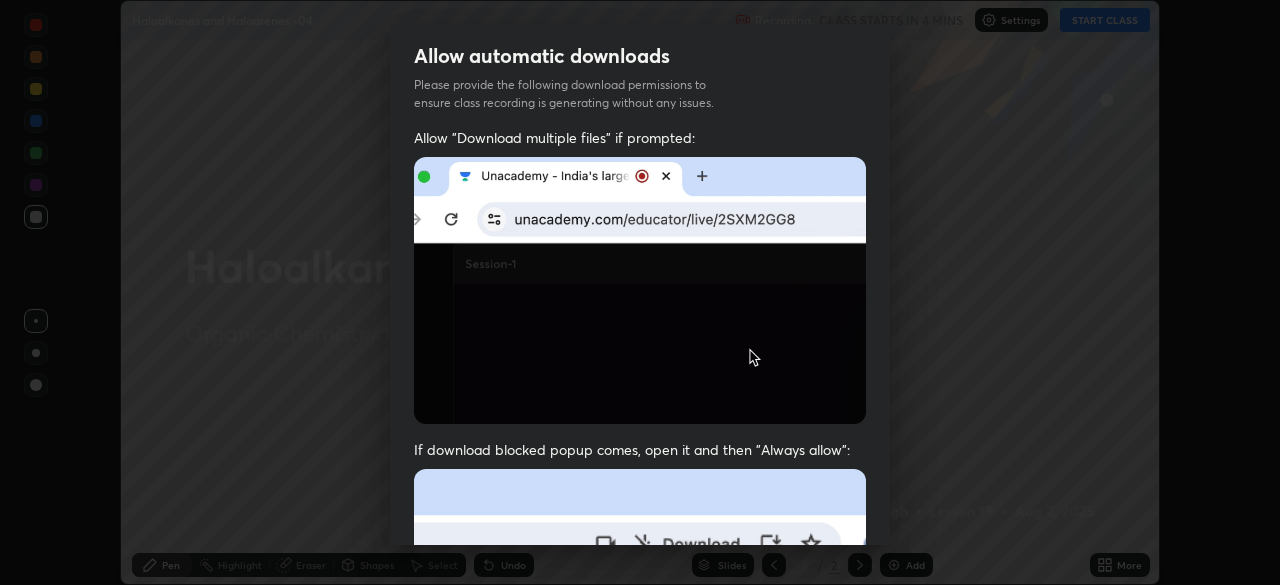 click on "Previous 5 / 5 Done" at bounding box center [640, 1002] 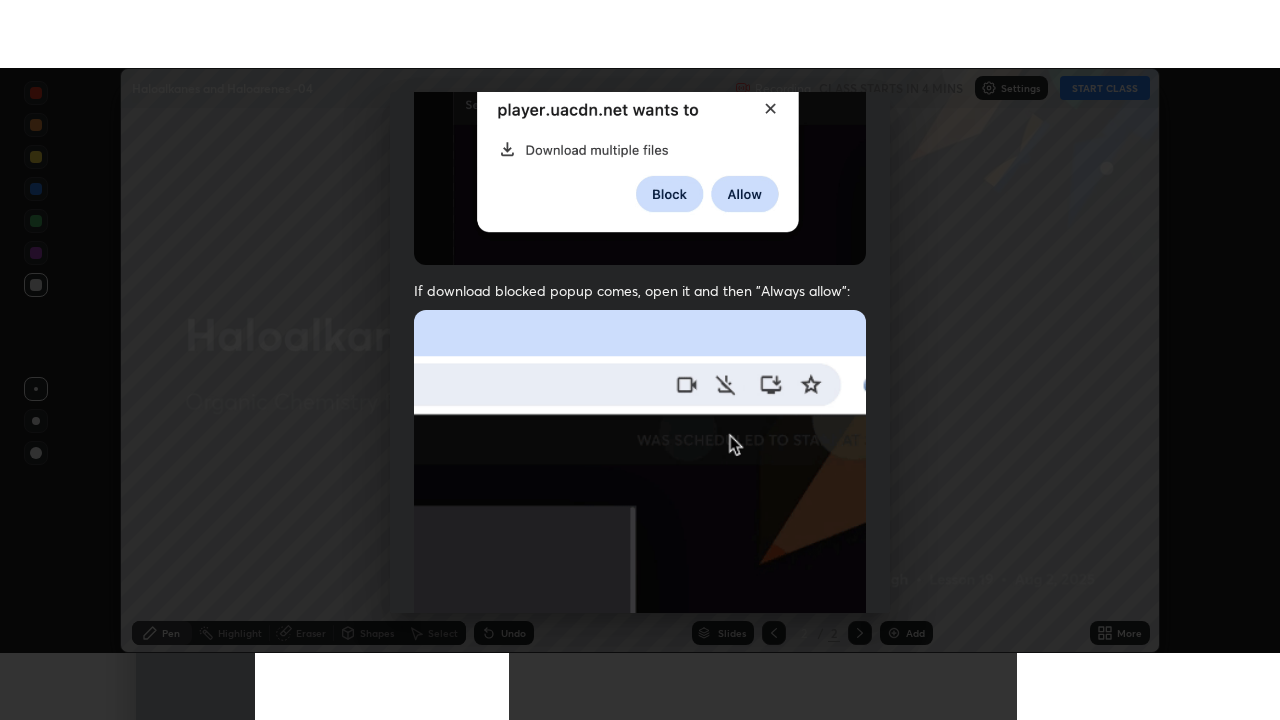 scroll, scrollTop: 479, scrollLeft: 0, axis: vertical 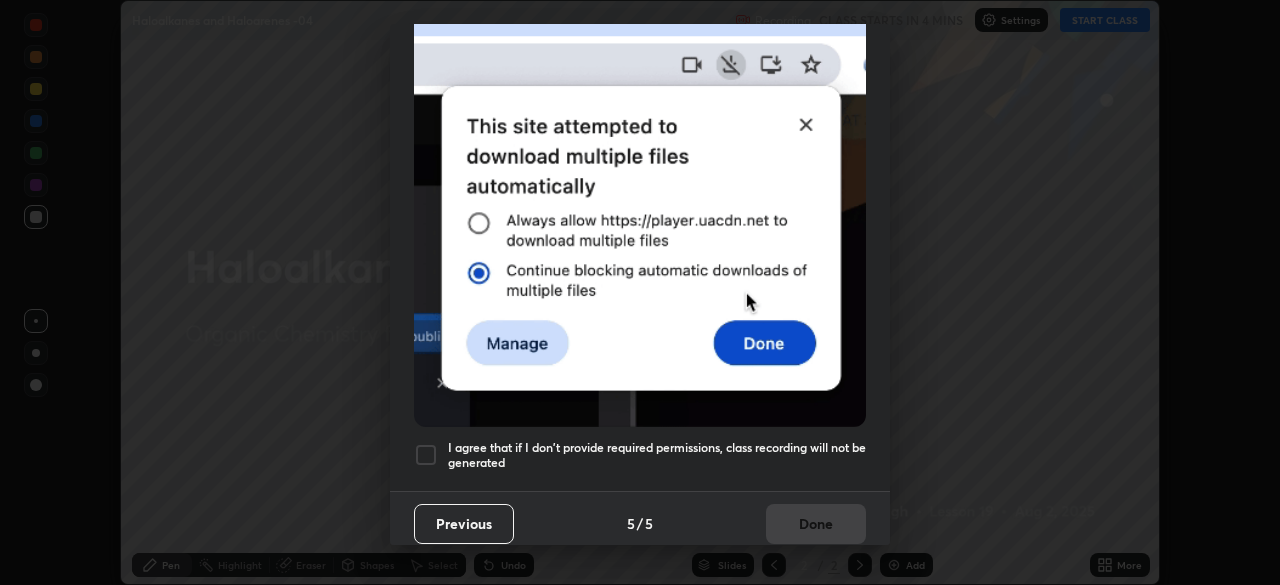 click at bounding box center [426, 455] 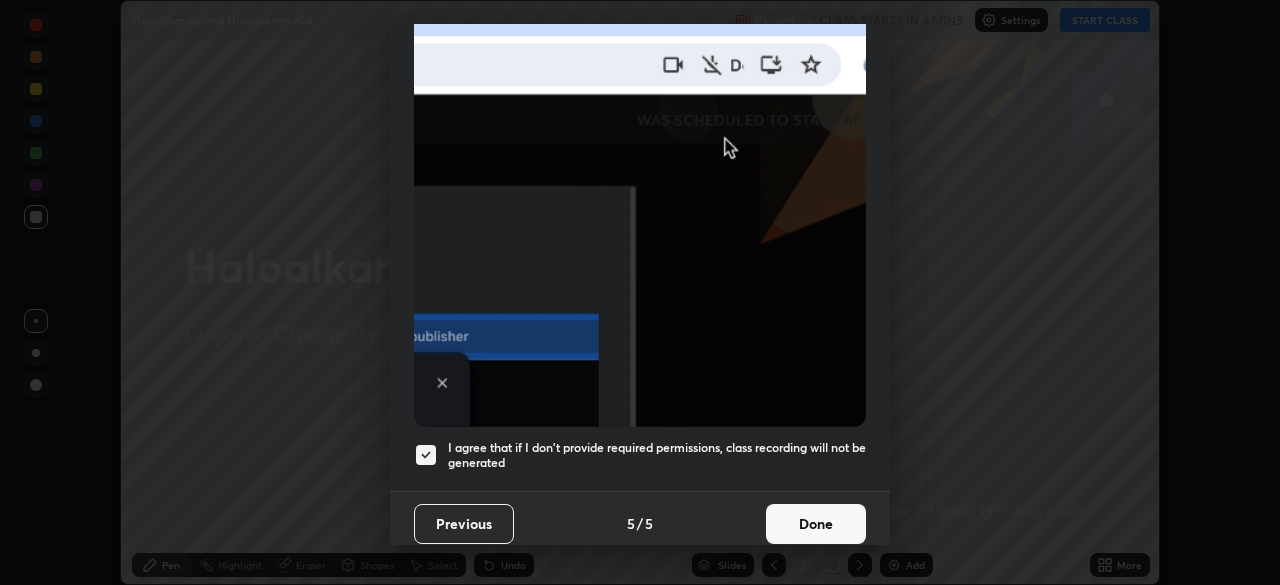 click on "Done" at bounding box center [816, 524] 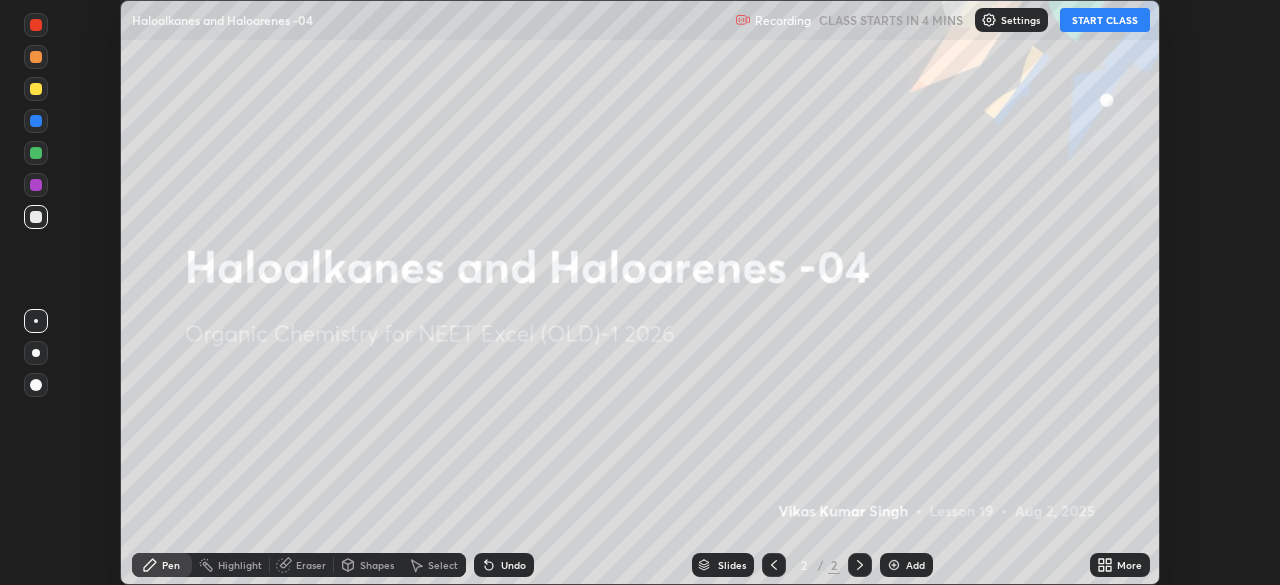 click 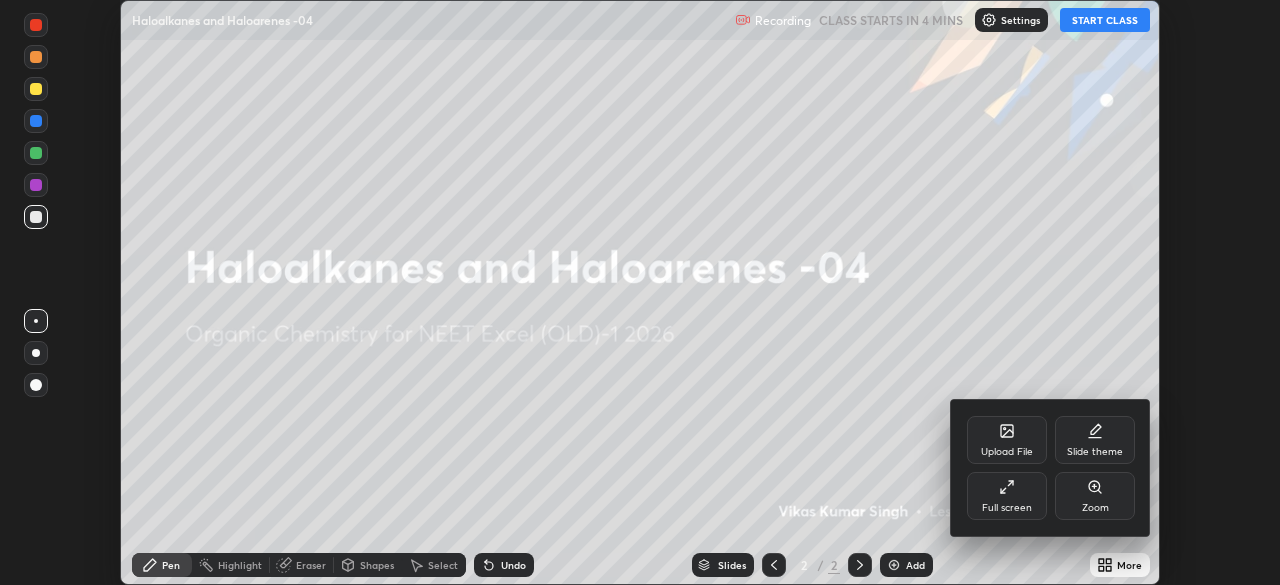 click on "Full screen" at bounding box center [1007, 496] 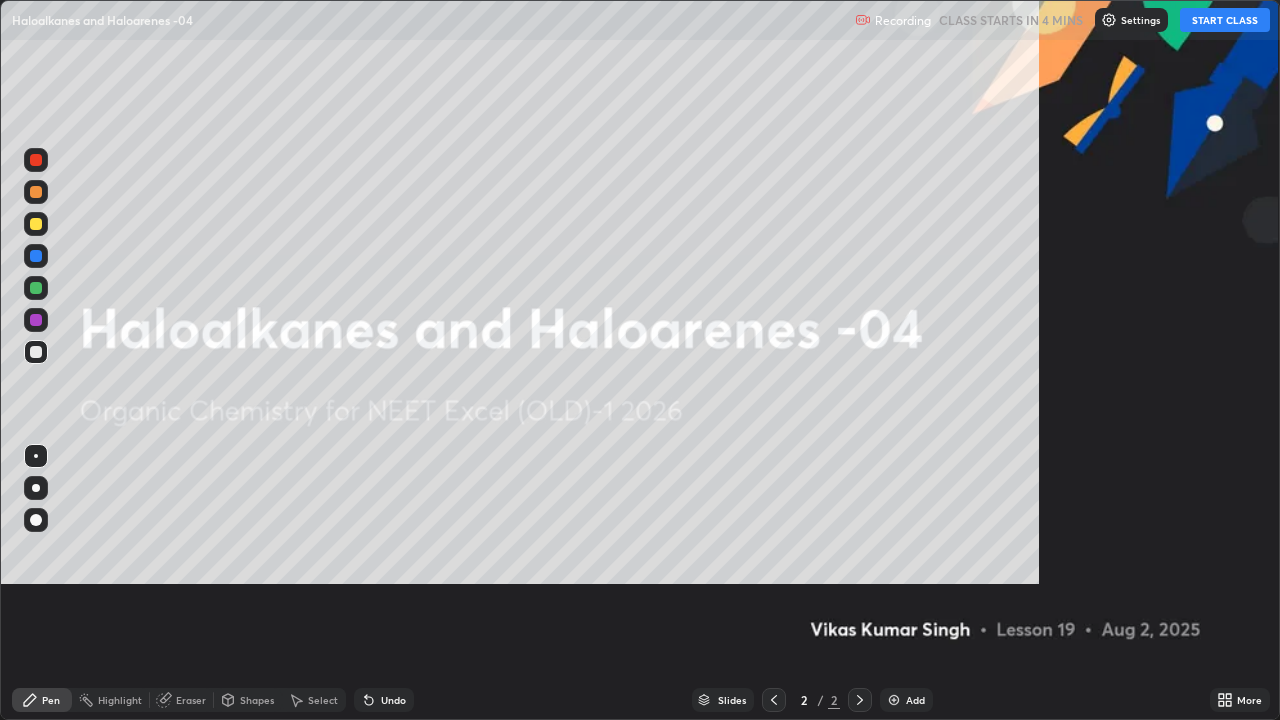 scroll, scrollTop: 99280, scrollLeft: 98720, axis: both 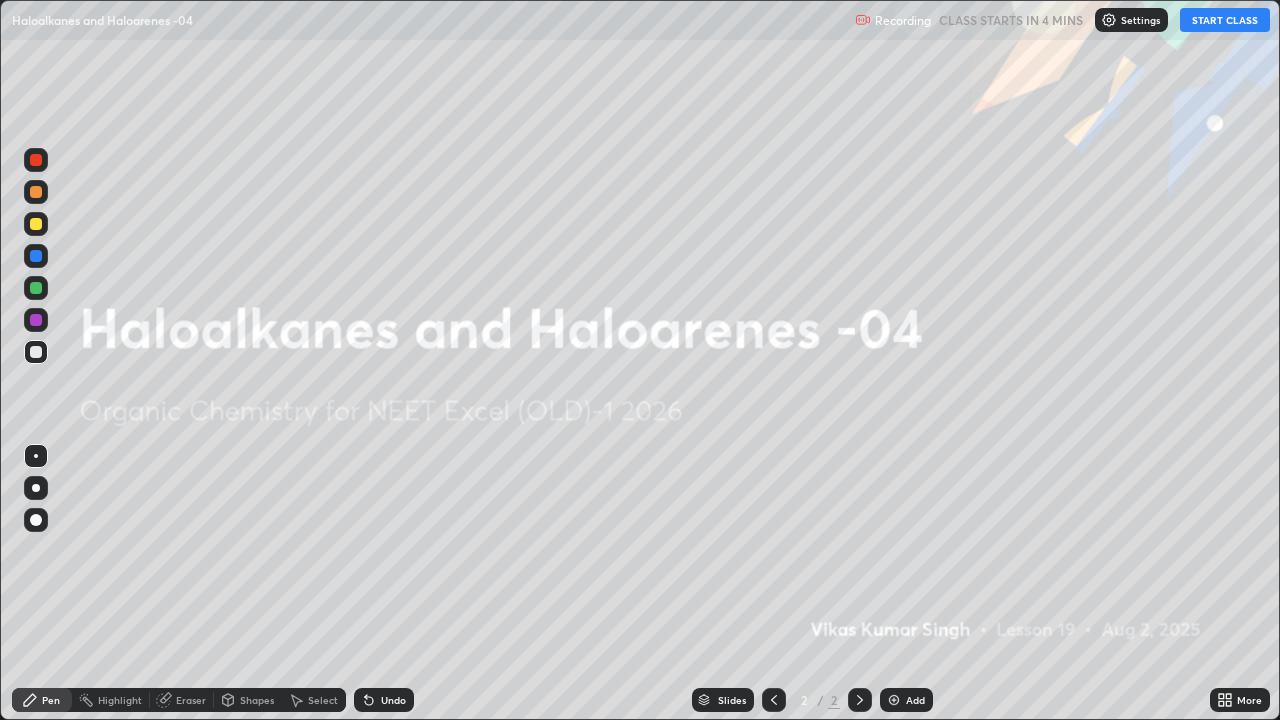click on "Settings" at bounding box center (1131, 20) 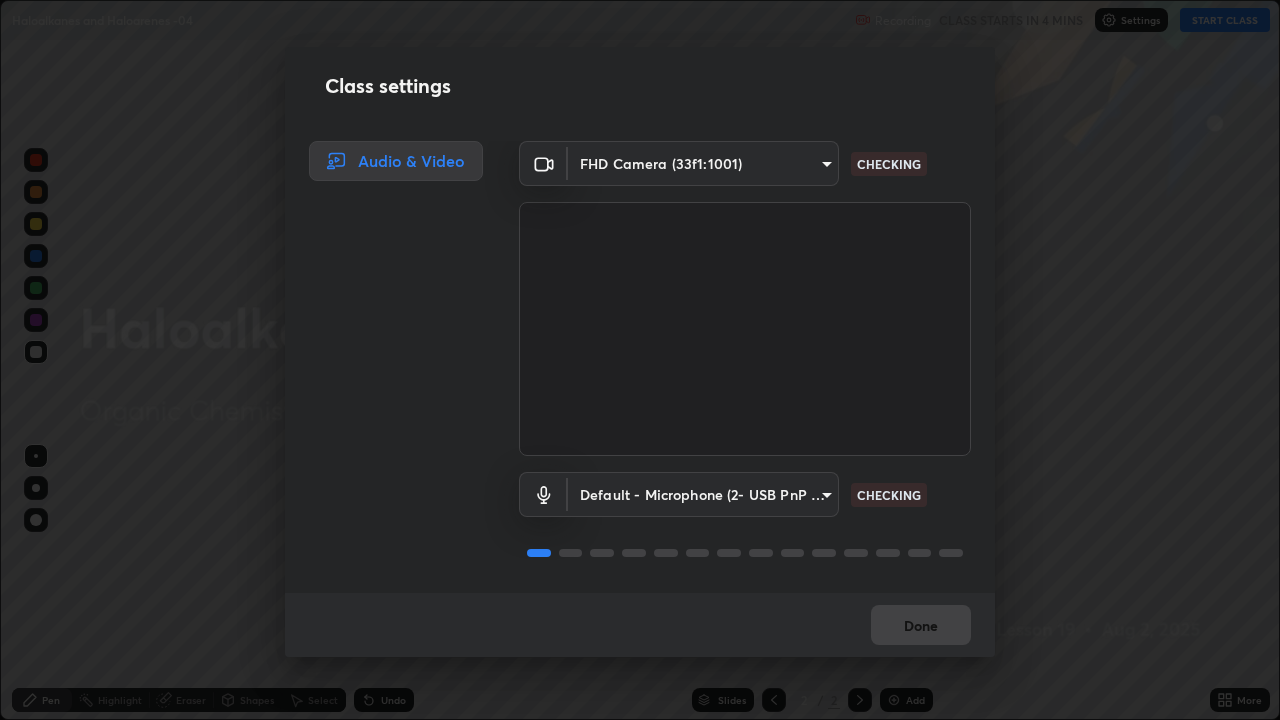 scroll, scrollTop: 2, scrollLeft: 0, axis: vertical 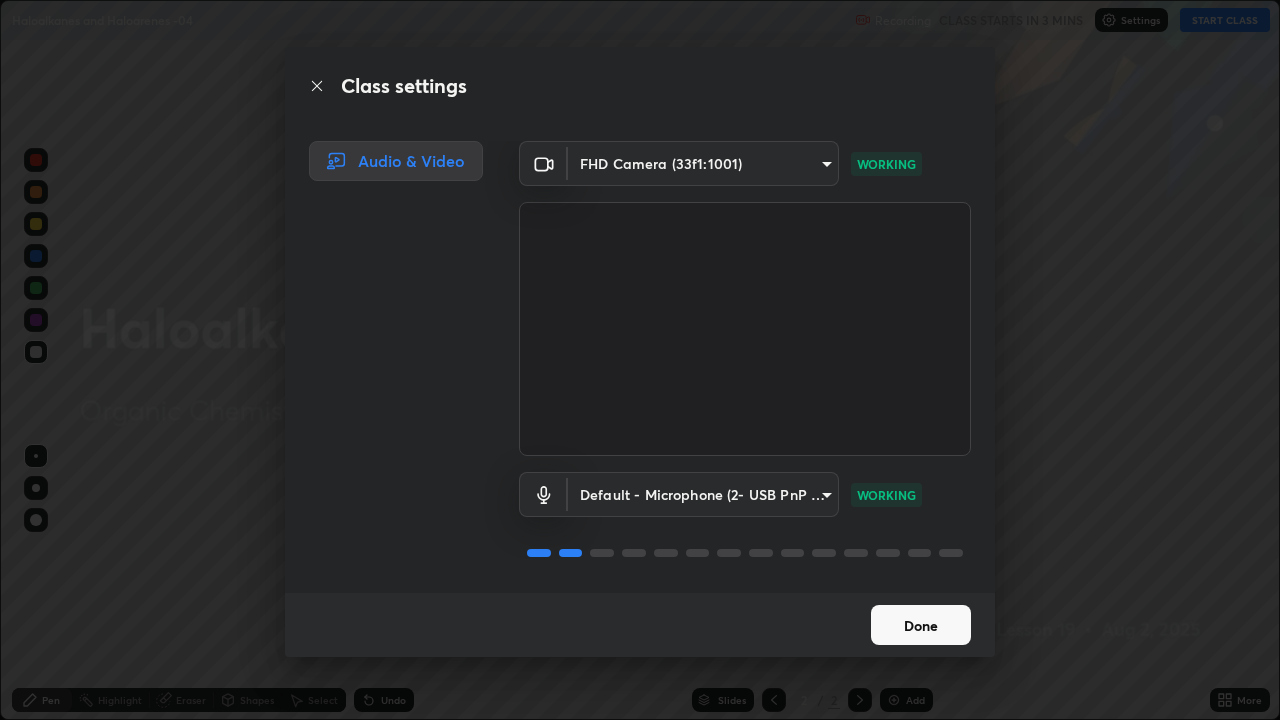 click on "Done" at bounding box center [921, 625] 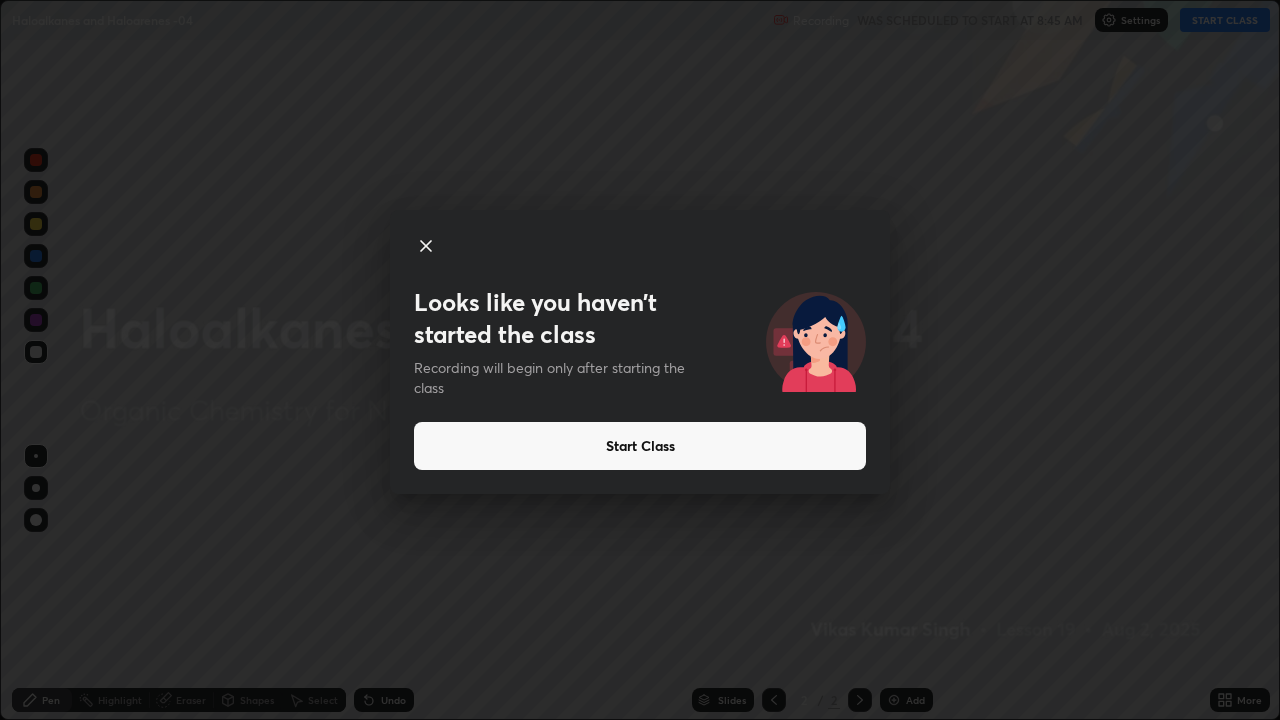 click on "Start Class" at bounding box center (640, 446) 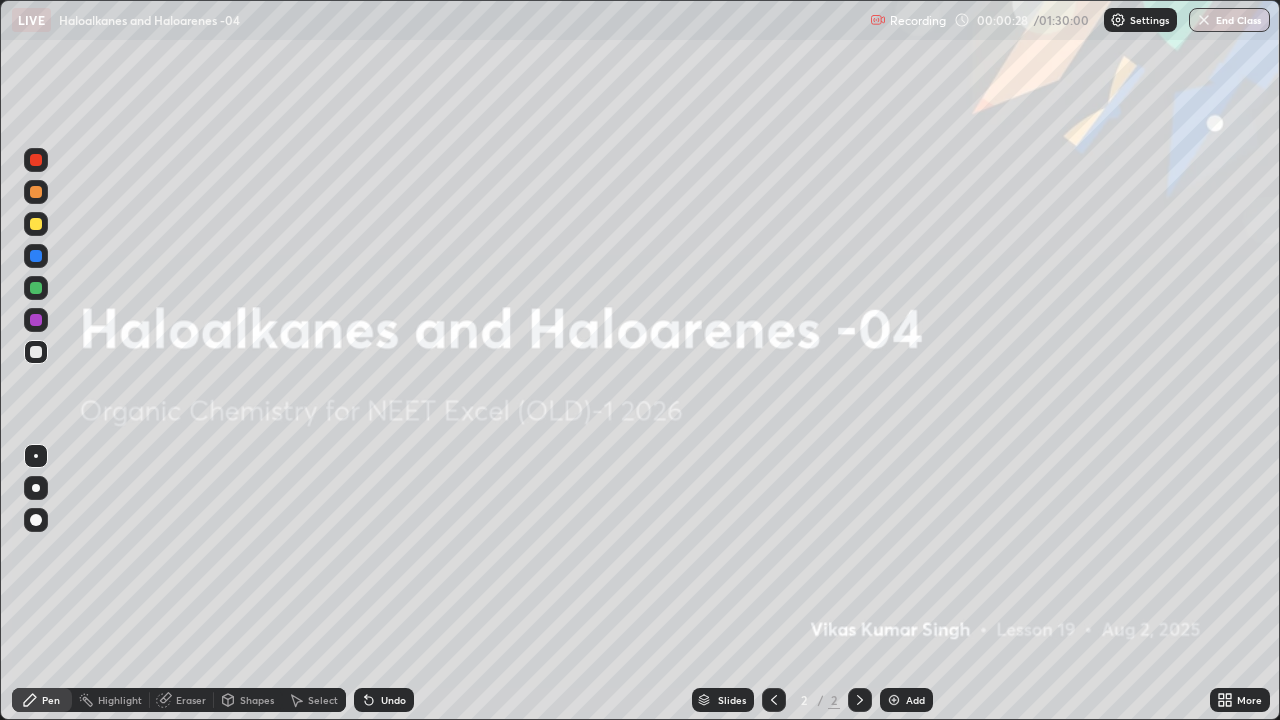 click on "Add" at bounding box center [915, 700] 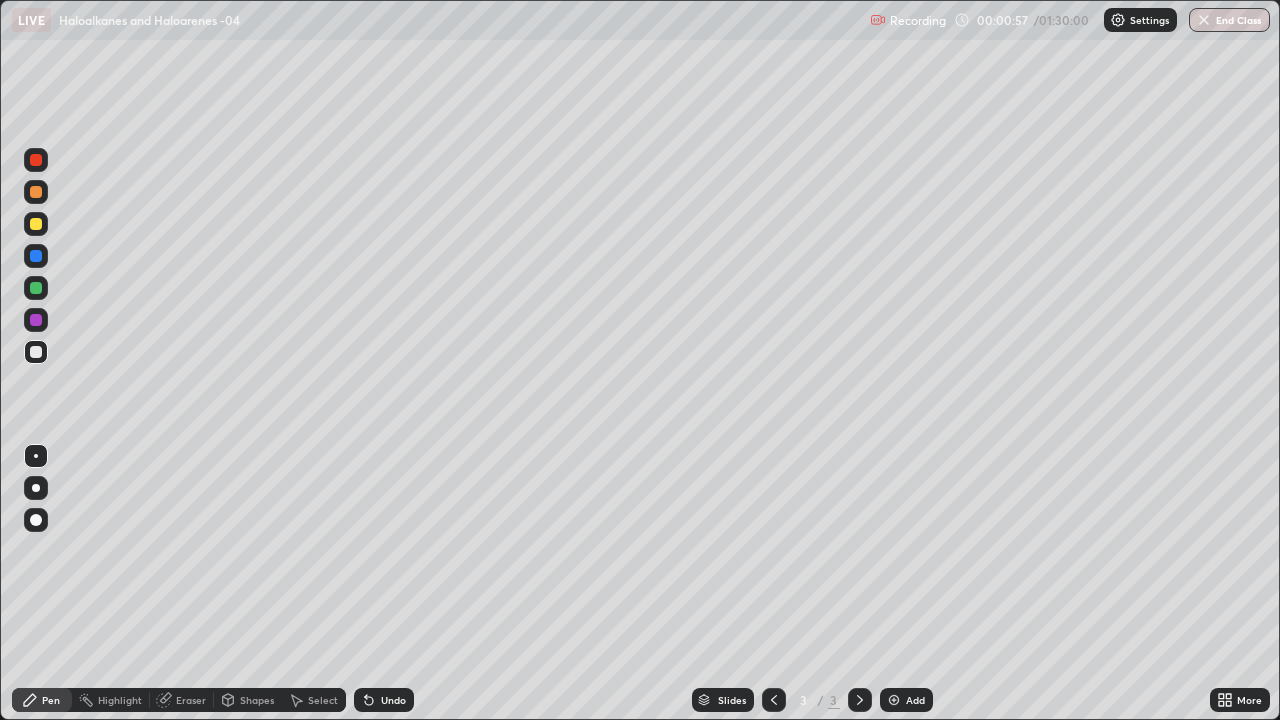 click at bounding box center [36, 224] 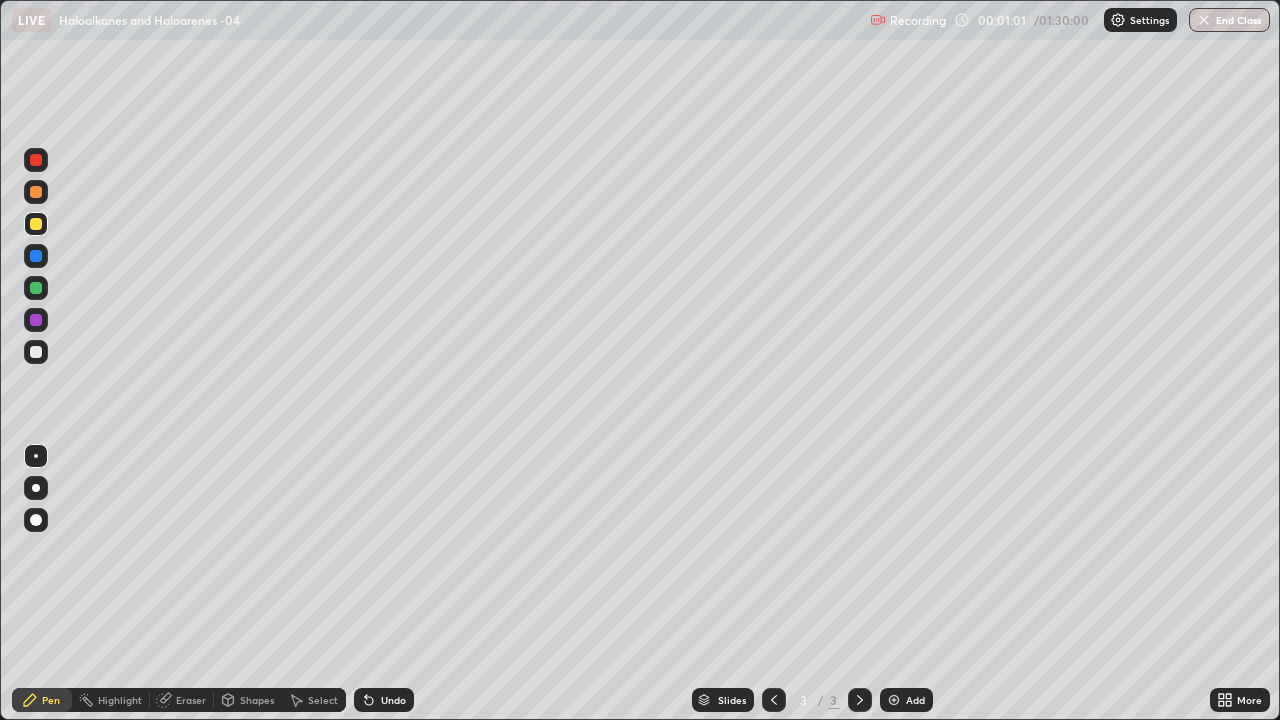 click on "Undo" at bounding box center [393, 700] 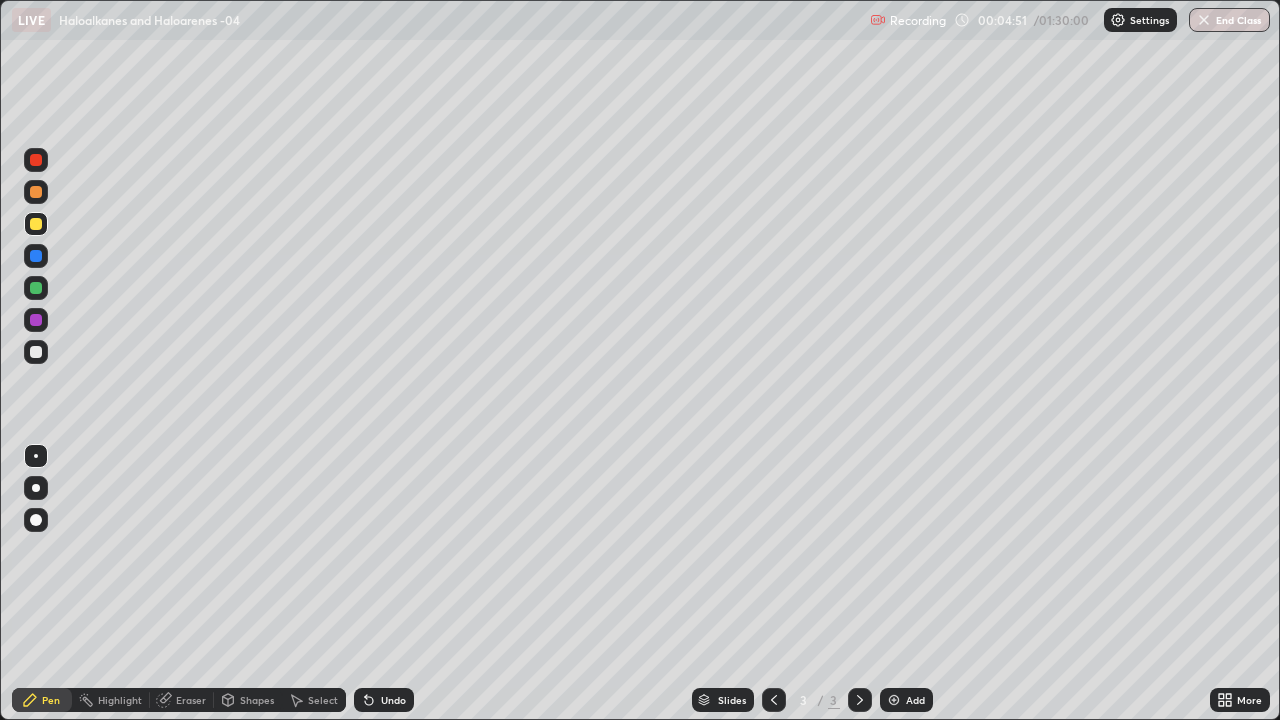 click at bounding box center (36, 320) 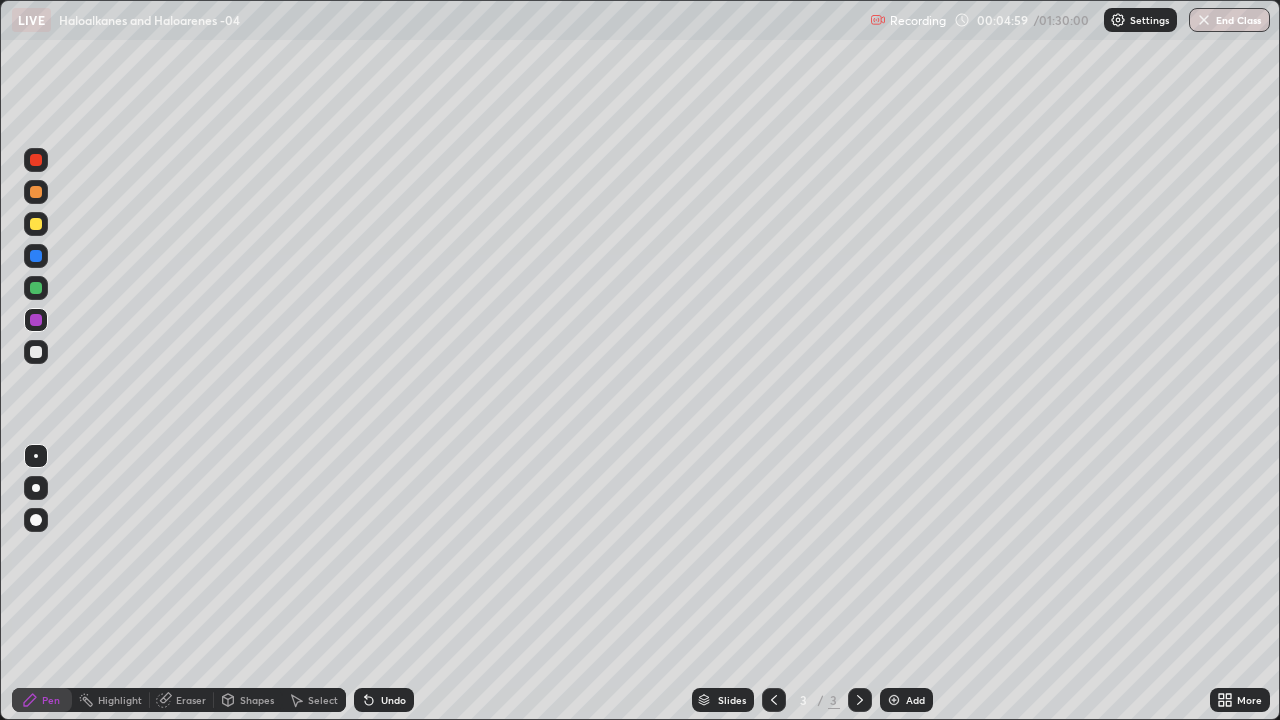 click at bounding box center (36, 352) 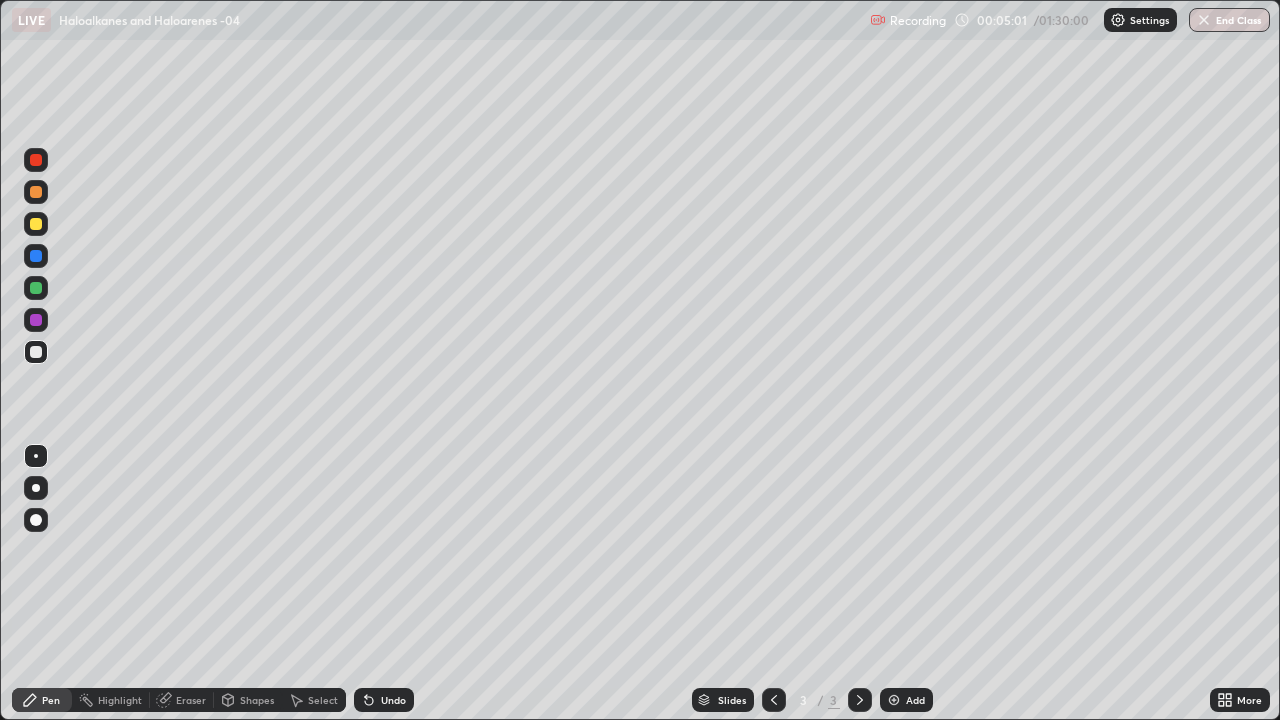 click at bounding box center [36, 288] 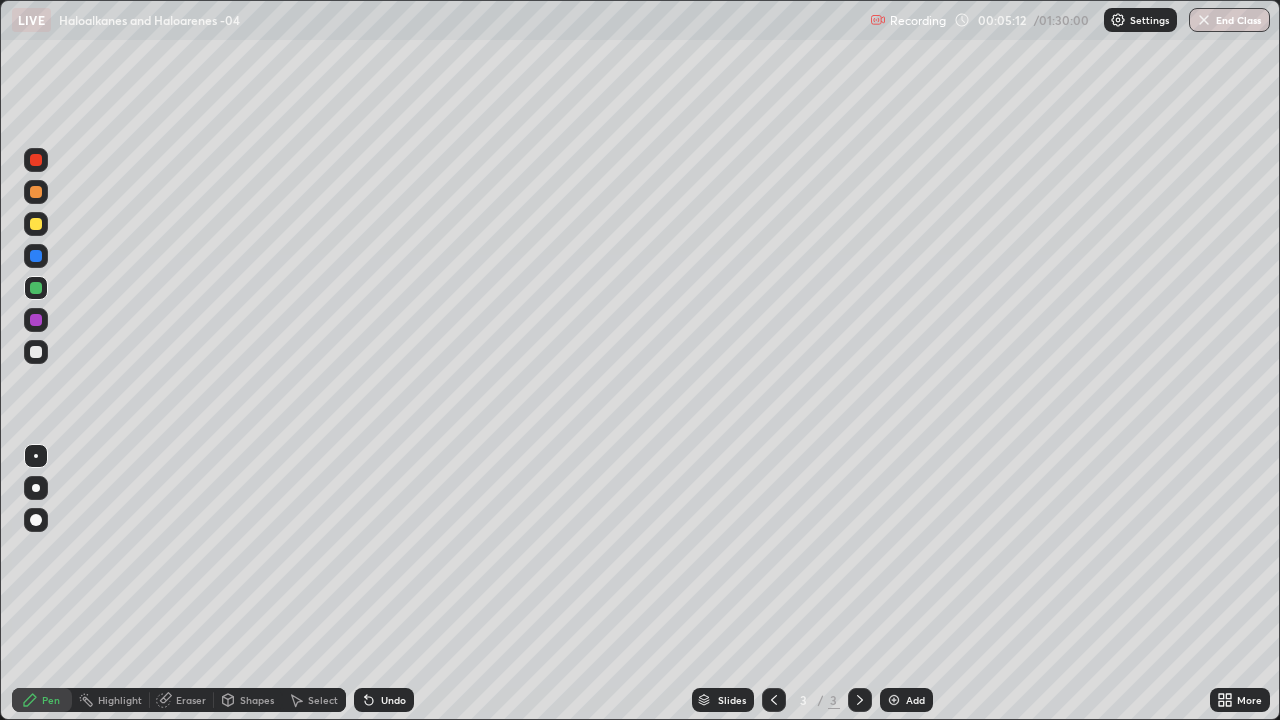click at bounding box center (36, 224) 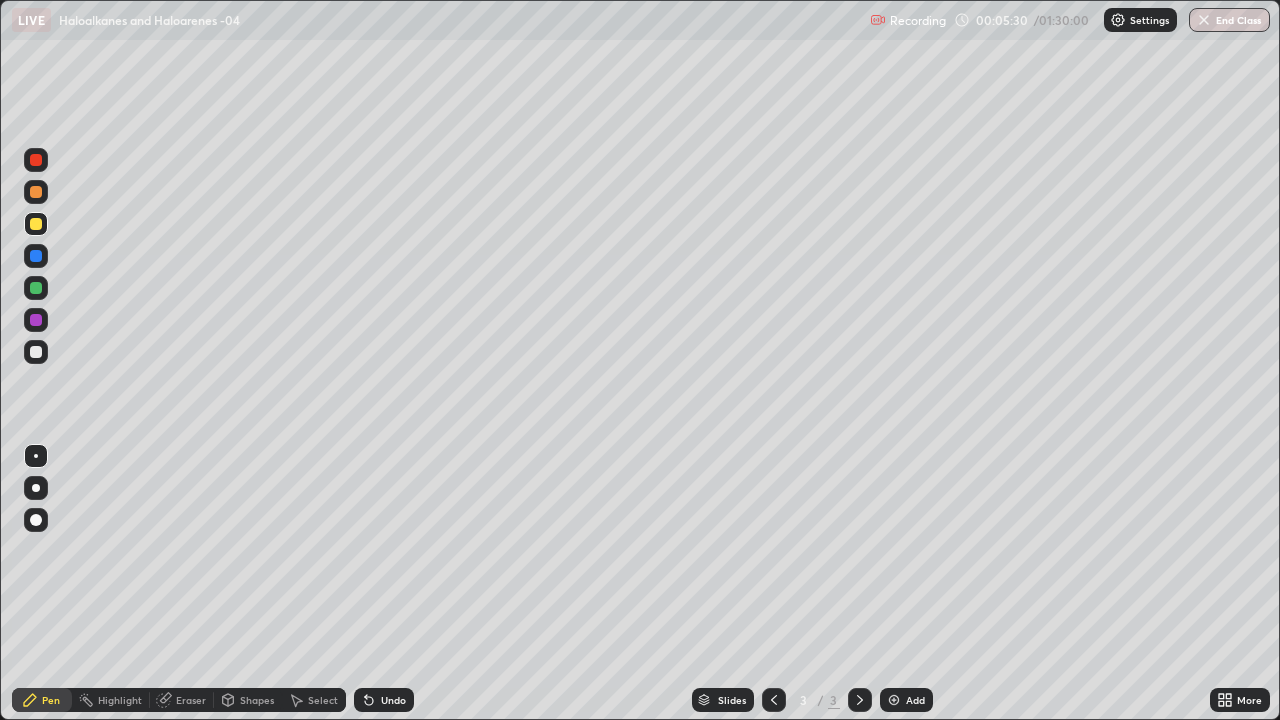 click at bounding box center (36, 352) 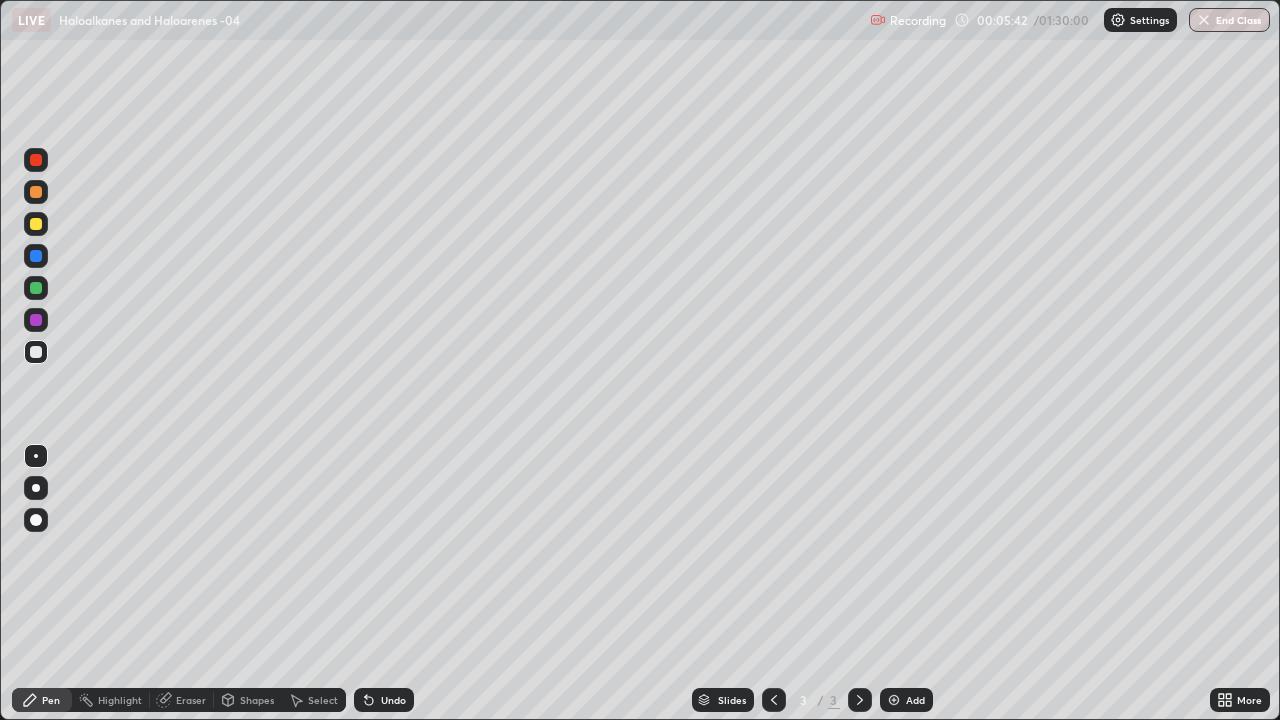 click at bounding box center [36, 352] 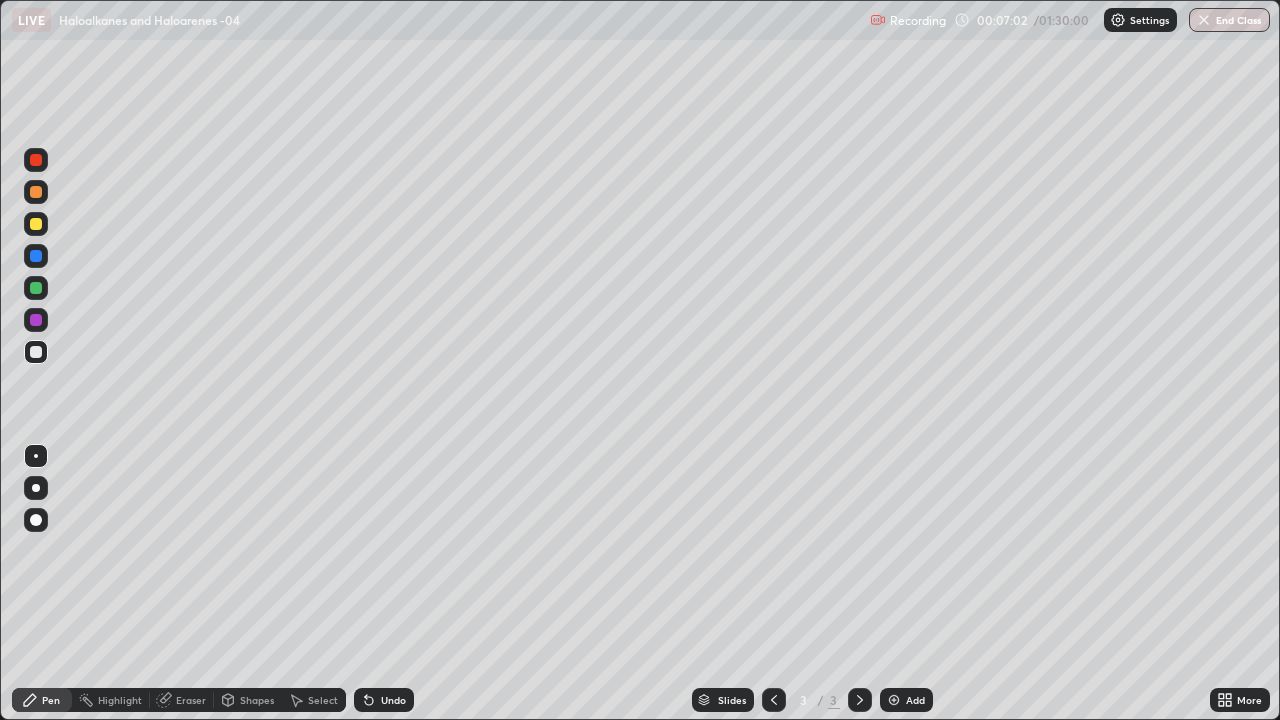 click on "Undo" at bounding box center [393, 700] 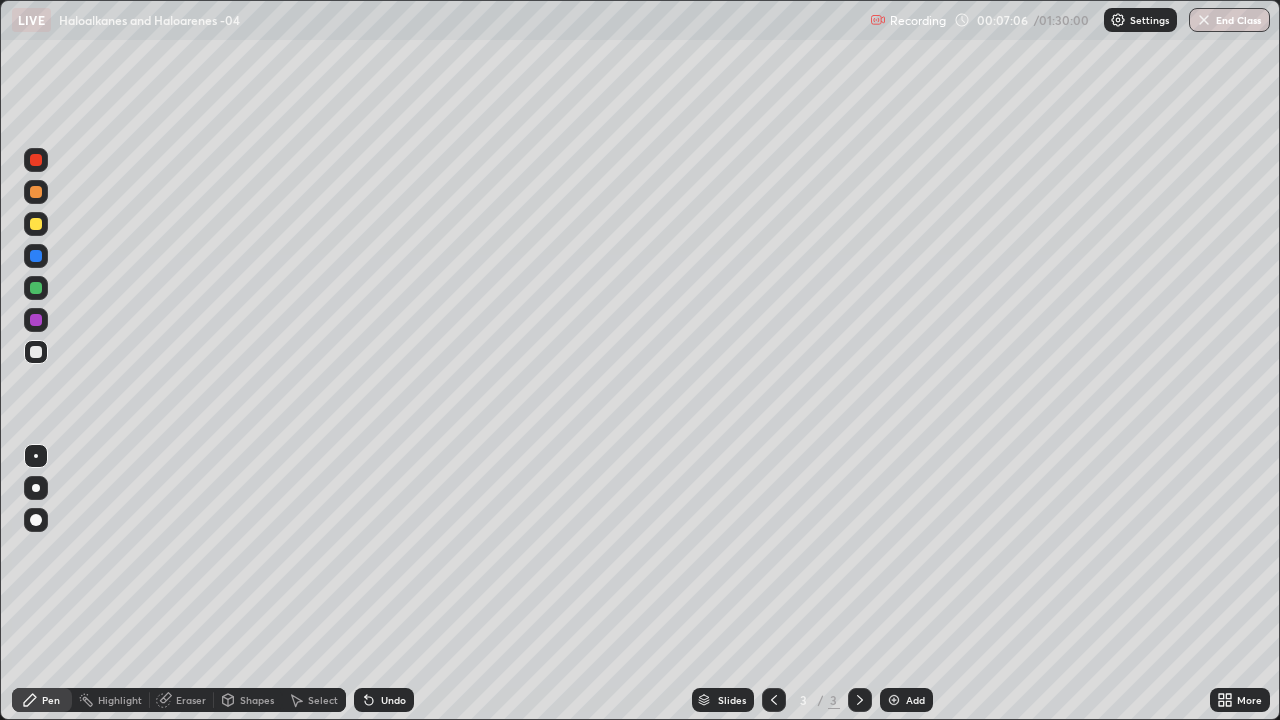 click on "Undo" at bounding box center (393, 700) 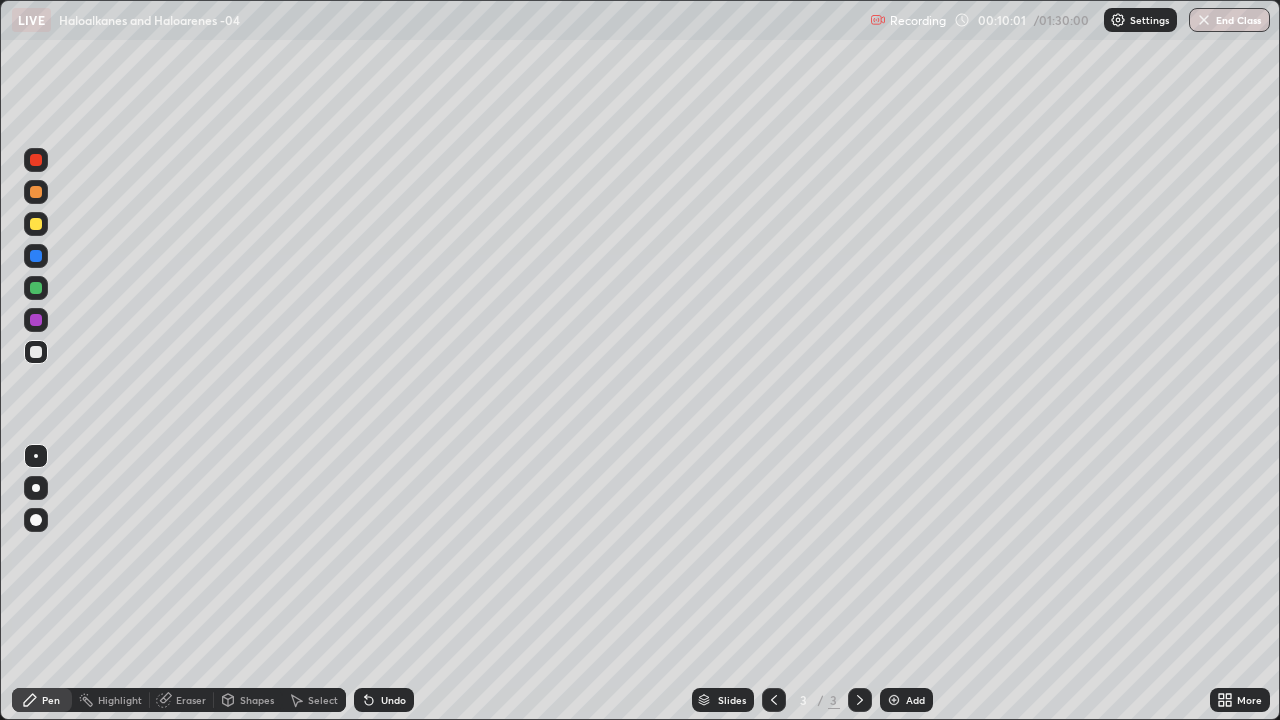 click on "Undo" at bounding box center [384, 700] 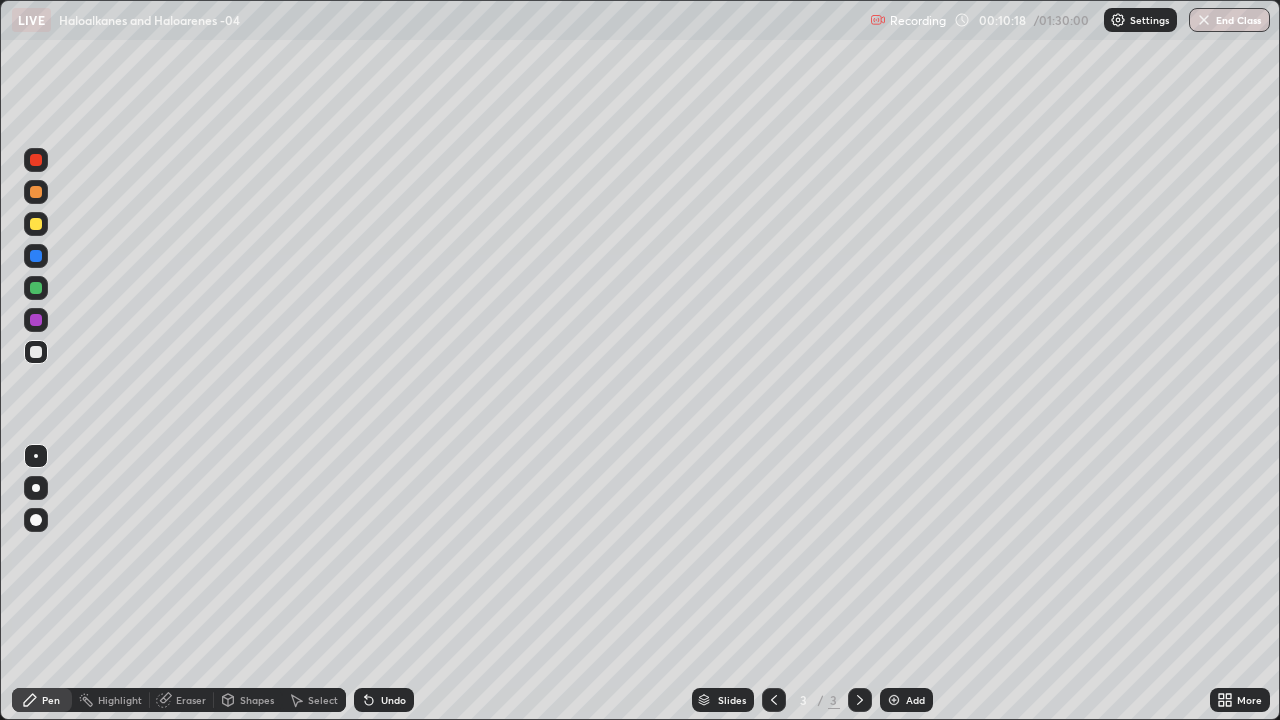 click on "Eraser" at bounding box center [191, 700] 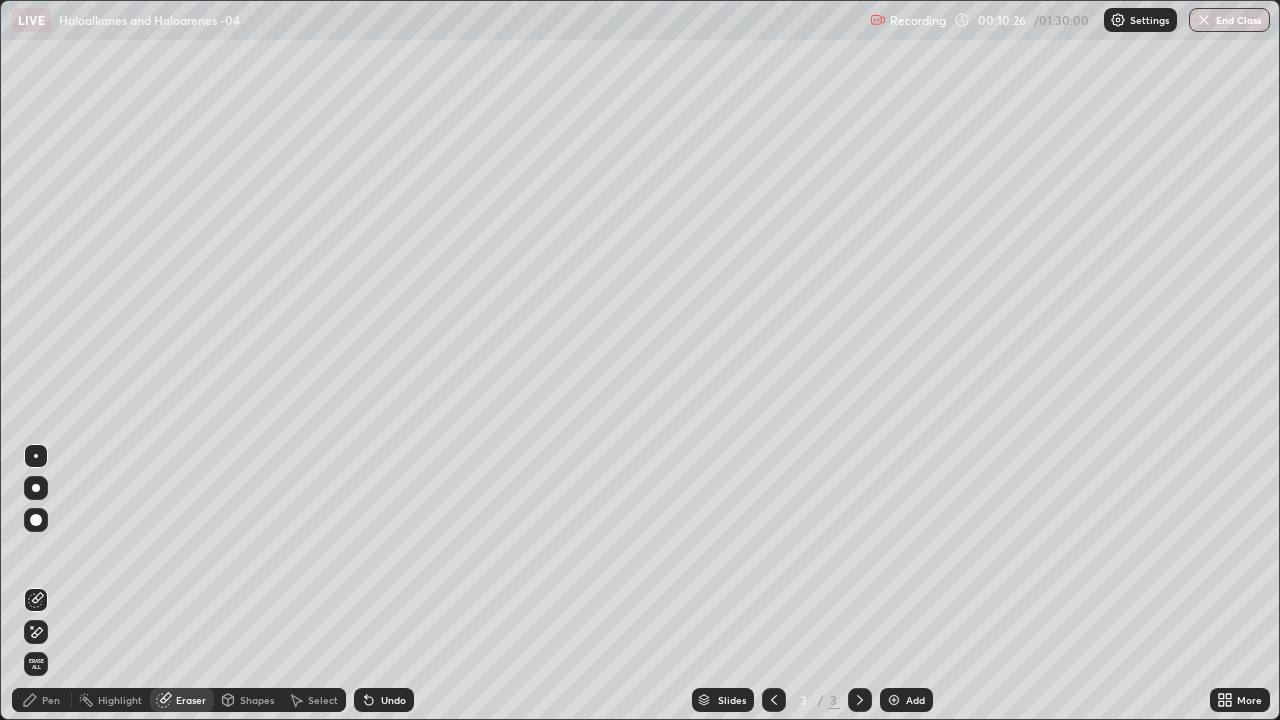 click on "Pen" at bounding box center [51, 700] 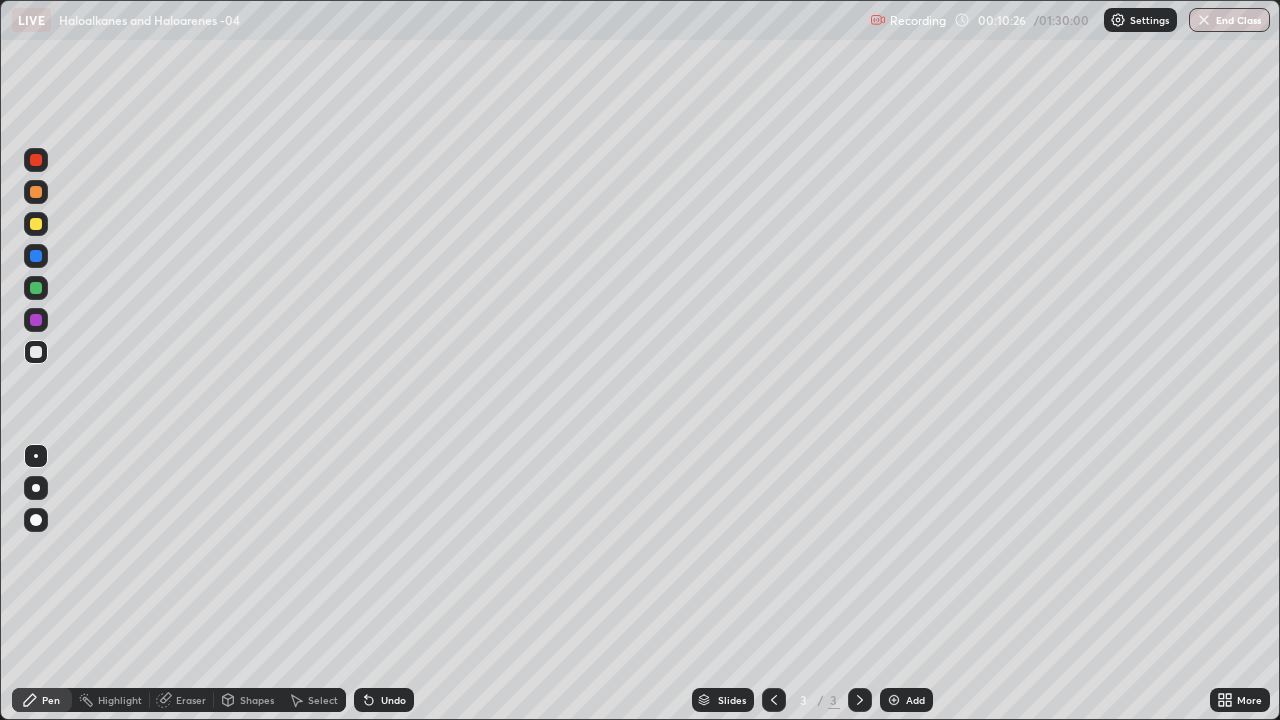 click at bounding box center (36, 320) 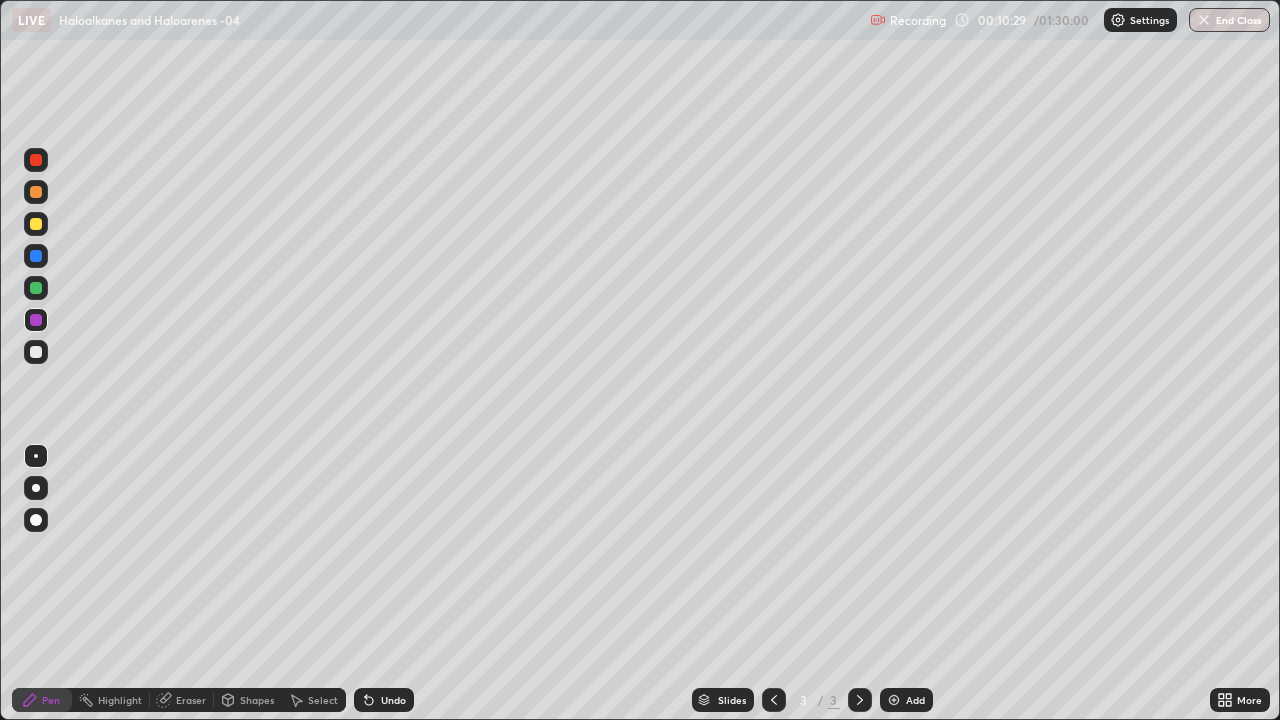 click at bounding box center (36, 224) 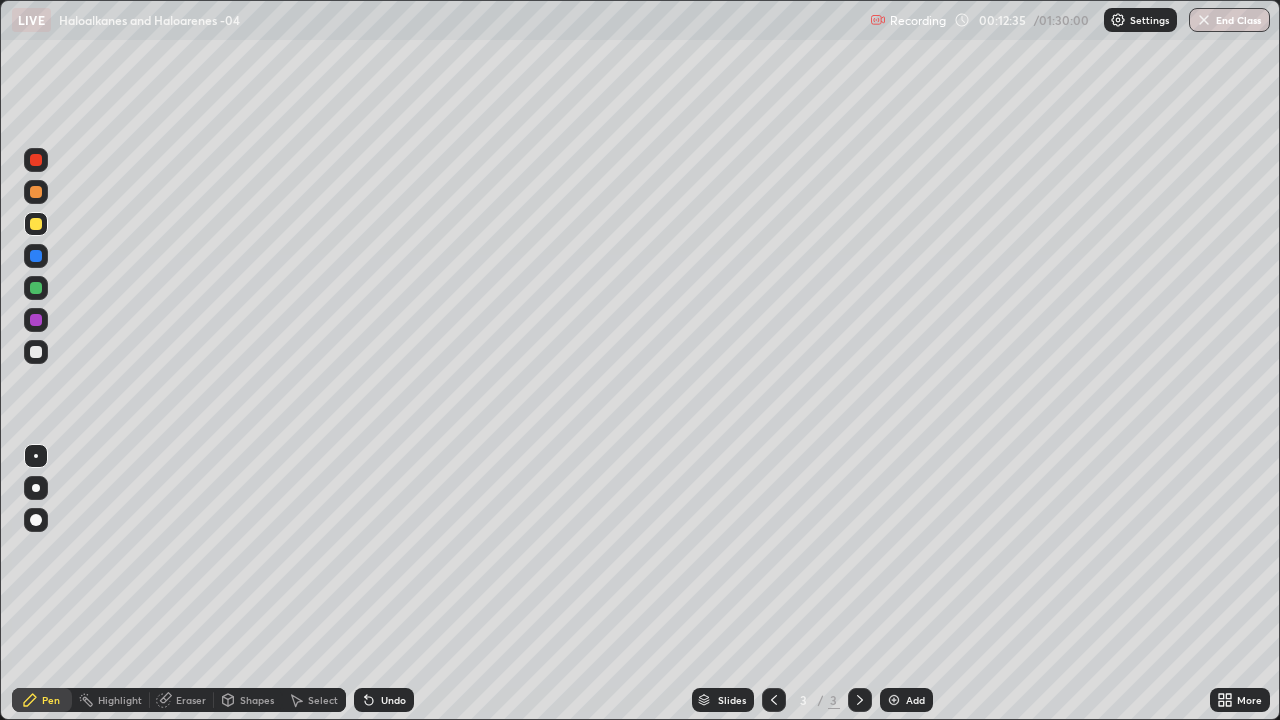 click on "Add" at bounding box center [915, 700] 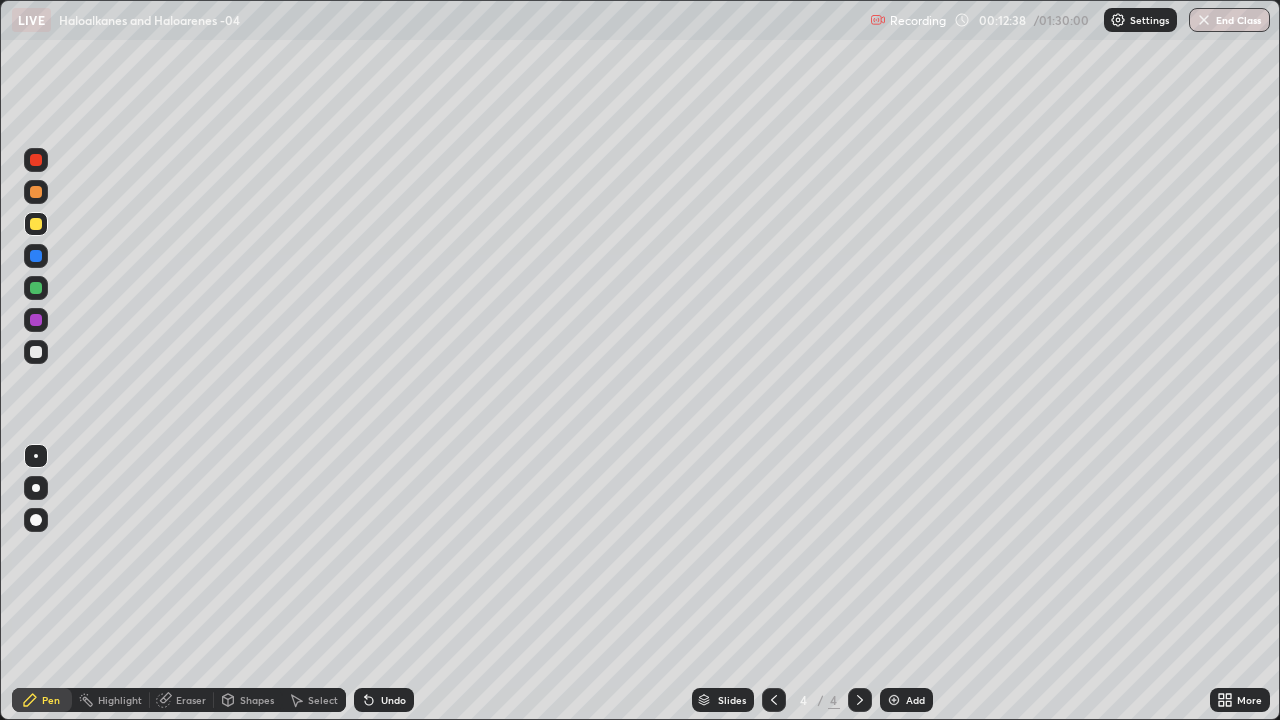 click at bounding box center [36, 224] 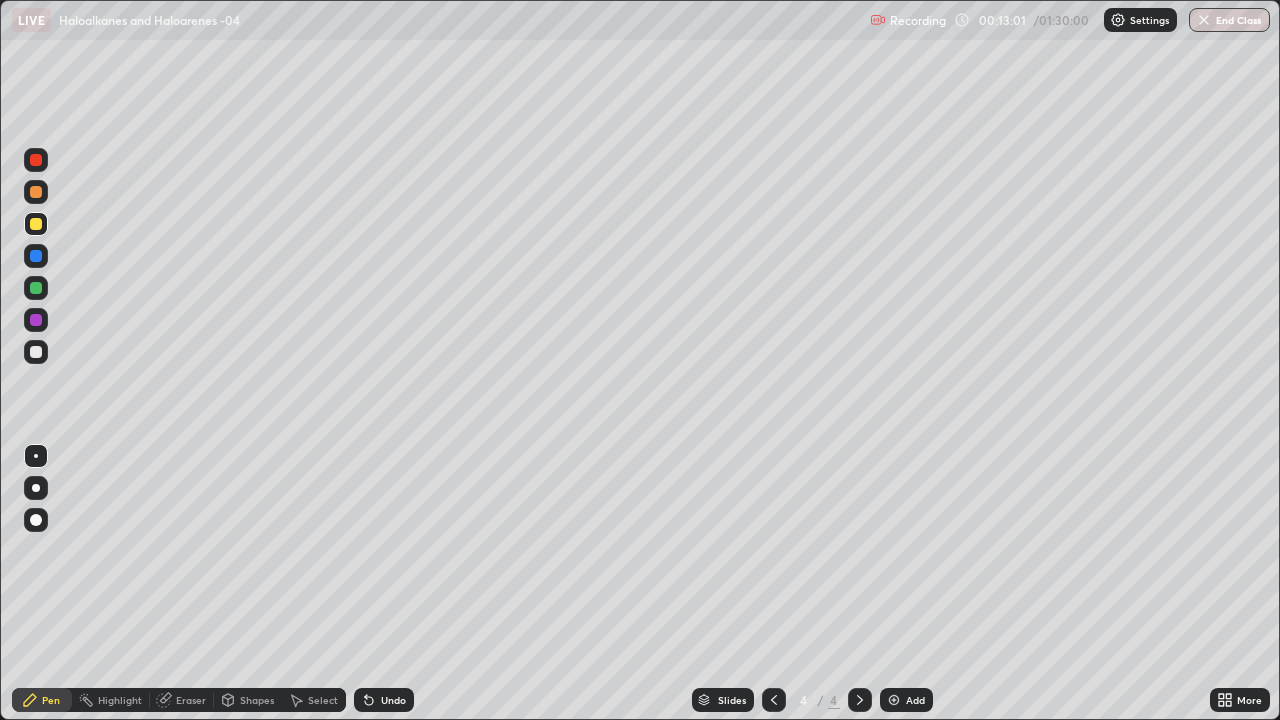 click at bounding box center [36, 352] 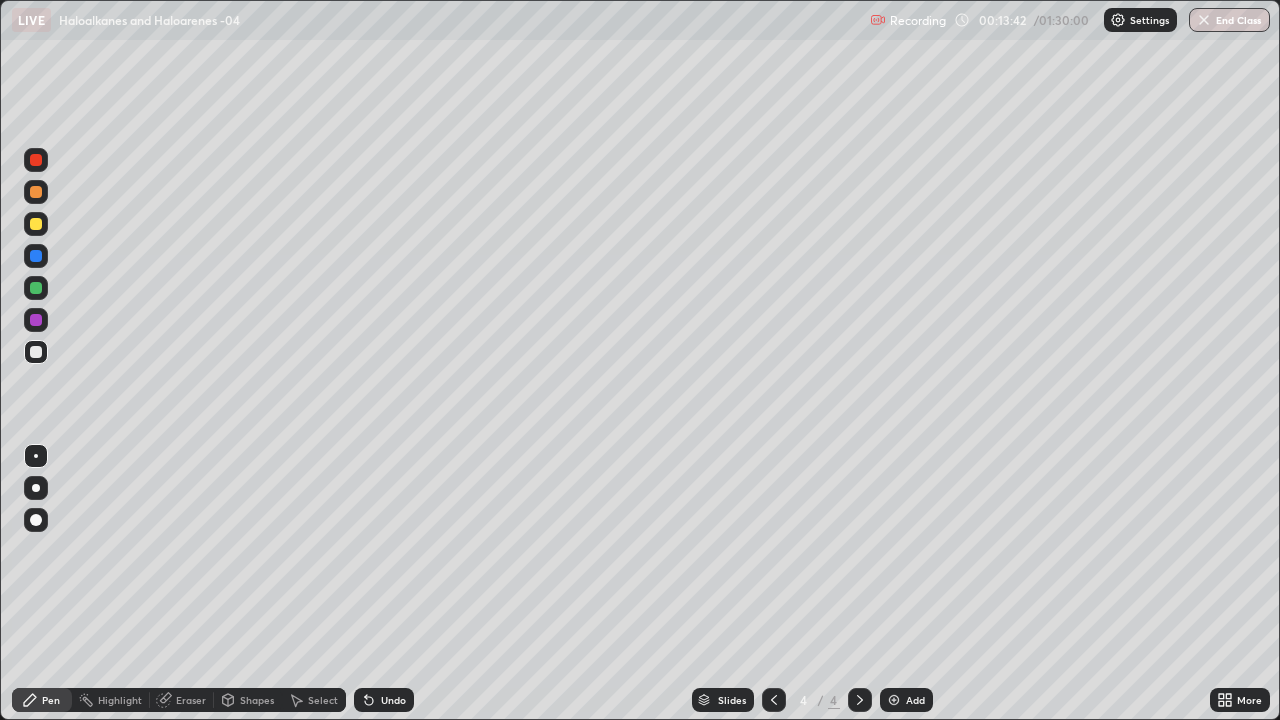 click at bounding box center [36, 352] 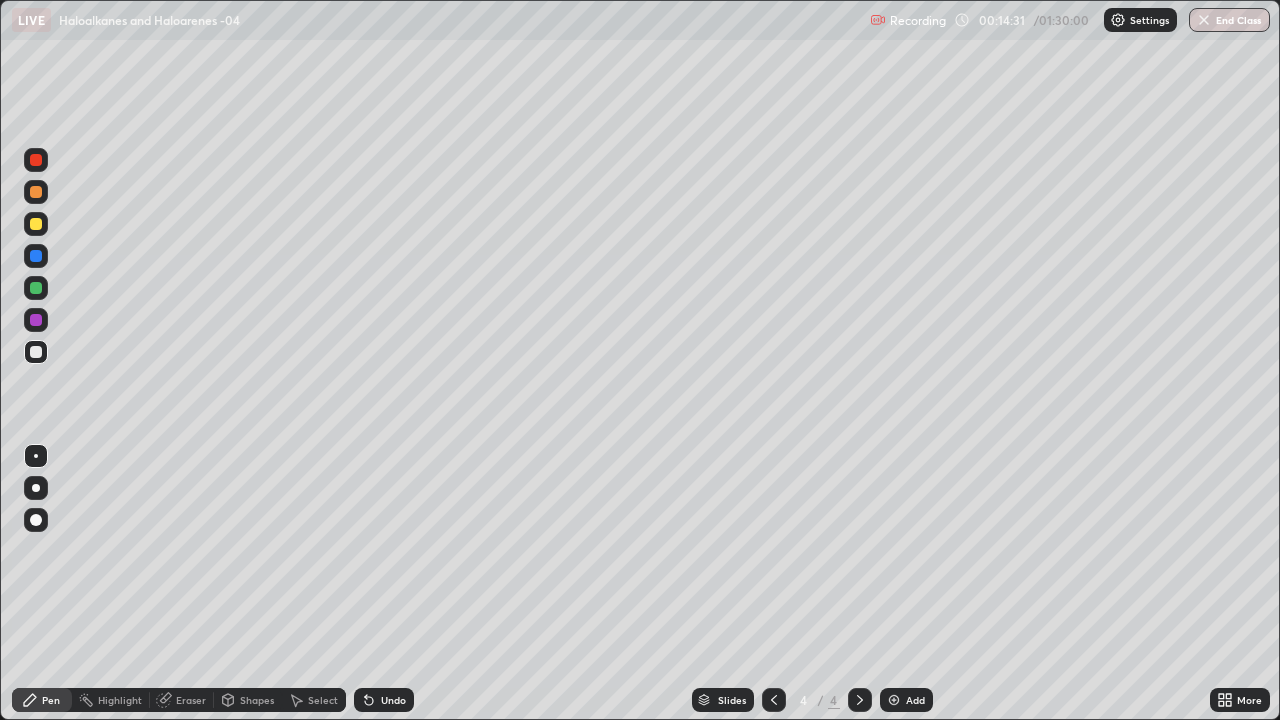 click at bounding box center [36, 288] 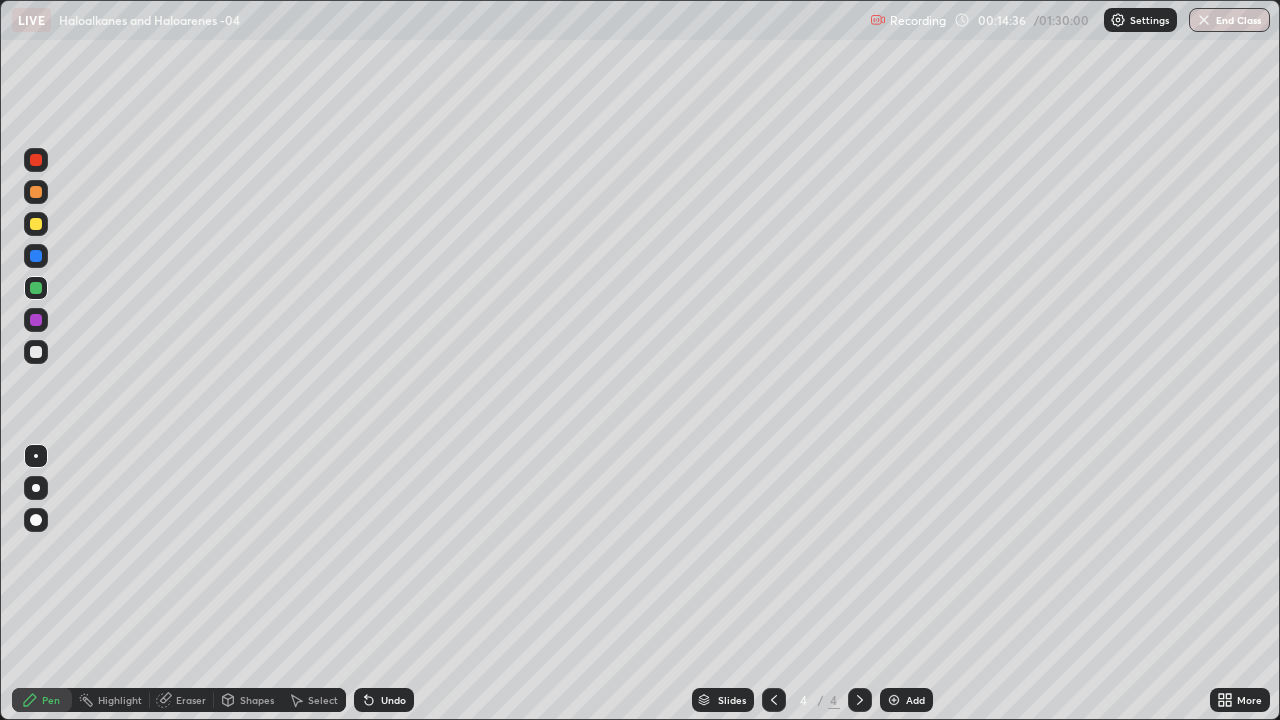 click at bounding box center (36, 352) 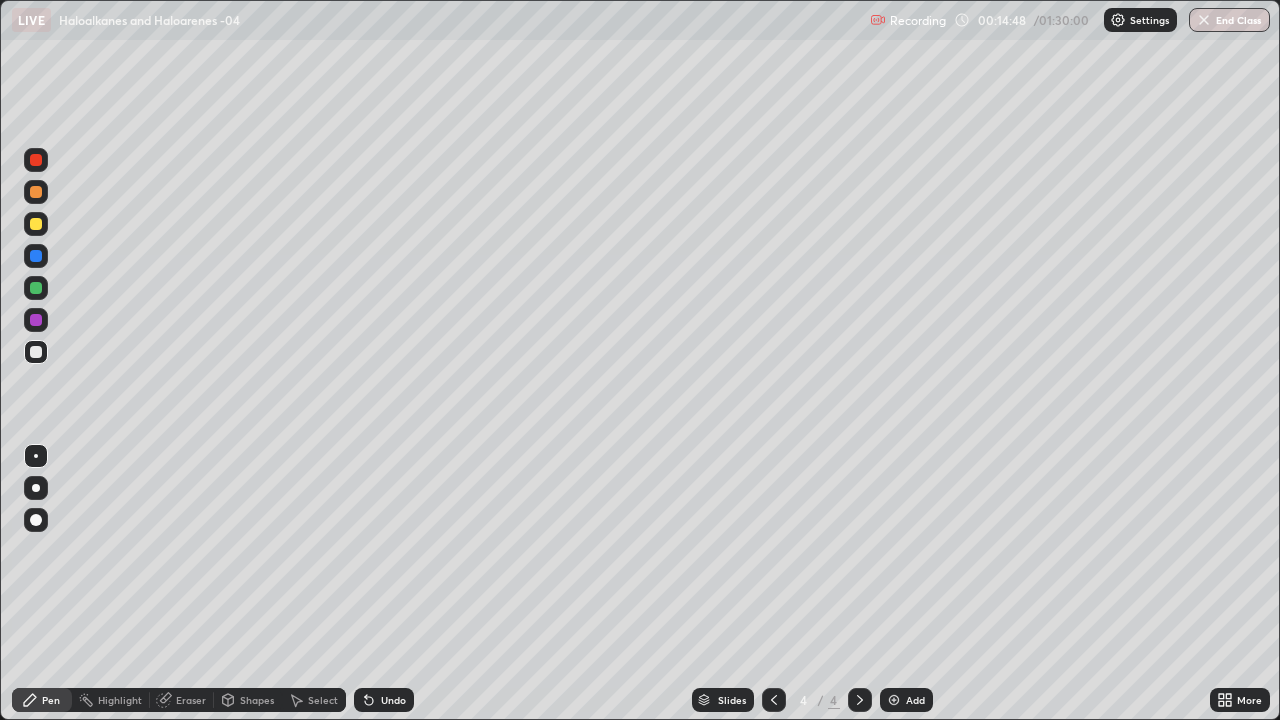 click at bounding box center [36, 288] 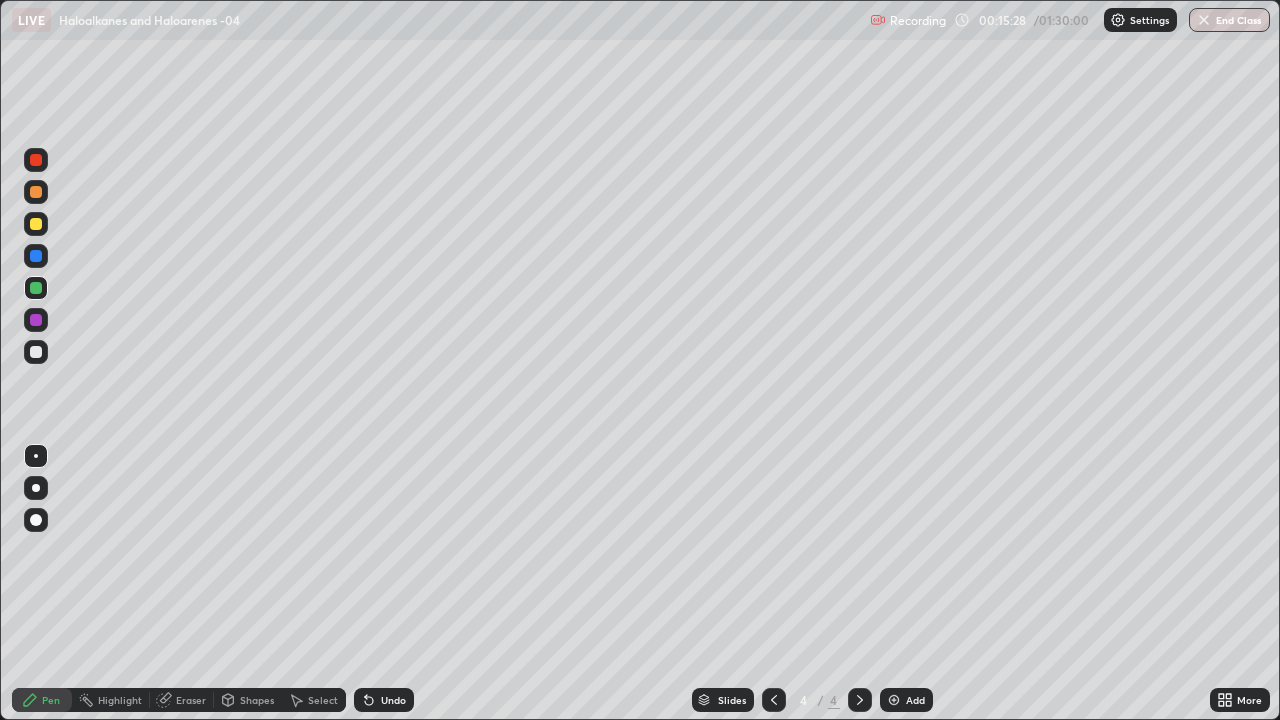 click at bounding box center (36, 352) 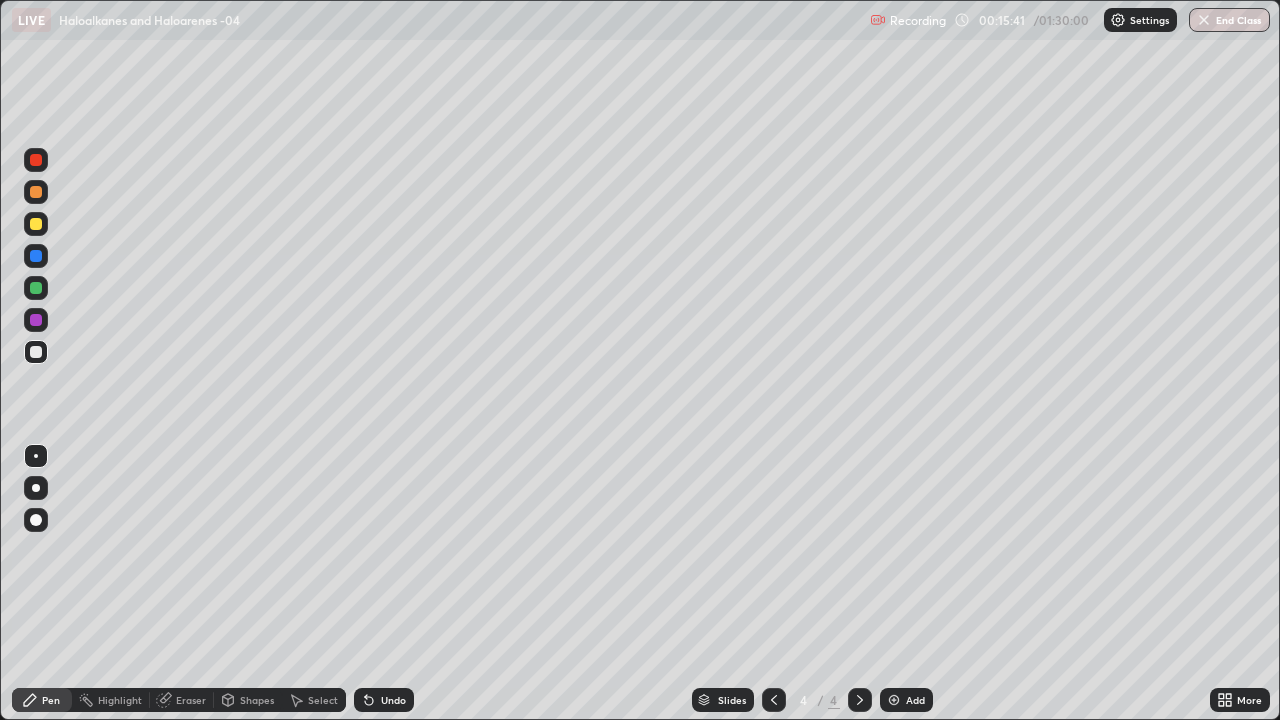 click at bounding box center [36, 288] 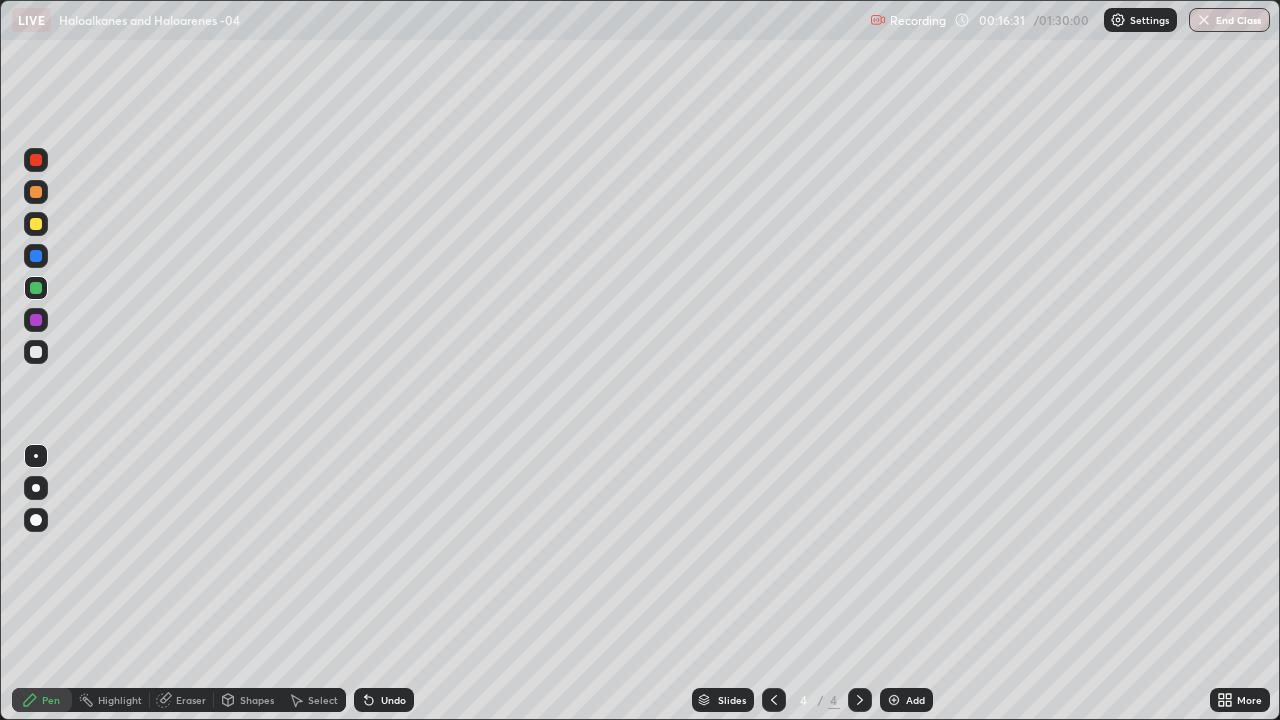 click on "Eraser" at bounding box center (191, 700) 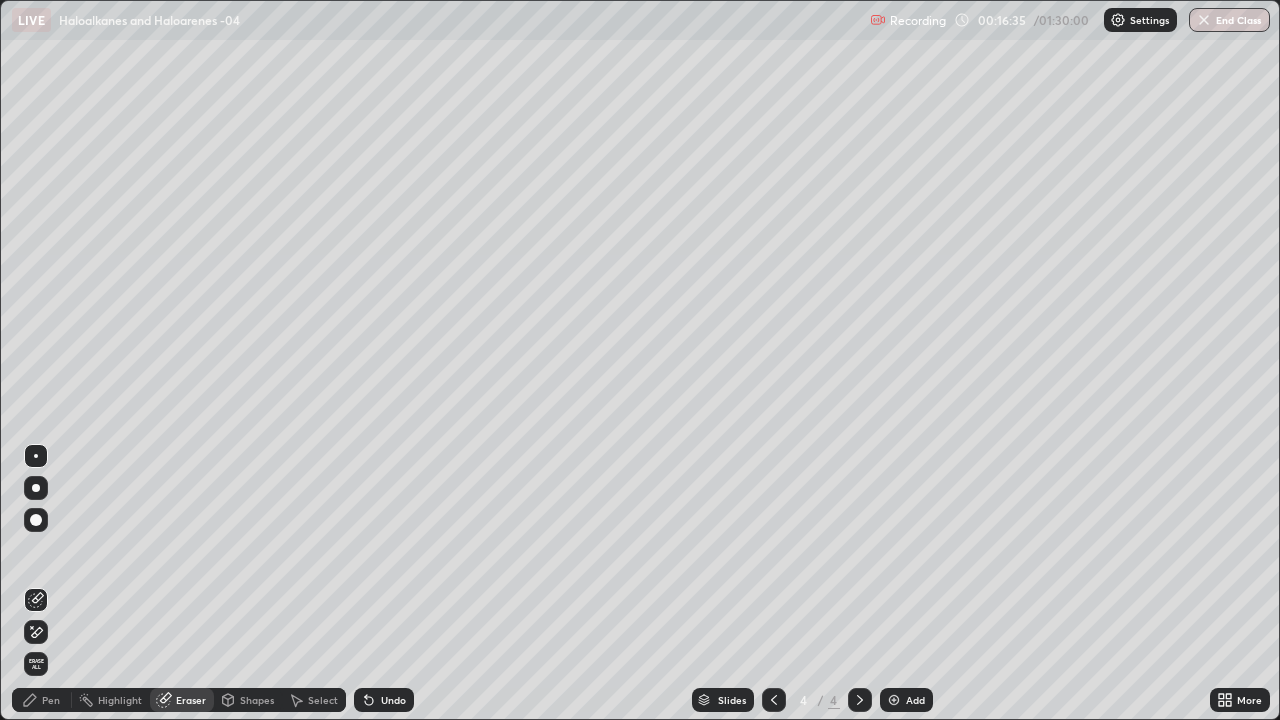 click on "Pen" at bounding box center [51, 700] 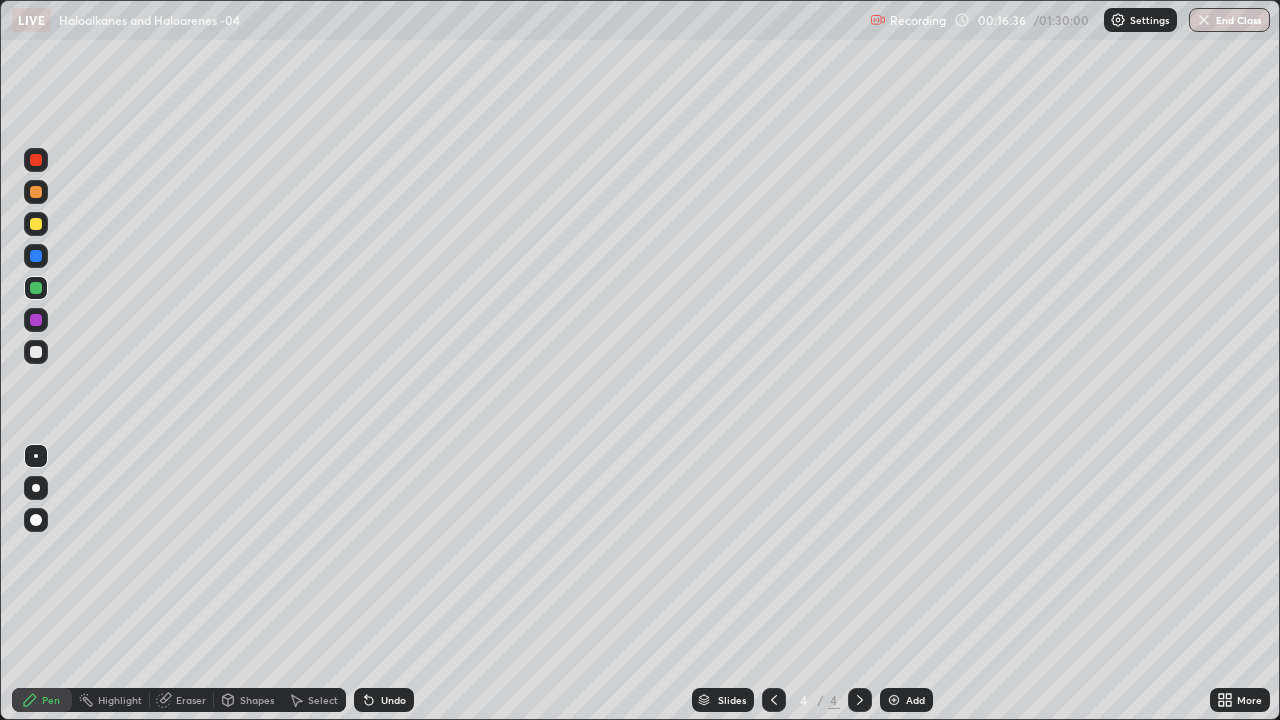 click at bounding box center (36, 352) 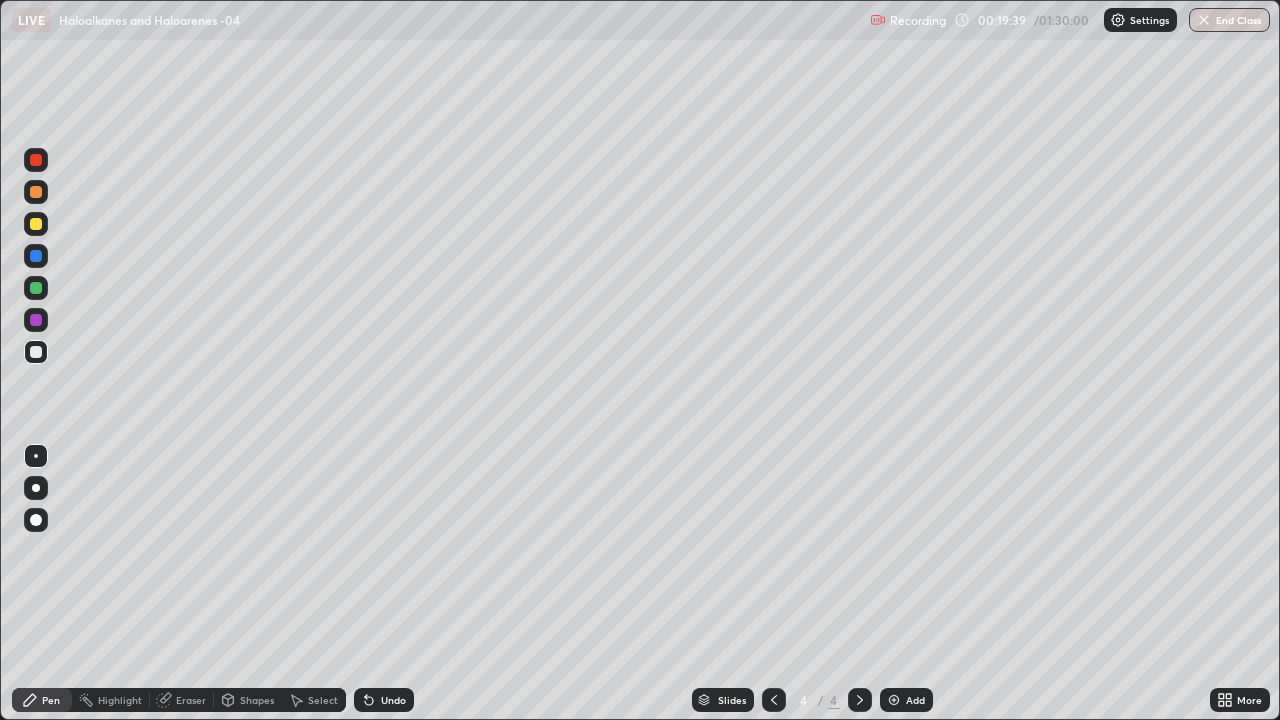 click on "Add" at bounding box center [915, 700] 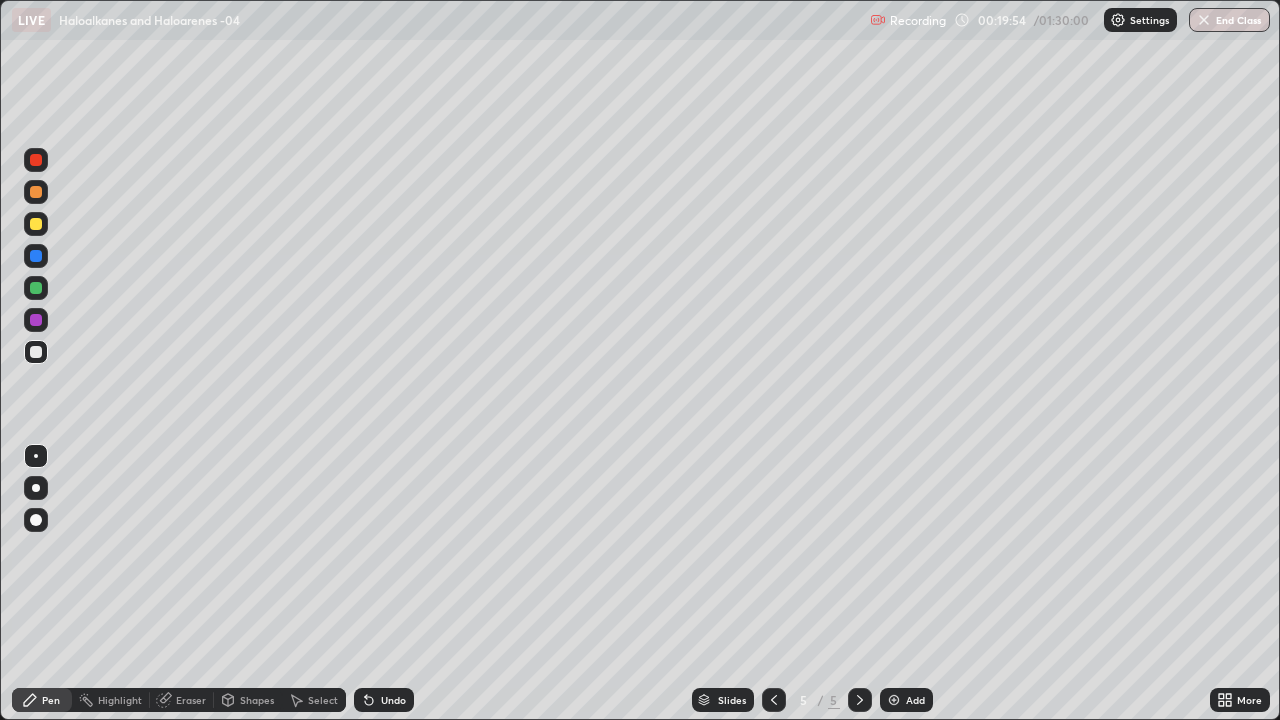 click at bounding box center (36, 224) 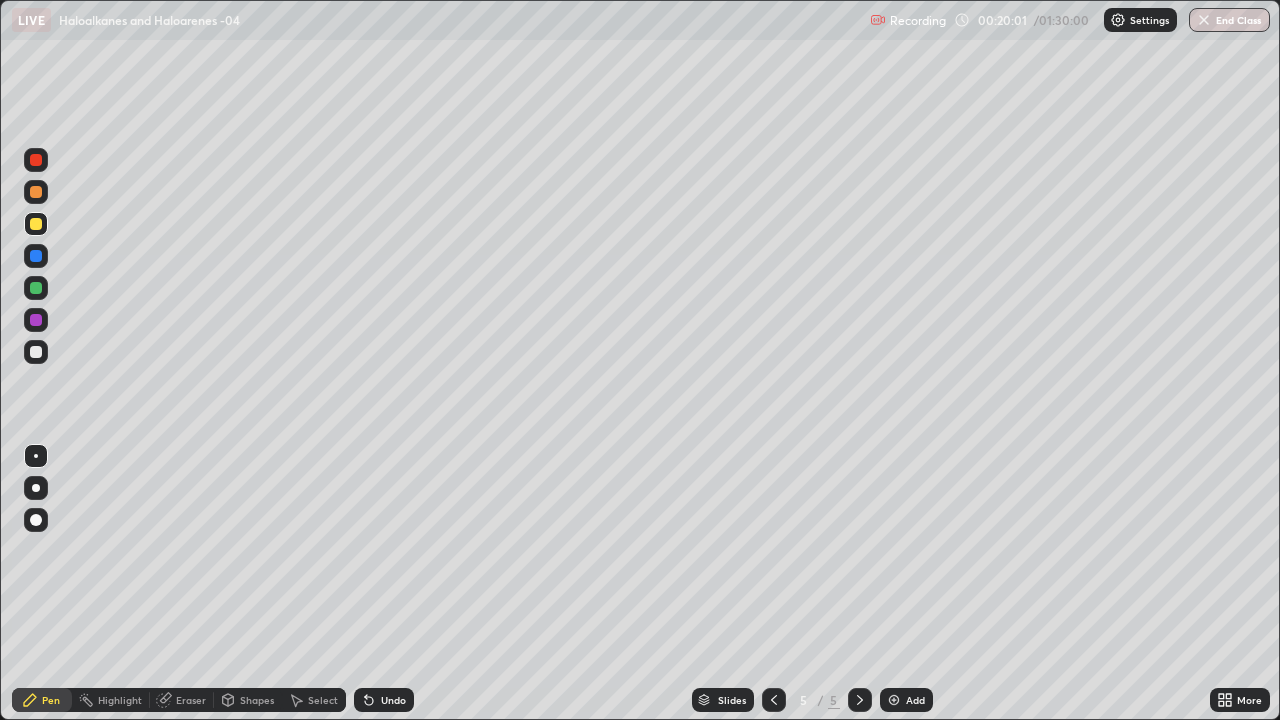 click on "Undo" at bounding box center (393, 700) 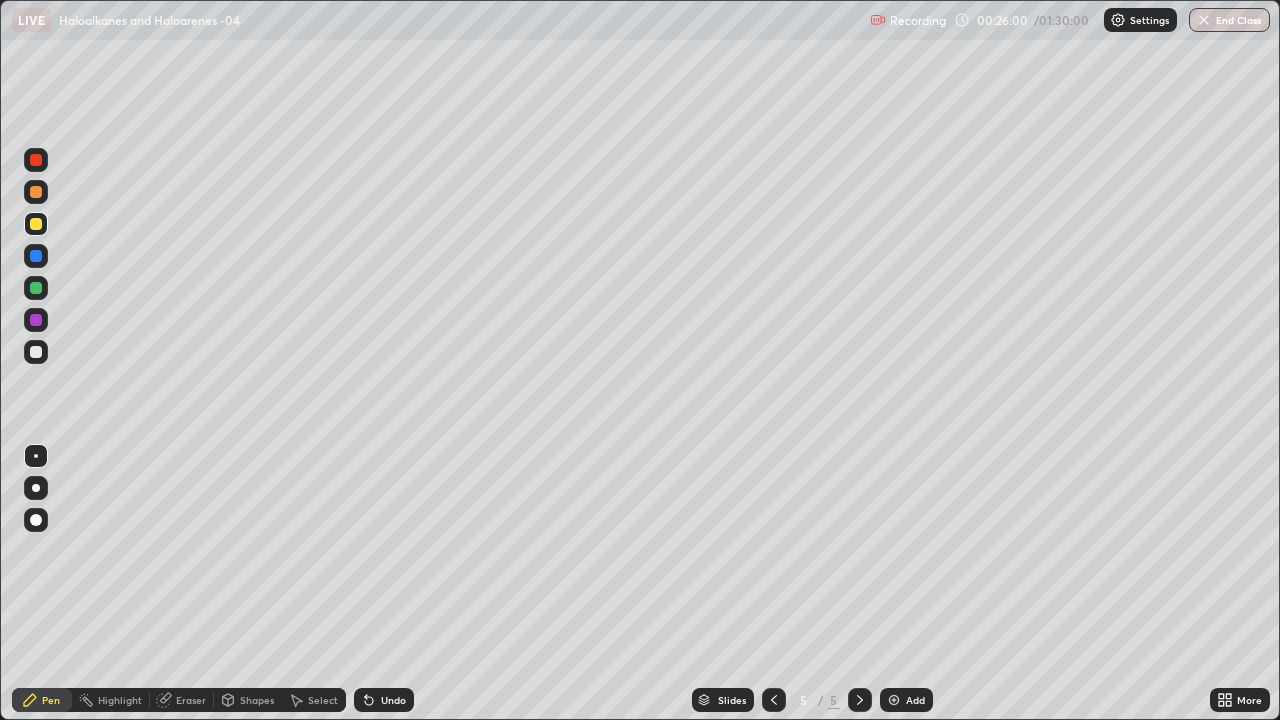 click at bounding box center [36, 352] 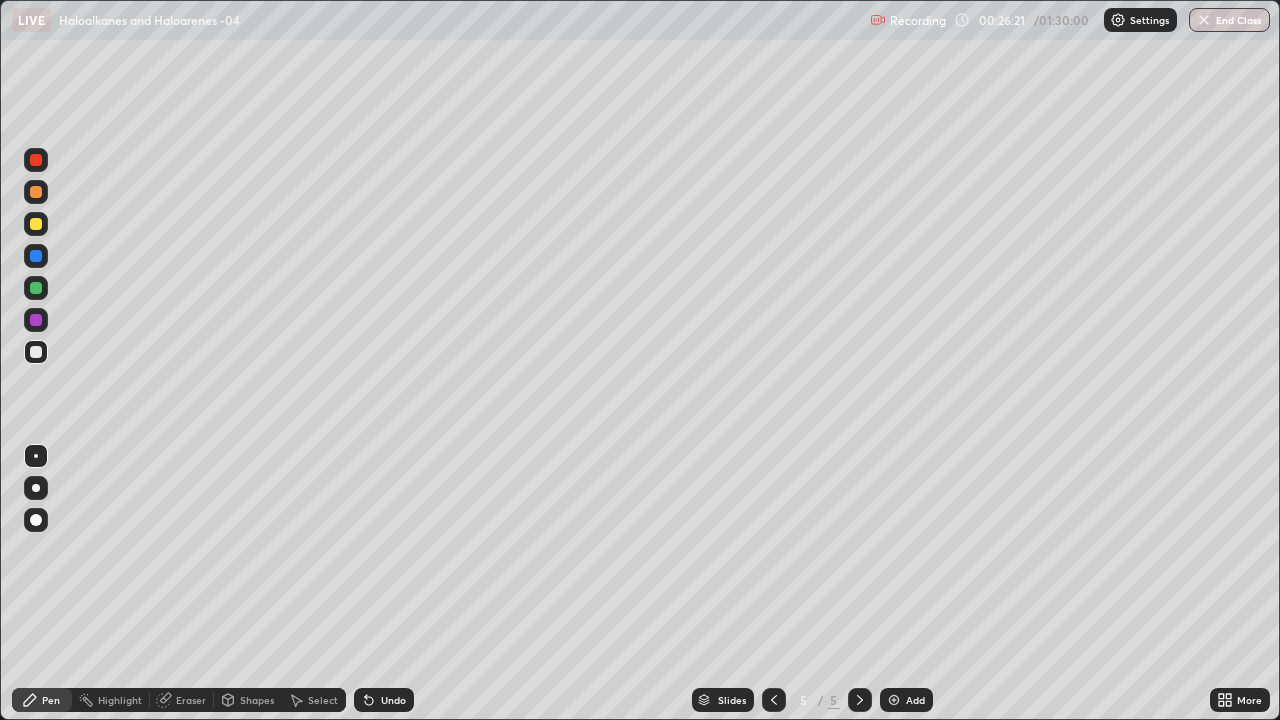 click on "Add" at bounding box center [906, 700] 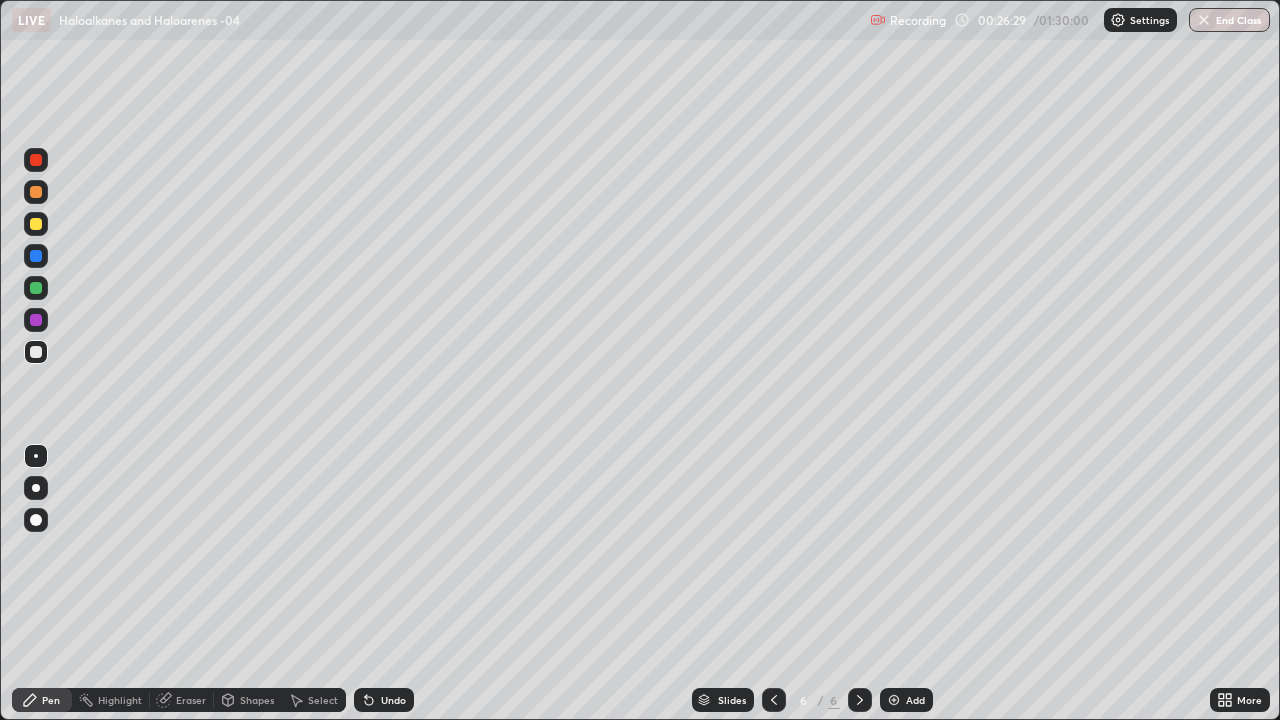 click on "Undo" at bounding box center [384, 700] 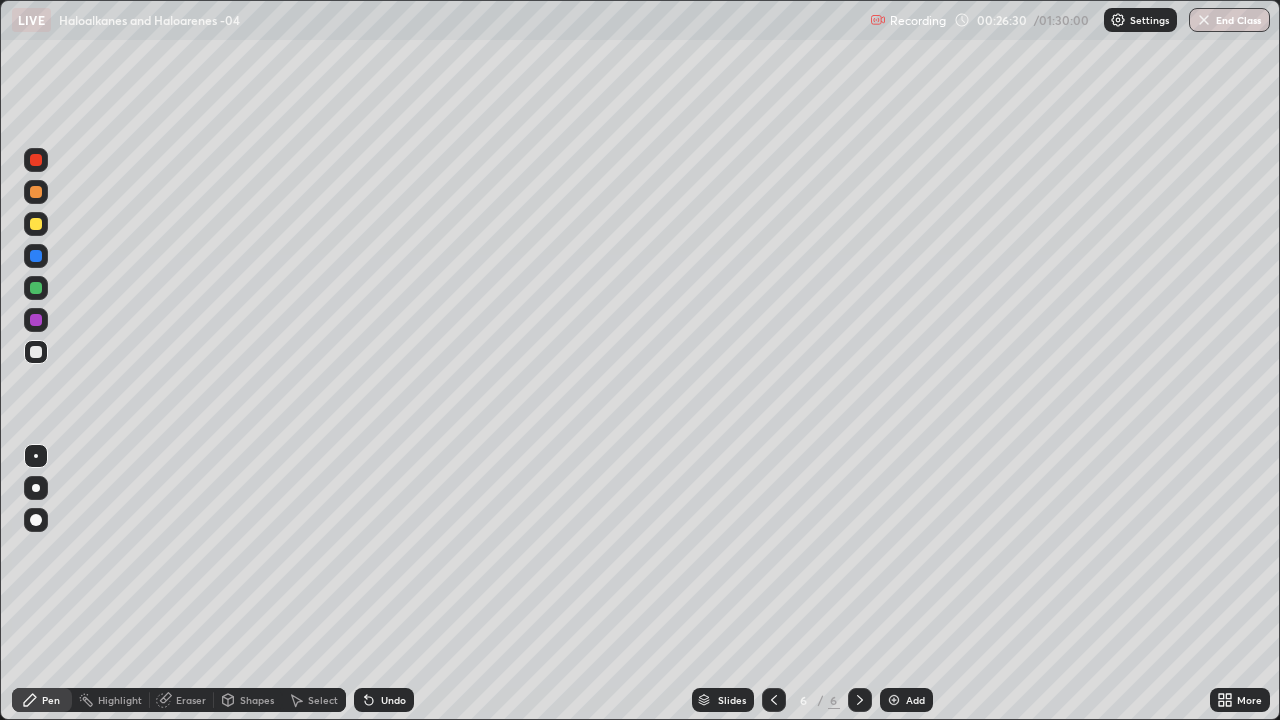 click on "Undo" at bounding box center (384, 700) 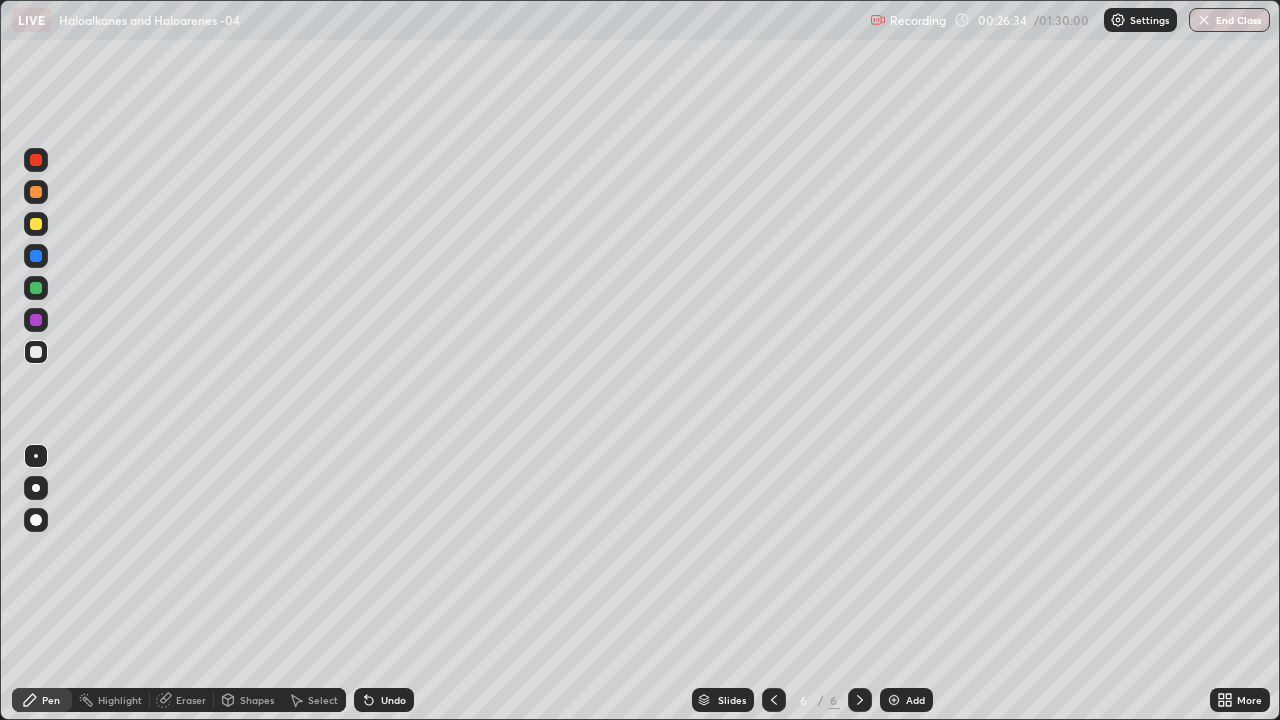 click at bounding box center (36, 352) 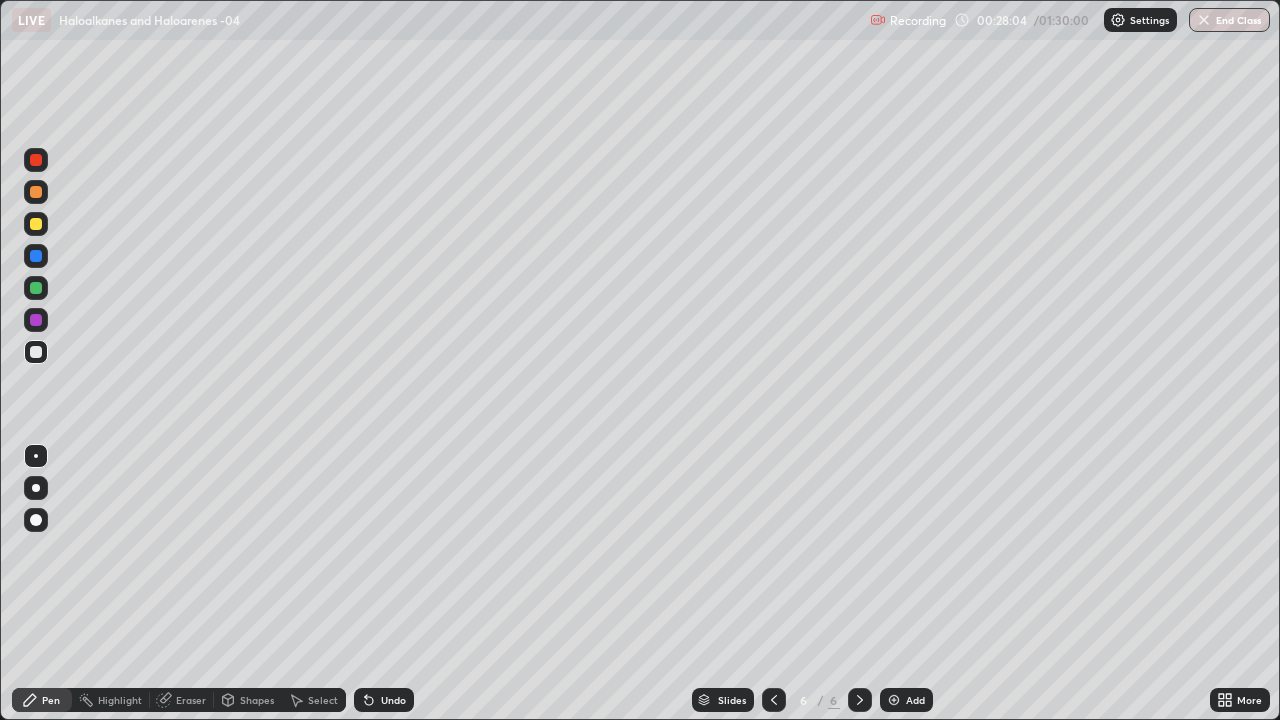 click on "Undo" at bounding box center (384, 700) 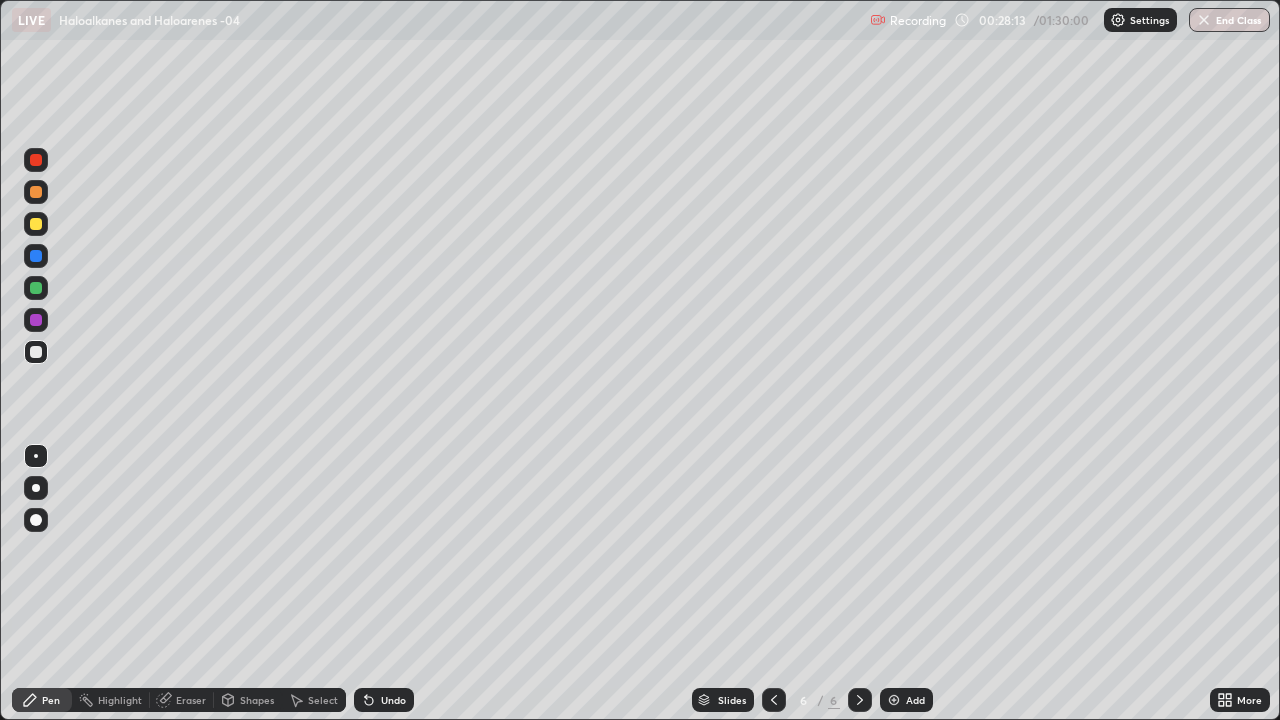 click at bounding box center (36, 160) 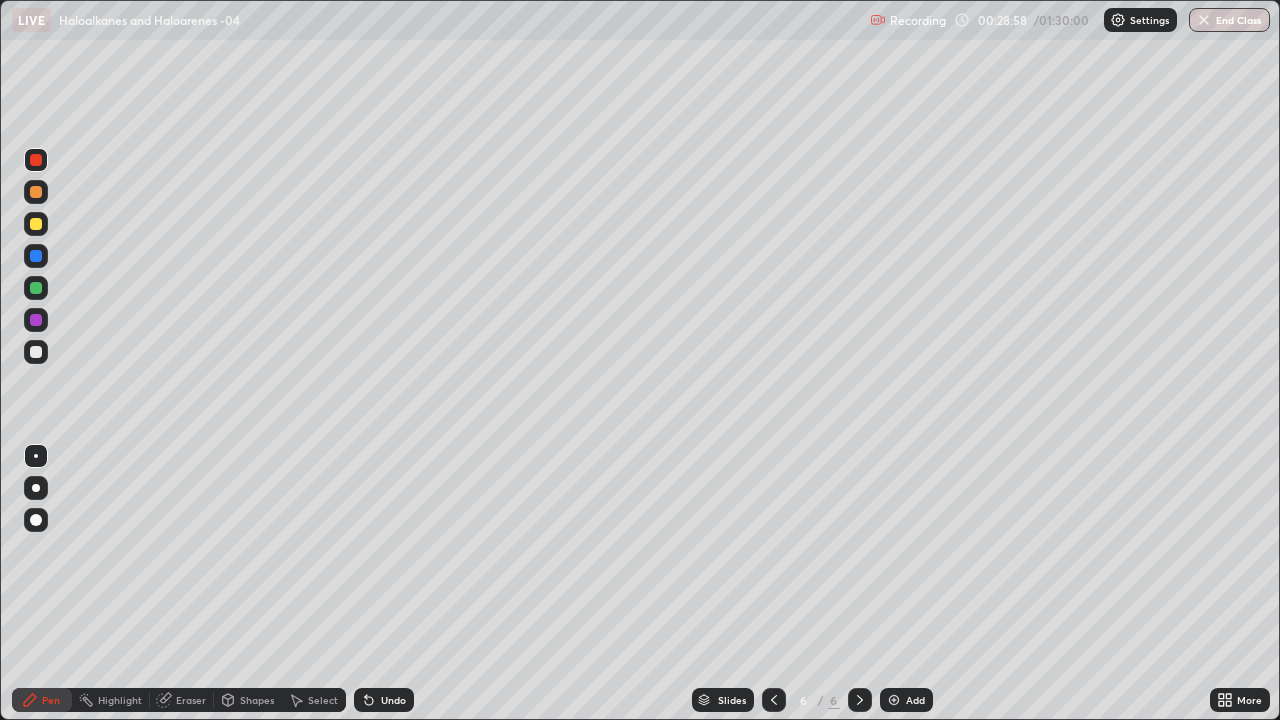 click on "Undo" at bounding box center (384, 700) 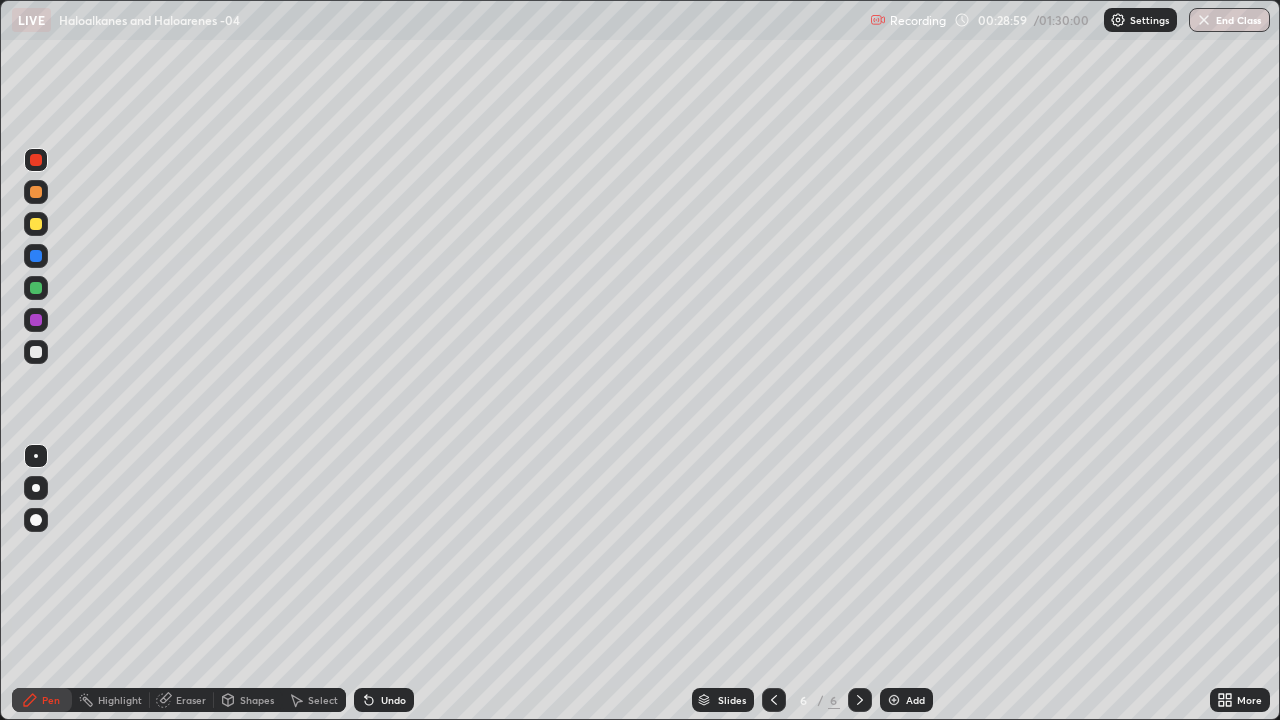 click on "Undo" at bounding box center [393, 700] 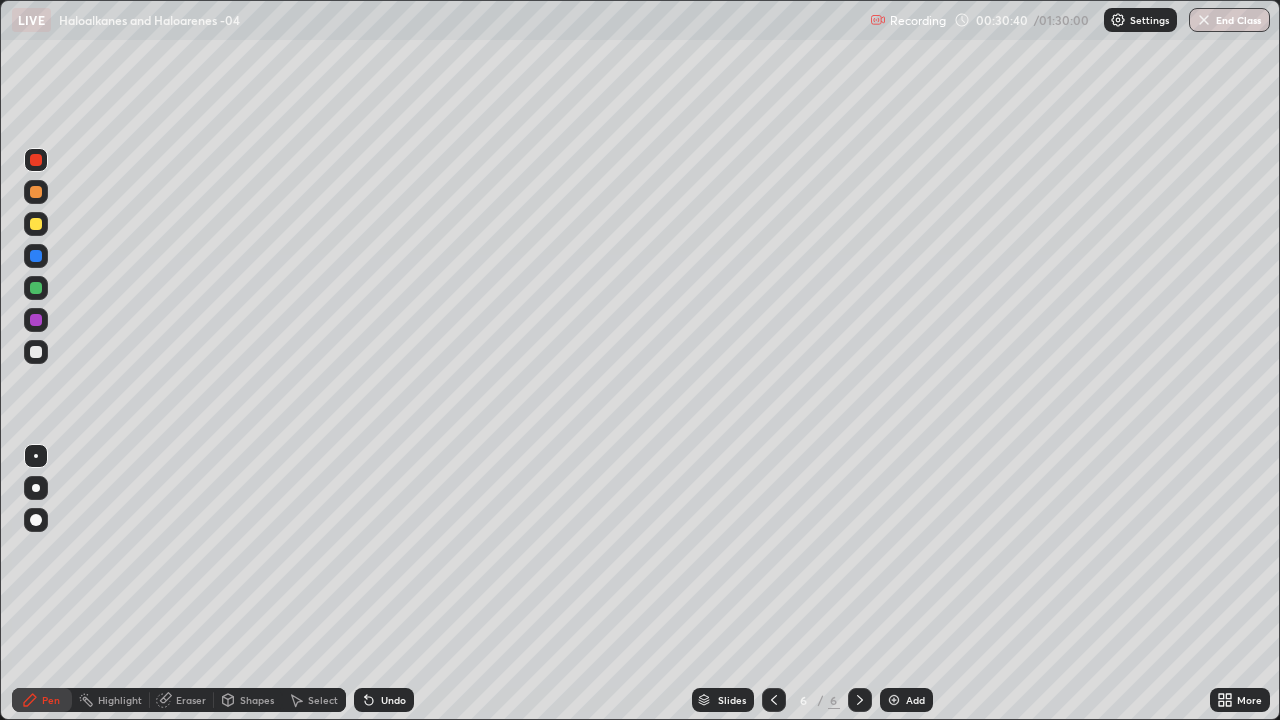 click at bounding box center (36, 352) 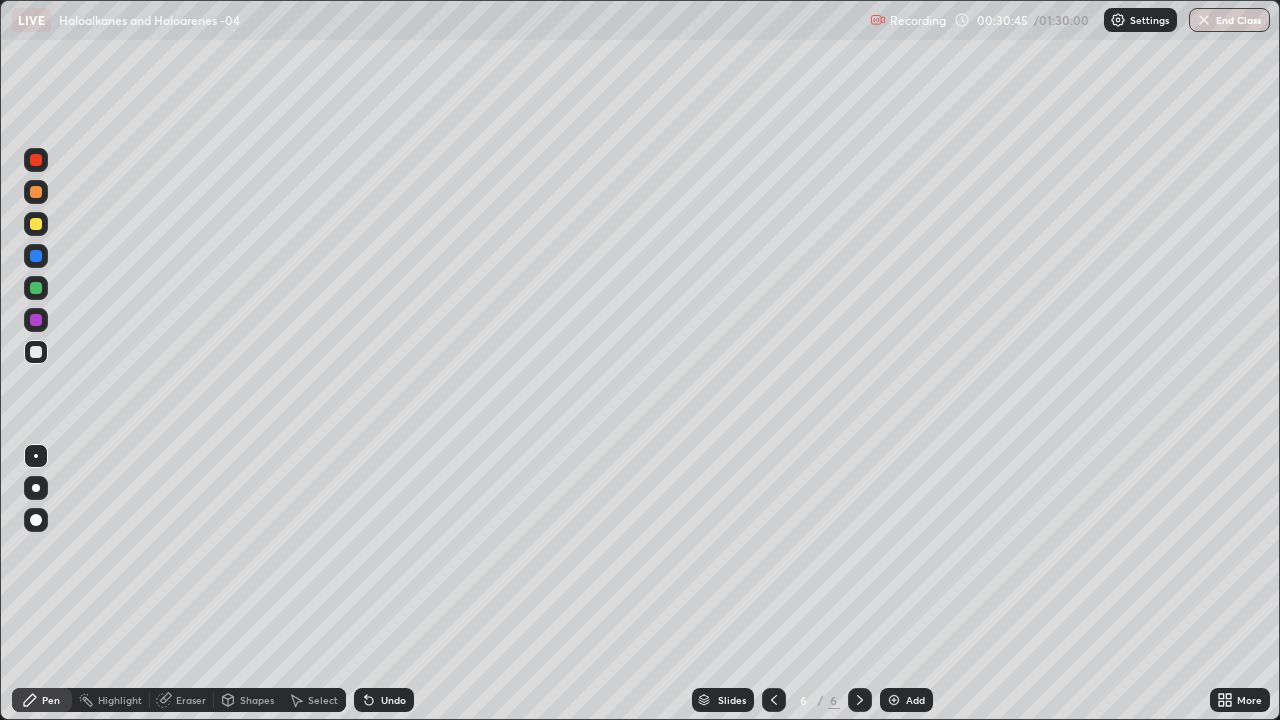 click on "Undo" at bounding box center [384, 700] 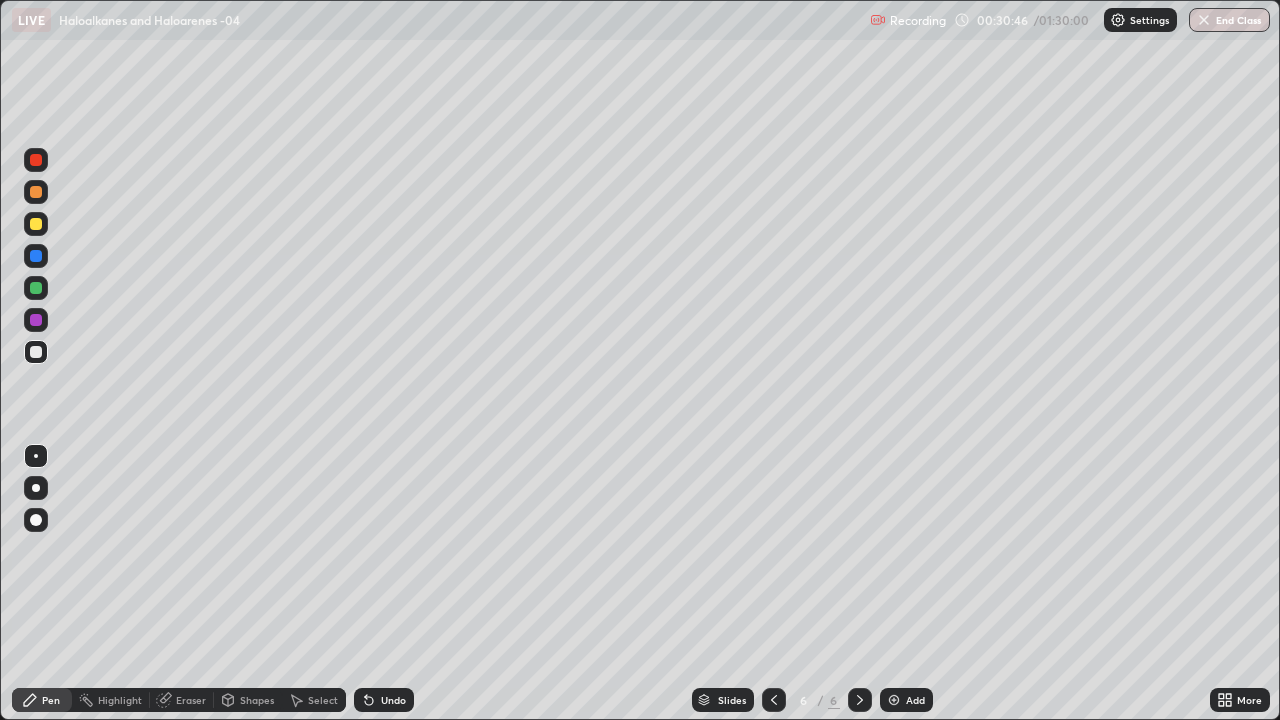 click on "Undo" at bounding box center [393, 700] 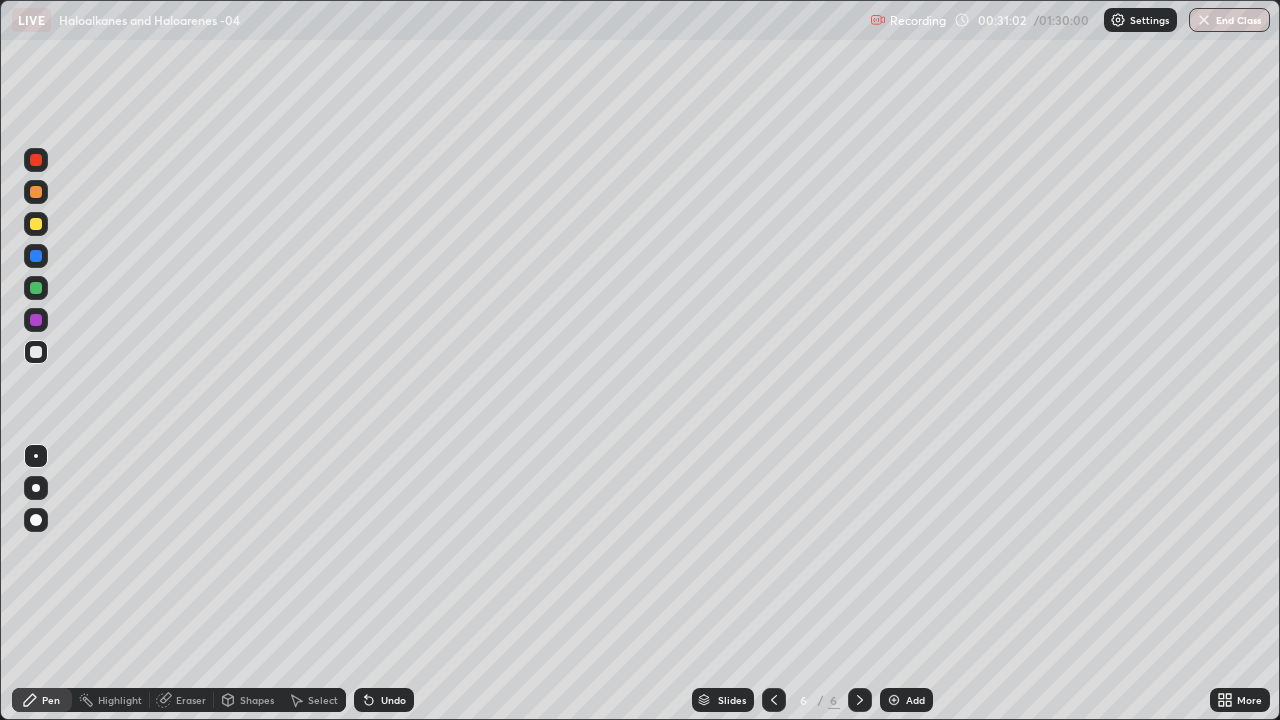 click on "Undo" at bounding box center [393, 700] 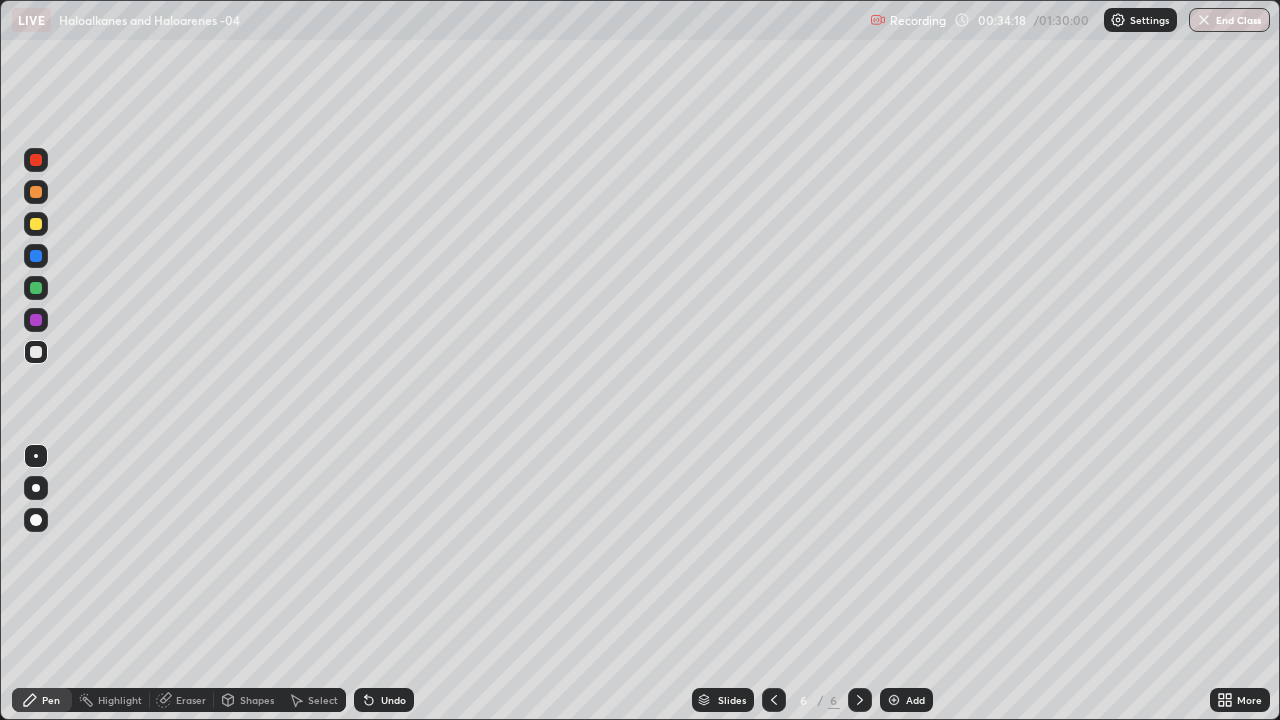 click on "Add" at bounding box center [915, 700] 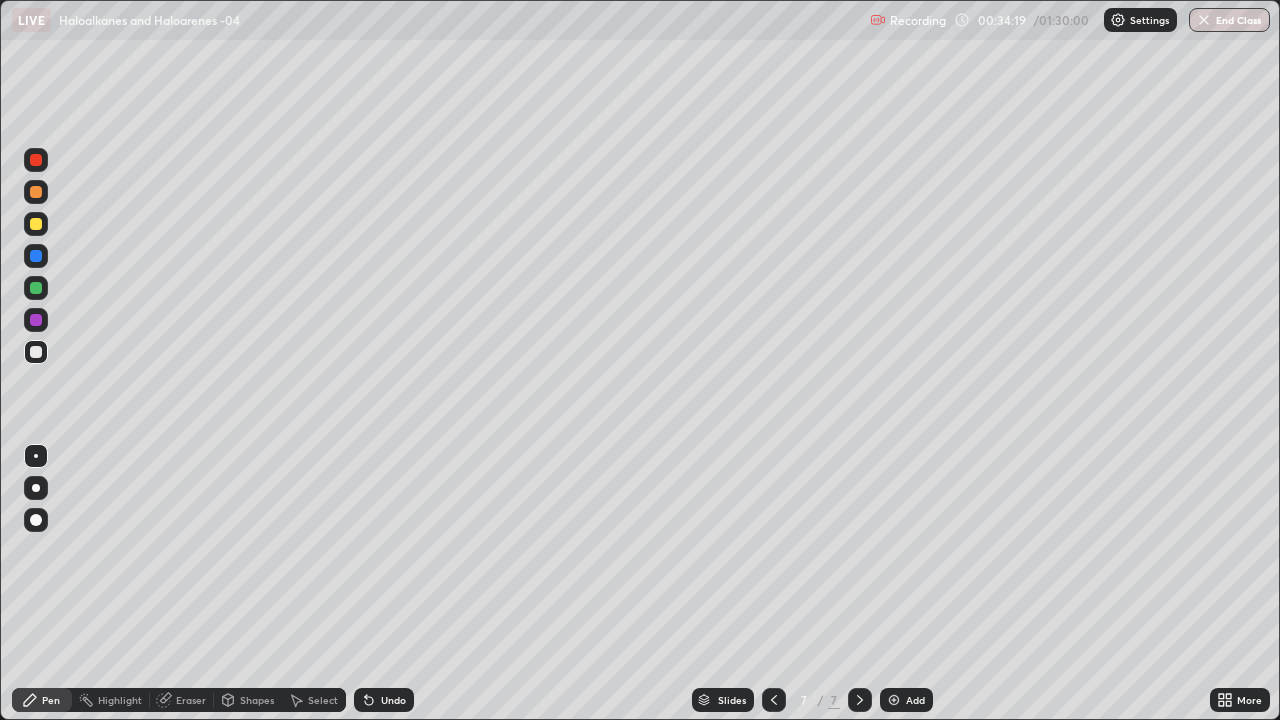 click at bounding box center (36, 352) 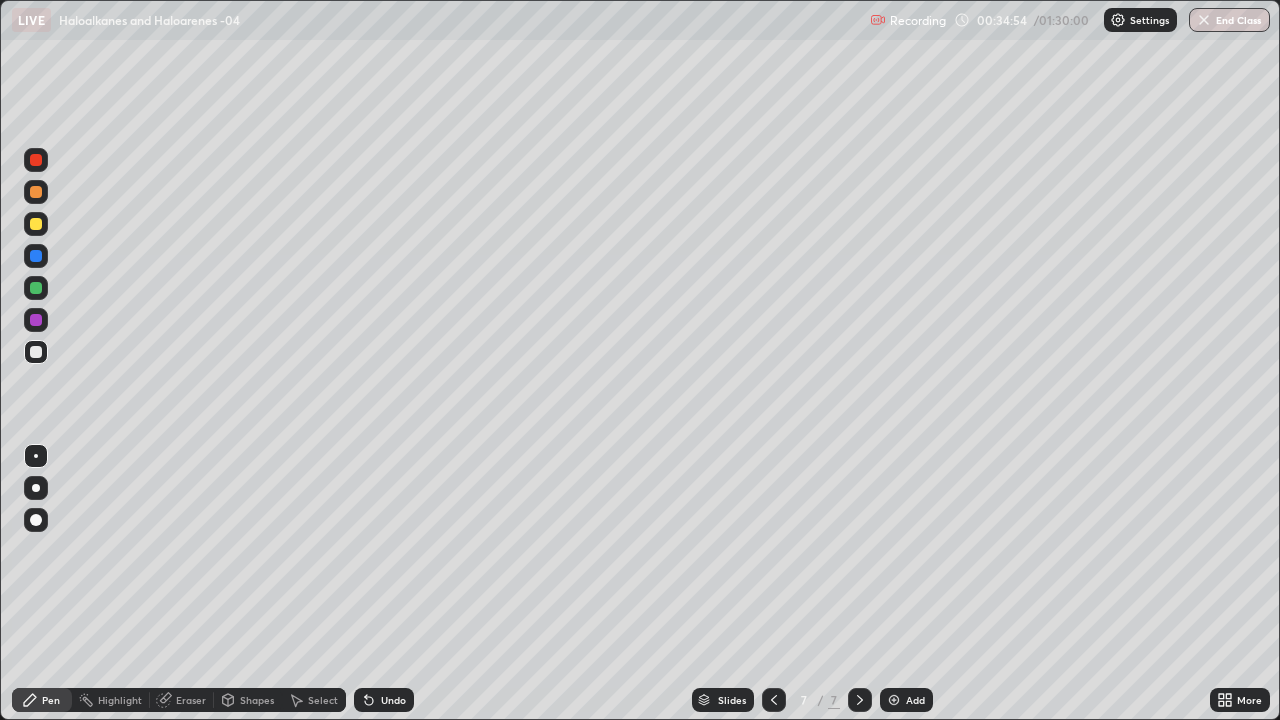 click at bounding box center (36, 192) 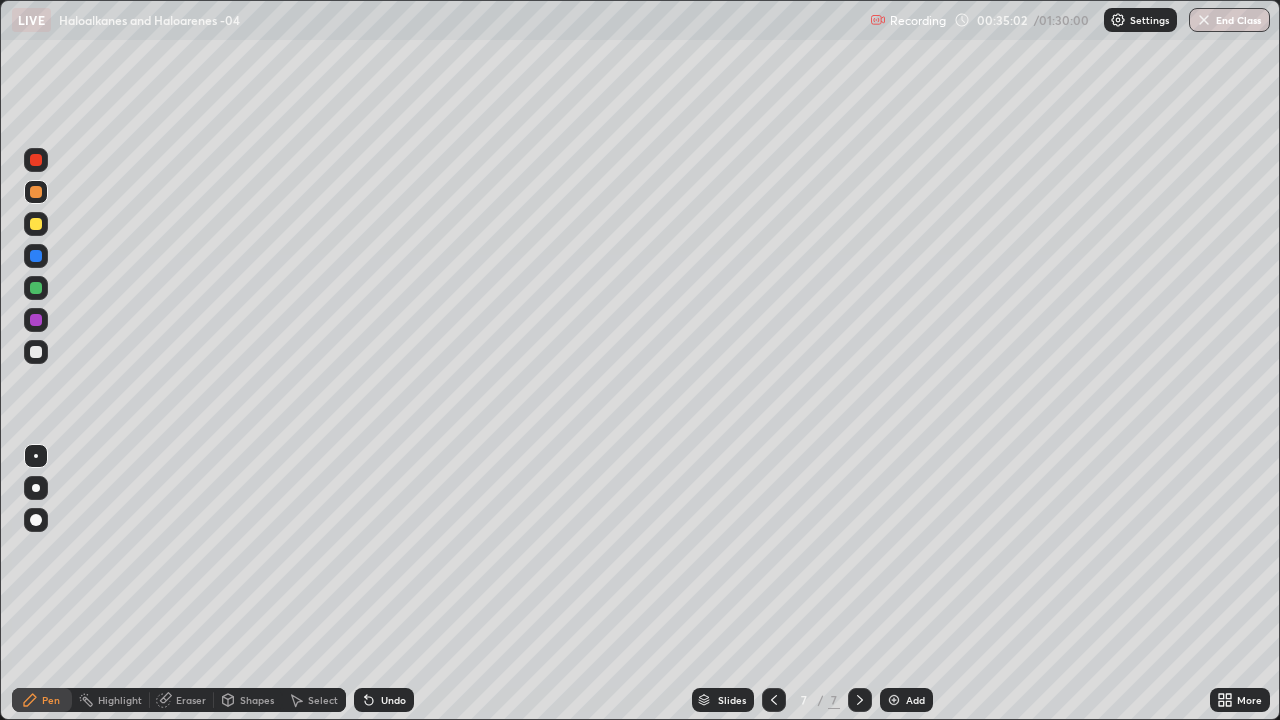 click on "Undo" at bounding box center [393, 700] 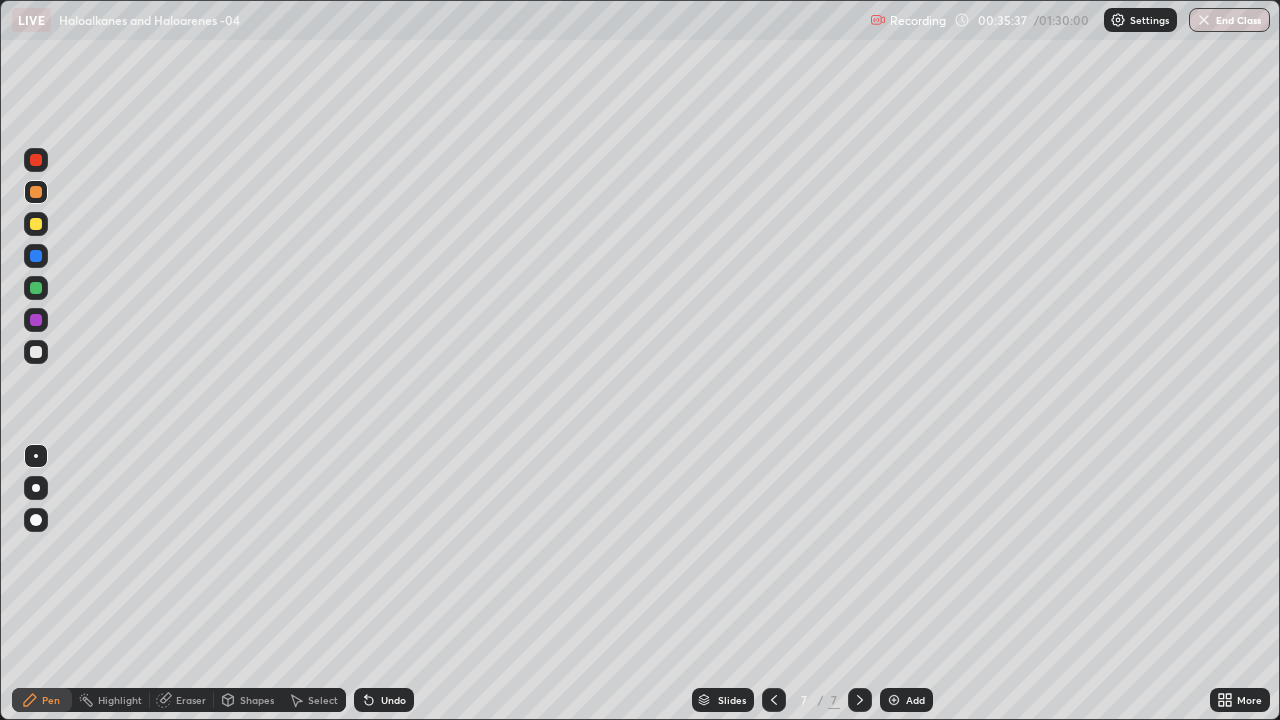 click at bounding box center (36, 352) 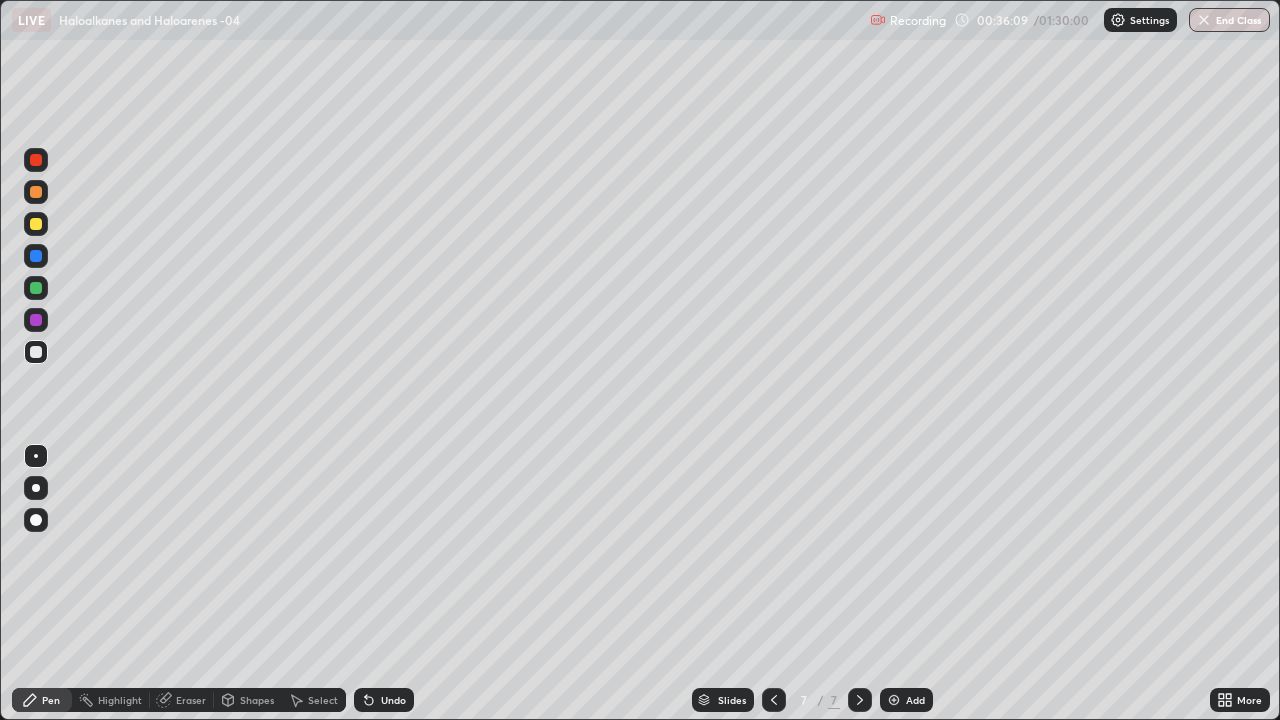 click at bounding box center (36, 192) 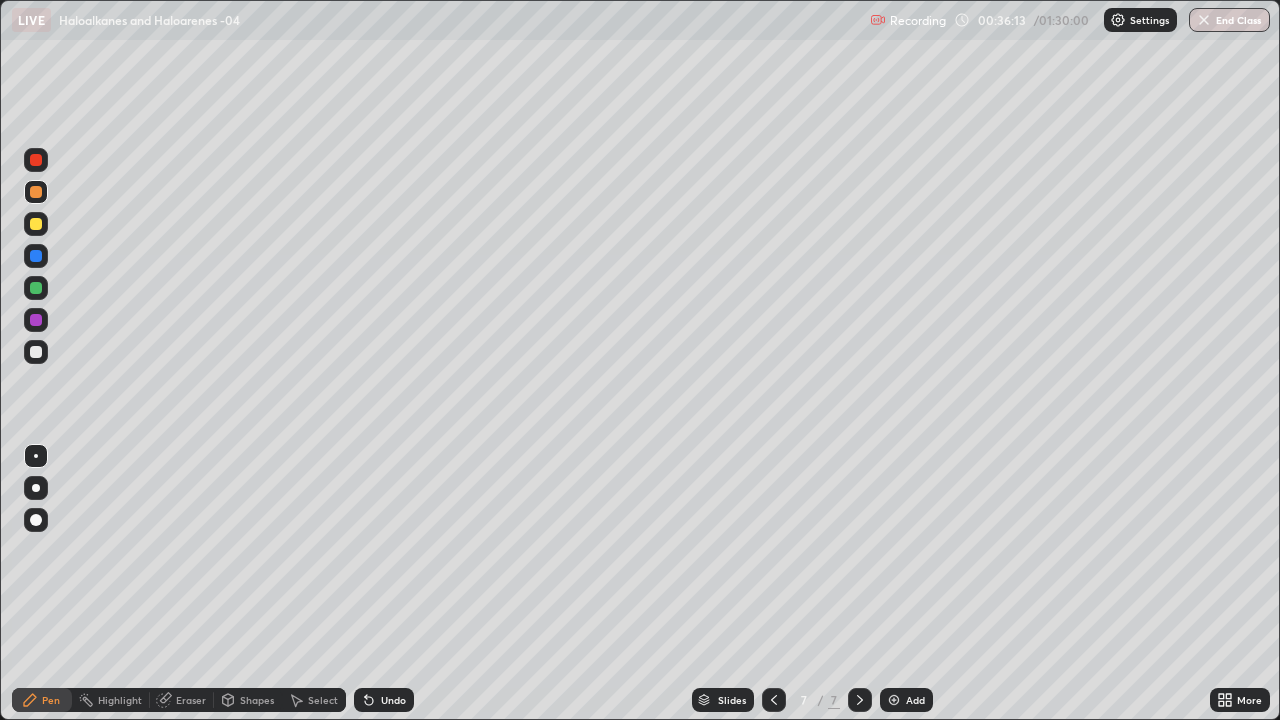 click at bounding box center [36, 352] 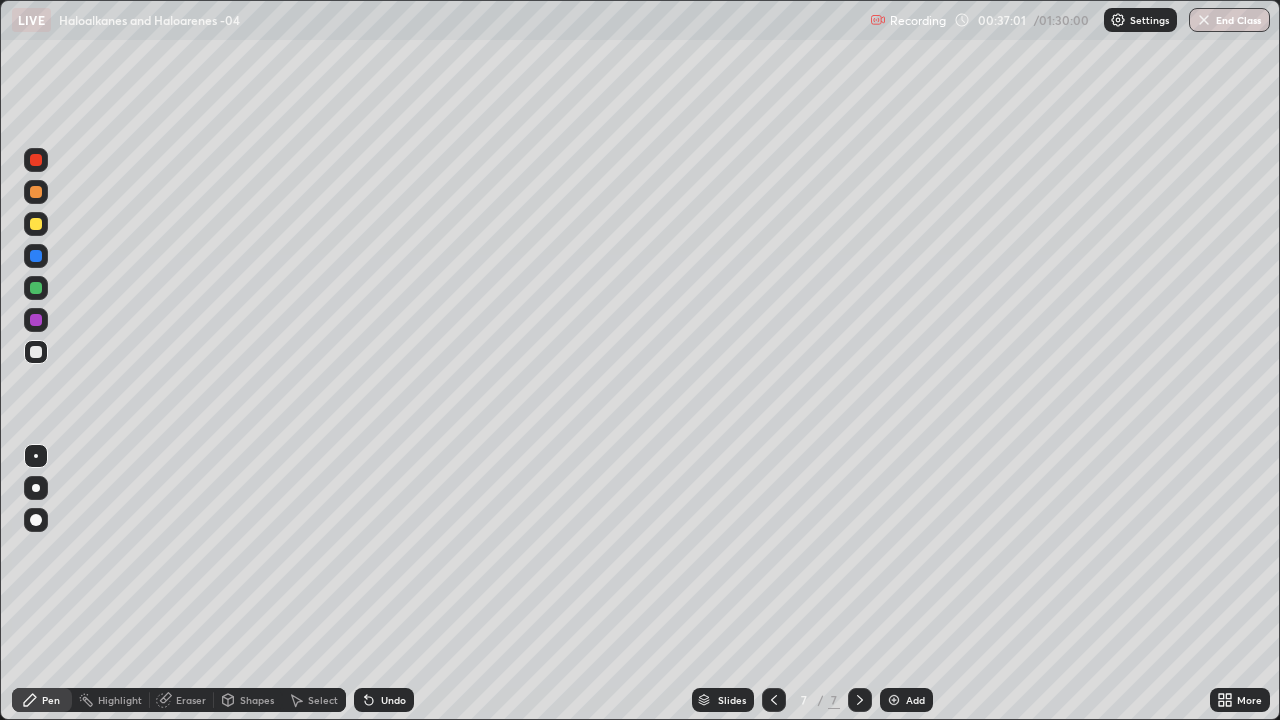 click on "Undo" at bounding box center (384, 700) 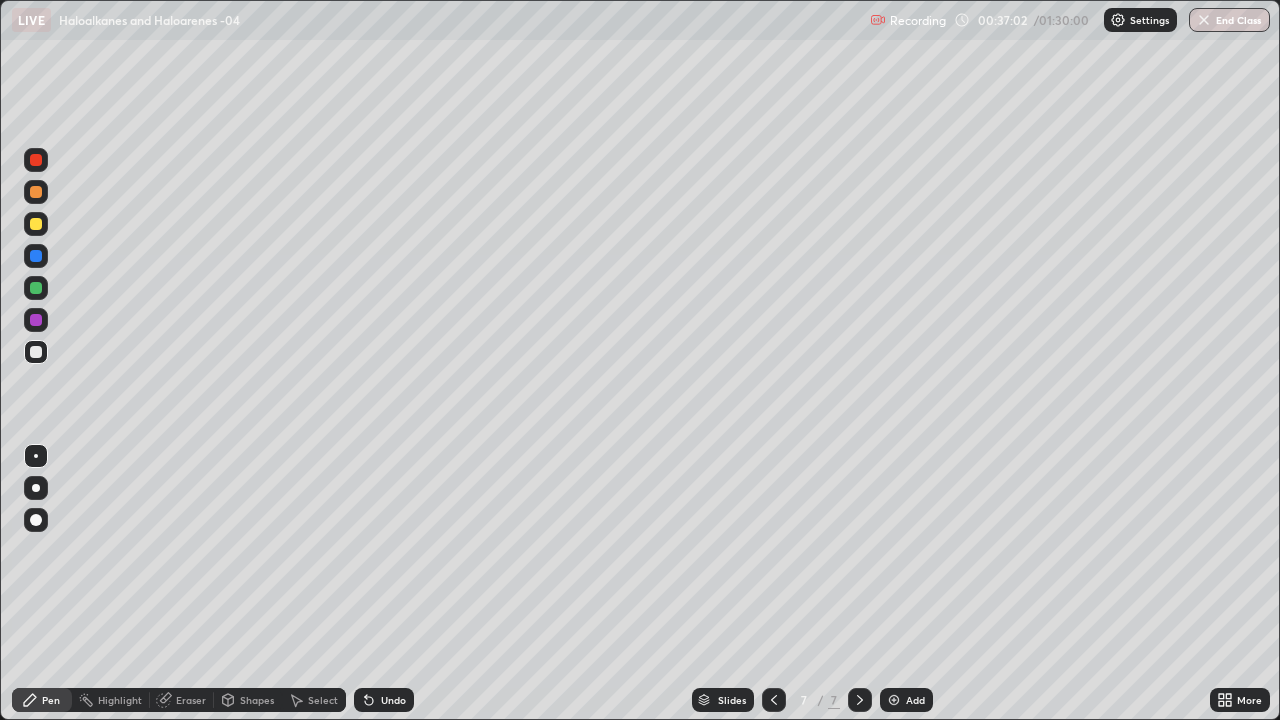 click on "Undo" at bounding box center [384, 700] 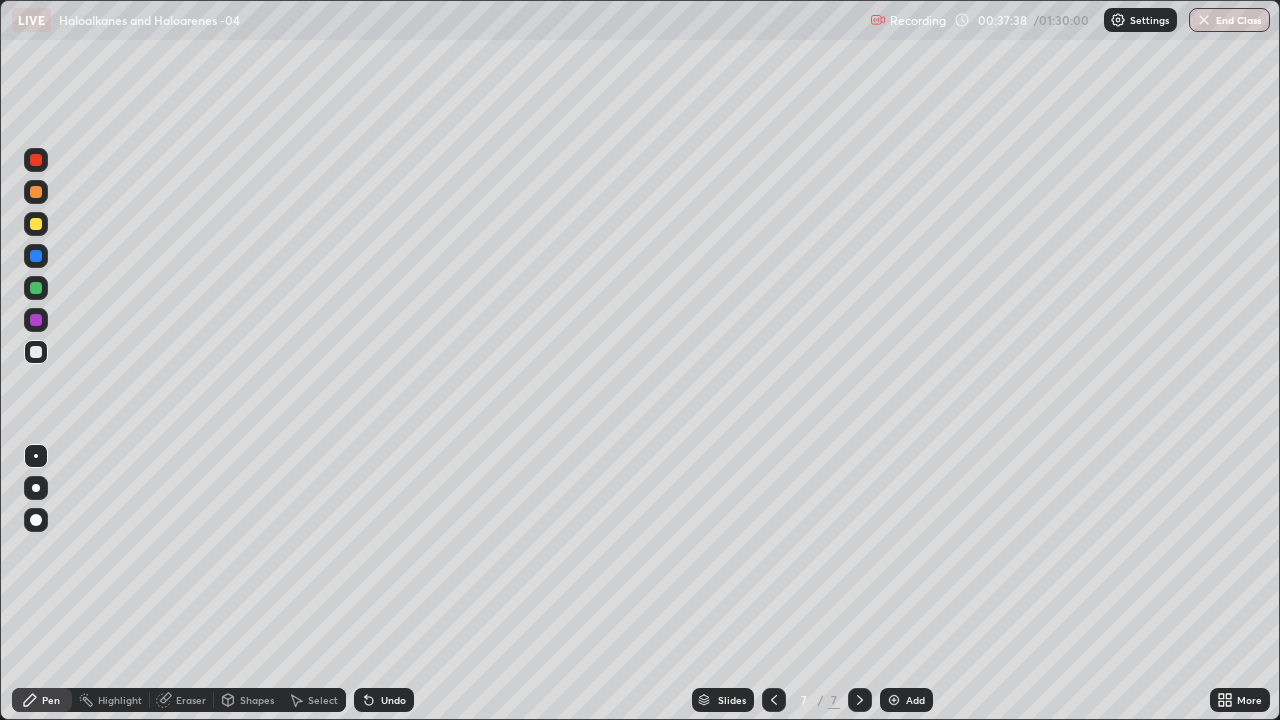 click at bounding box center [36, 160] 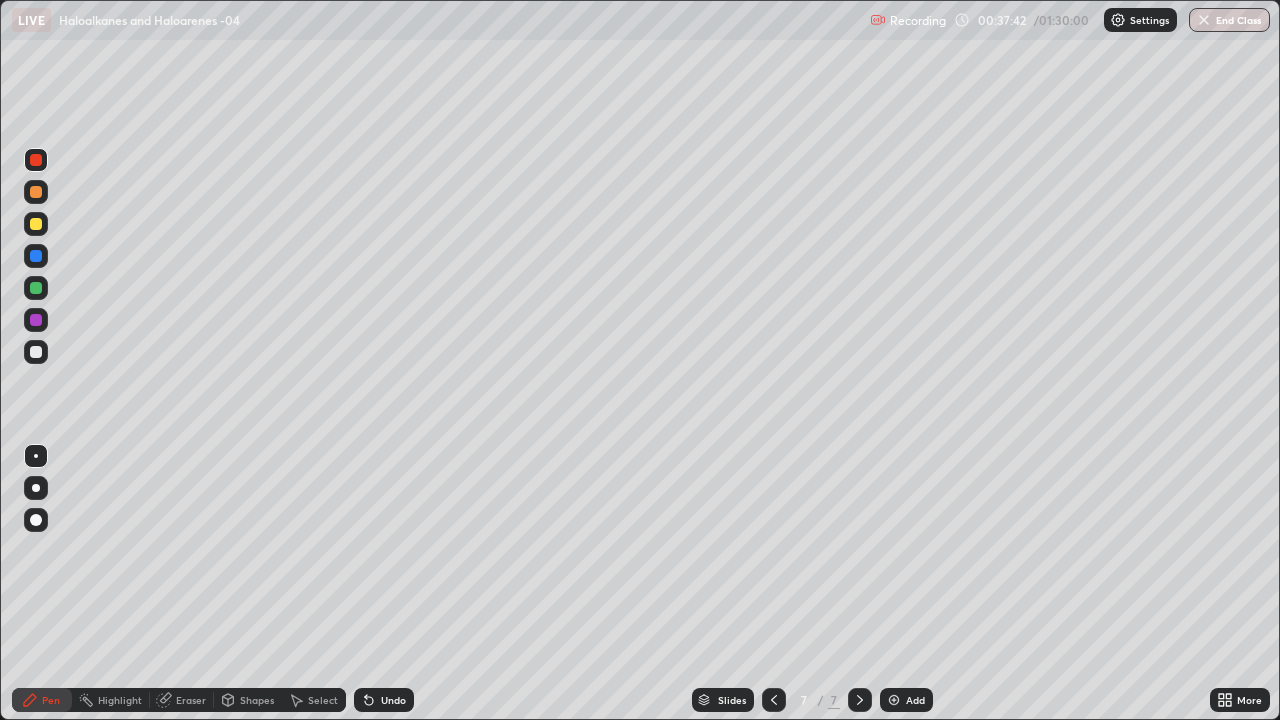 click at bounding box center (36, 352) 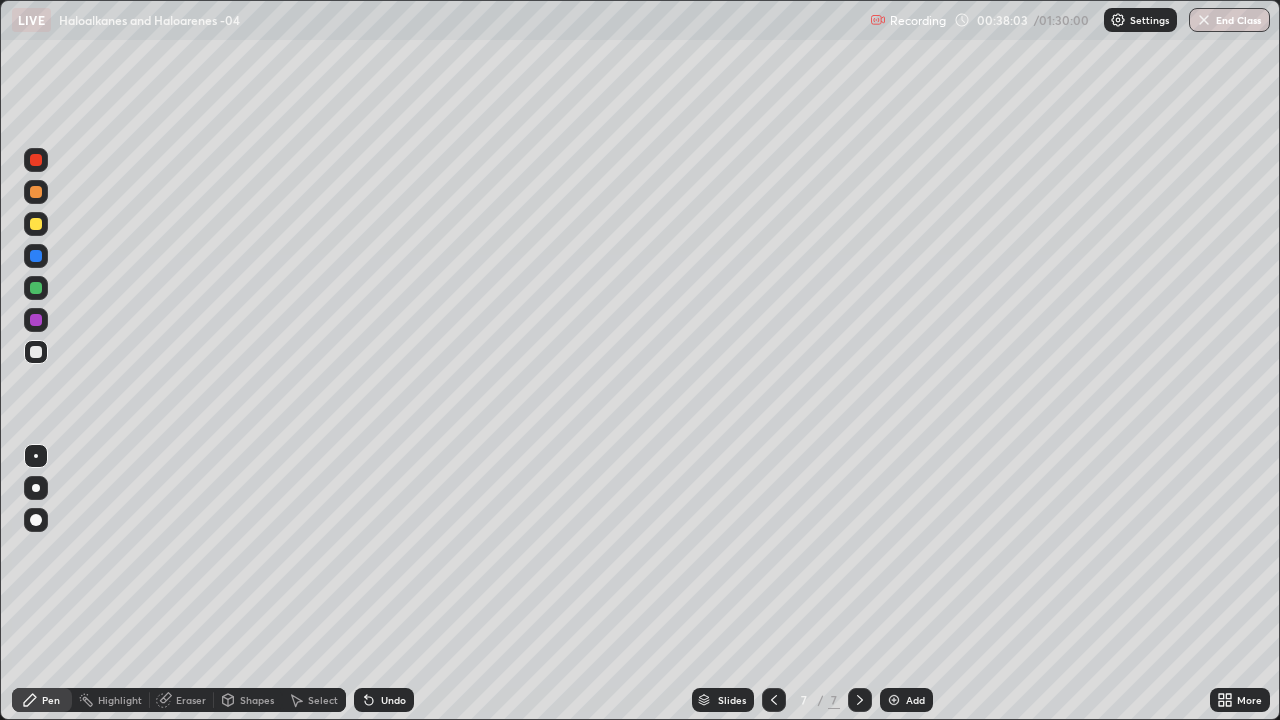 click on "Undo" at bounding box center [384, 700] 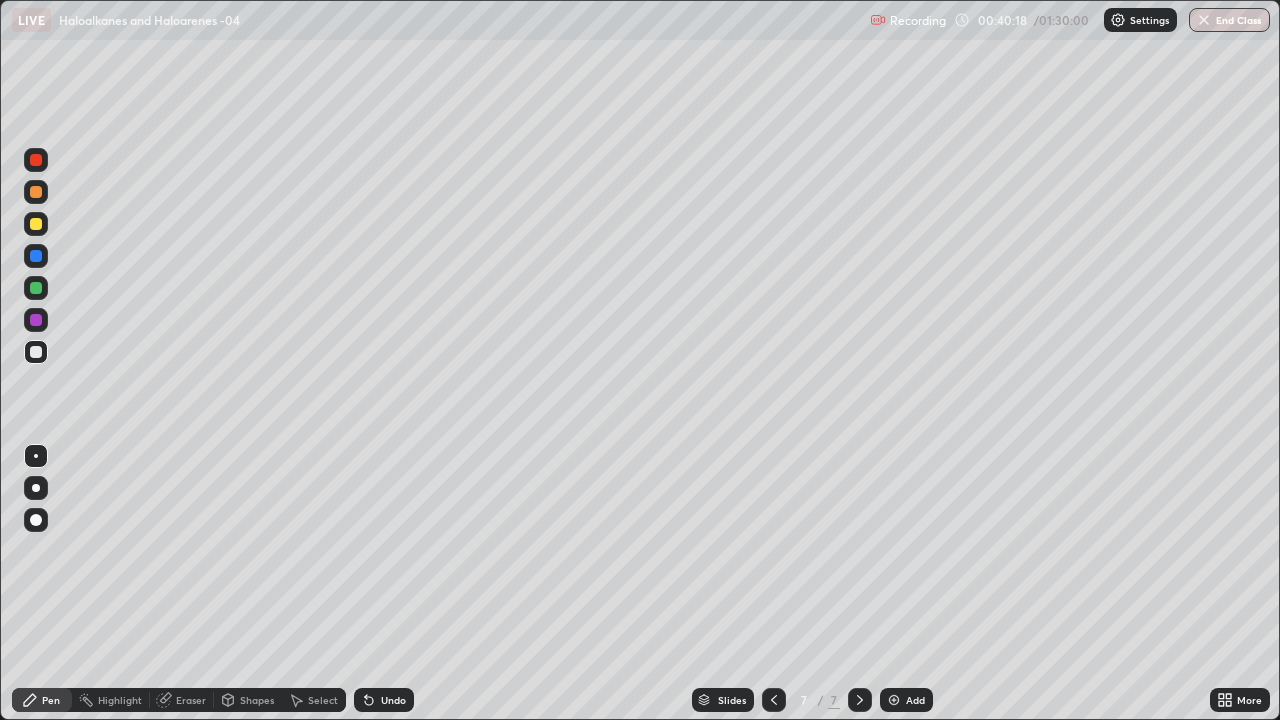 click at bounding box center [36, 160] 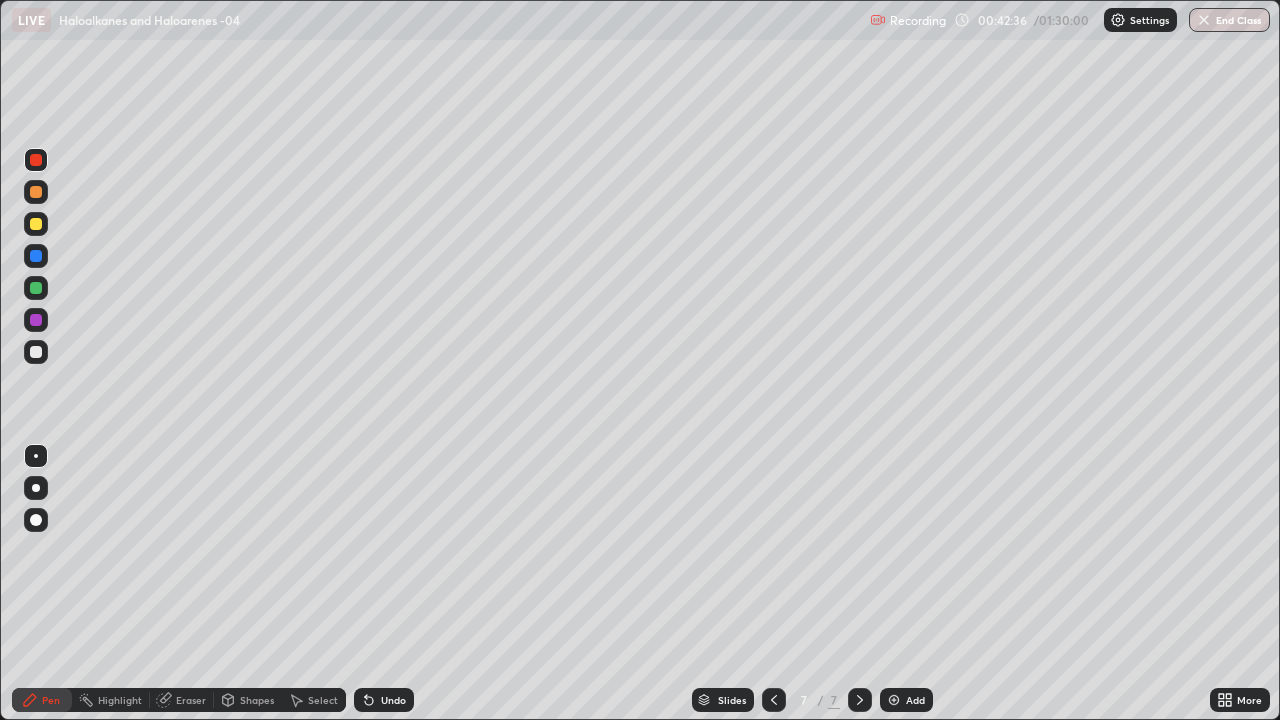 click on "Add" at bounding box center (915, 700) 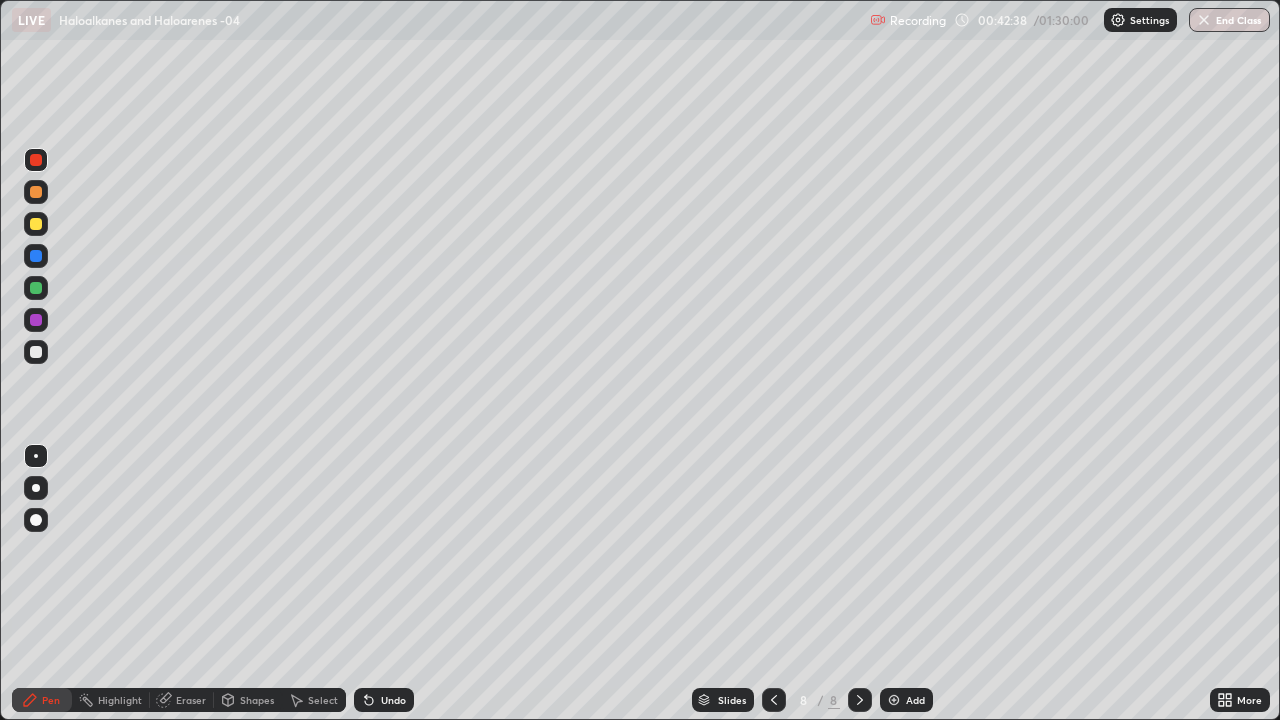 click at bounding box center (36, 352) 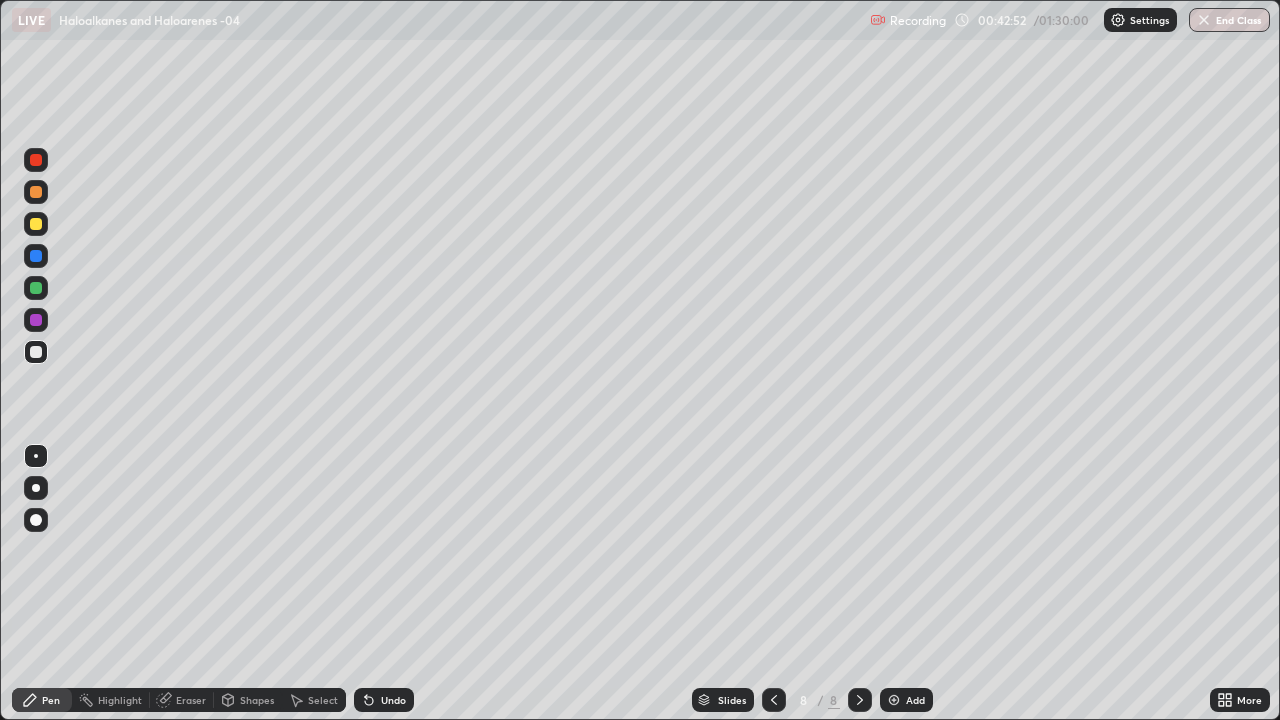click at bounding box center (36, 224) 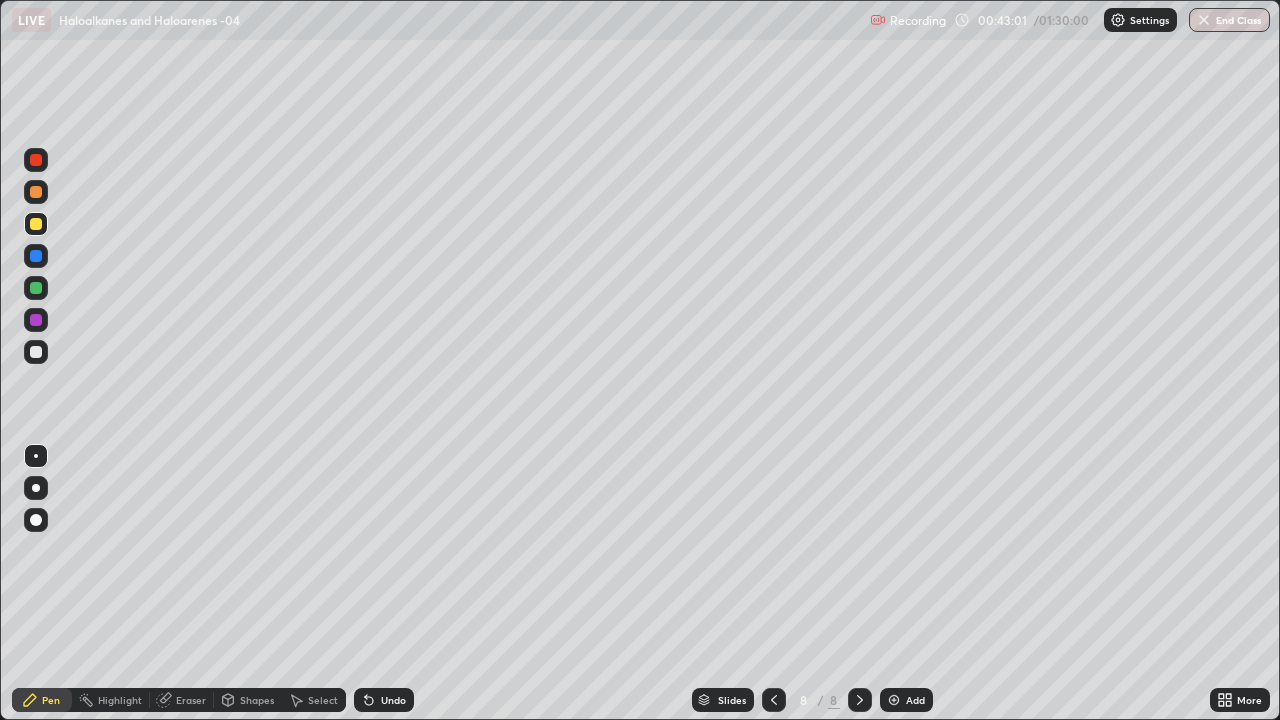 click at bounding box center [36, 352] 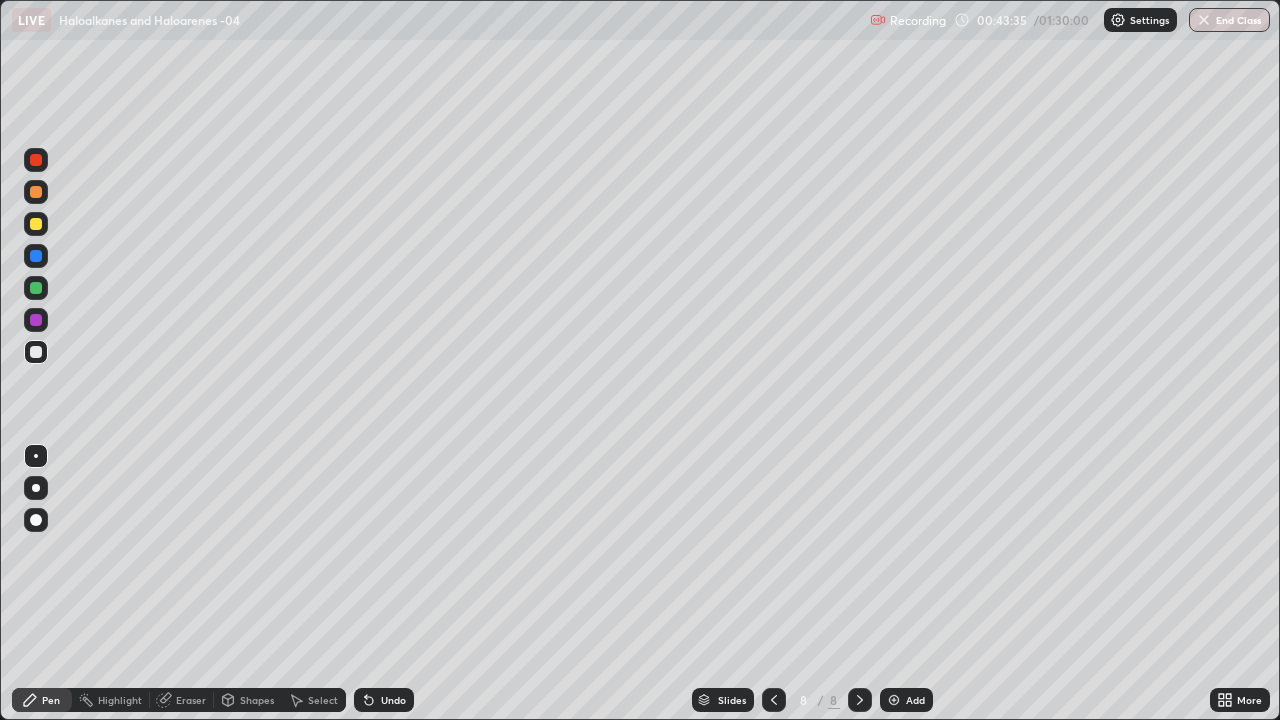 click at bounding box center (36, 160) 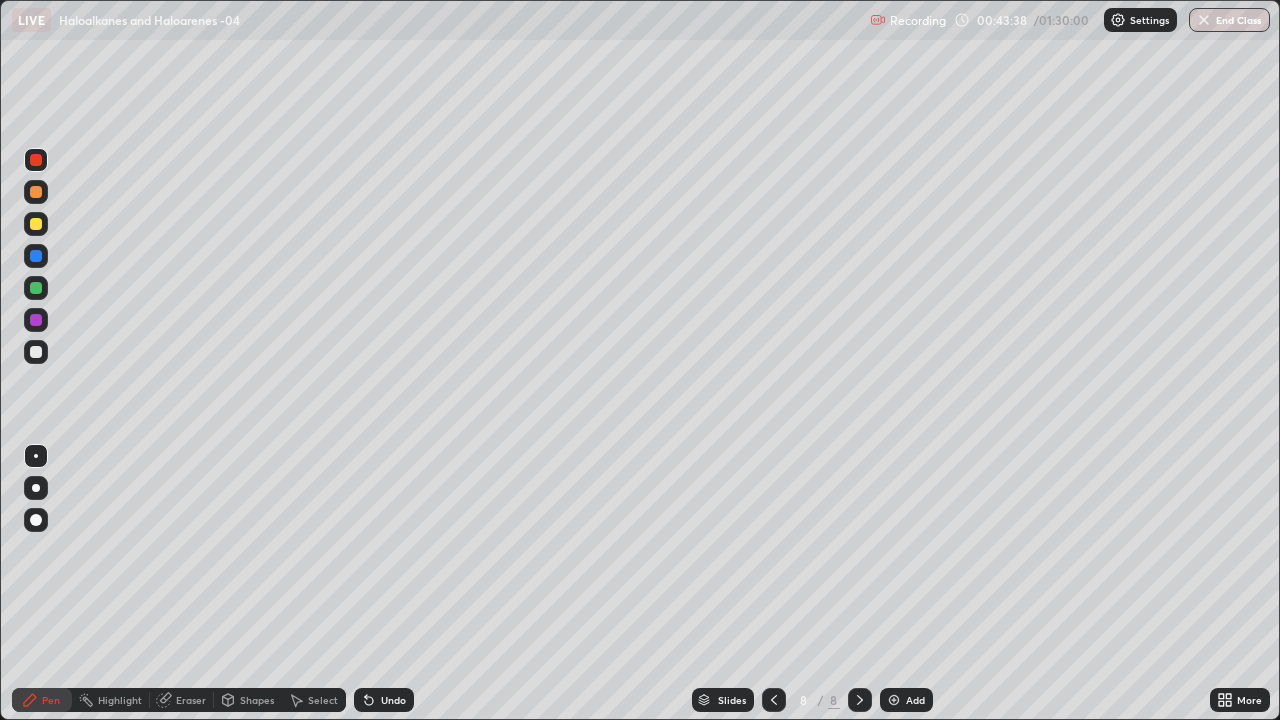 click on "Undo" at bounding box center (384, 700) 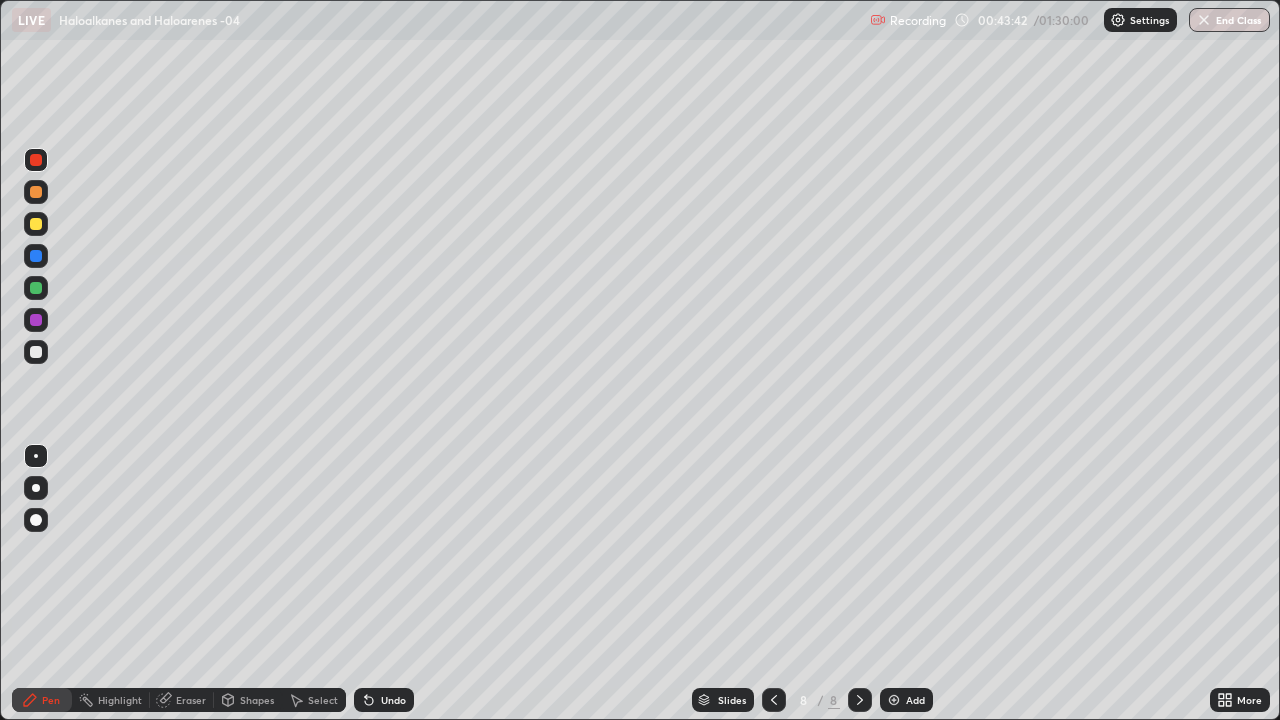 click at bounding box center [36, 352] 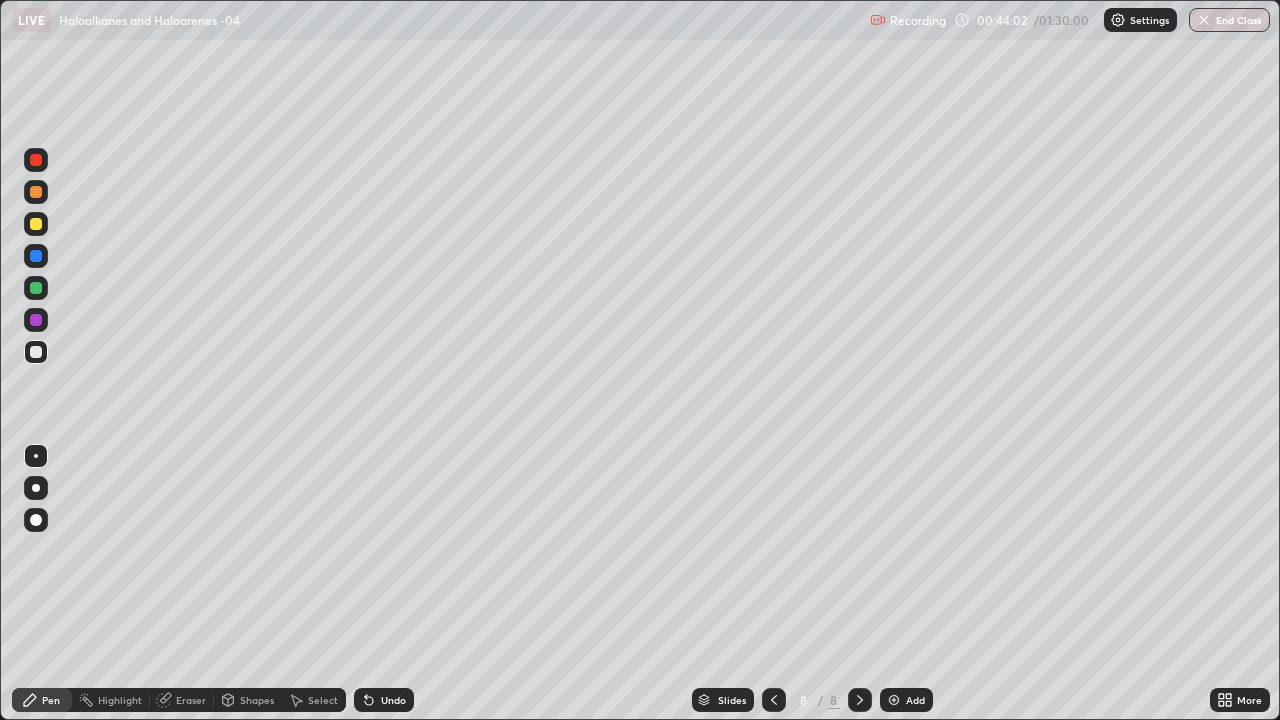 click at bounding box center [36, 160] 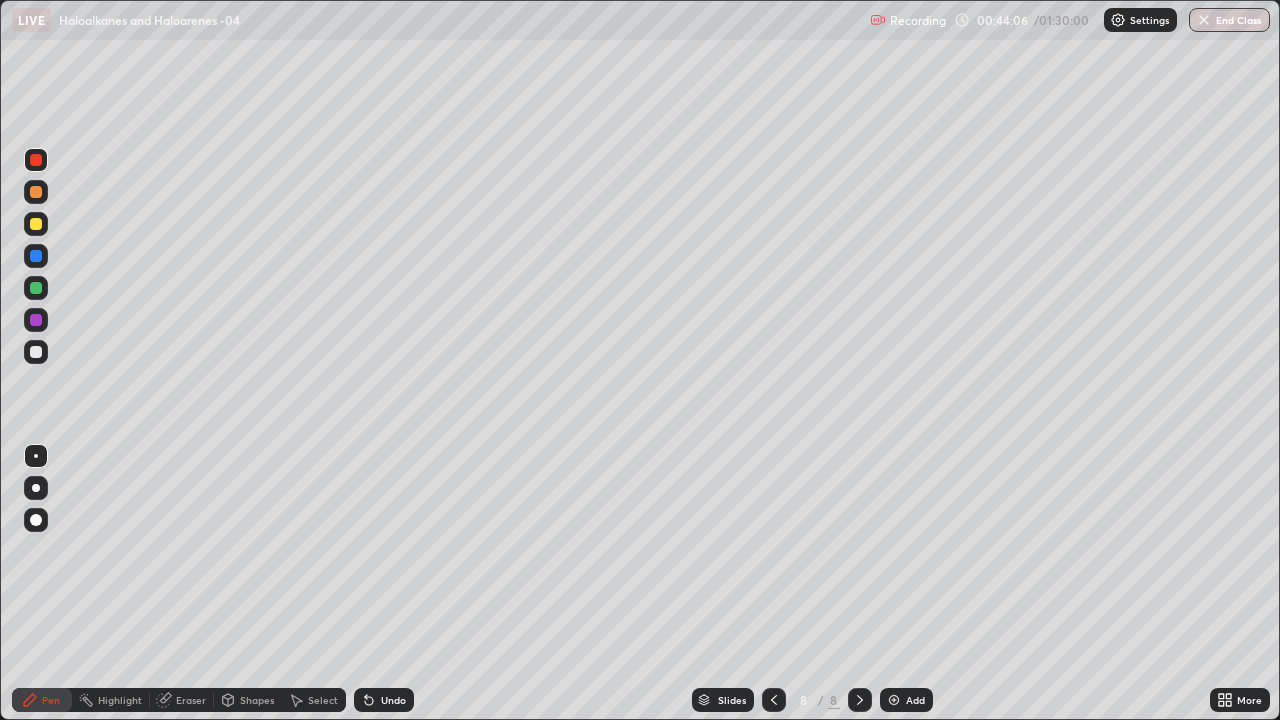 click at bounding box center (36, 352) 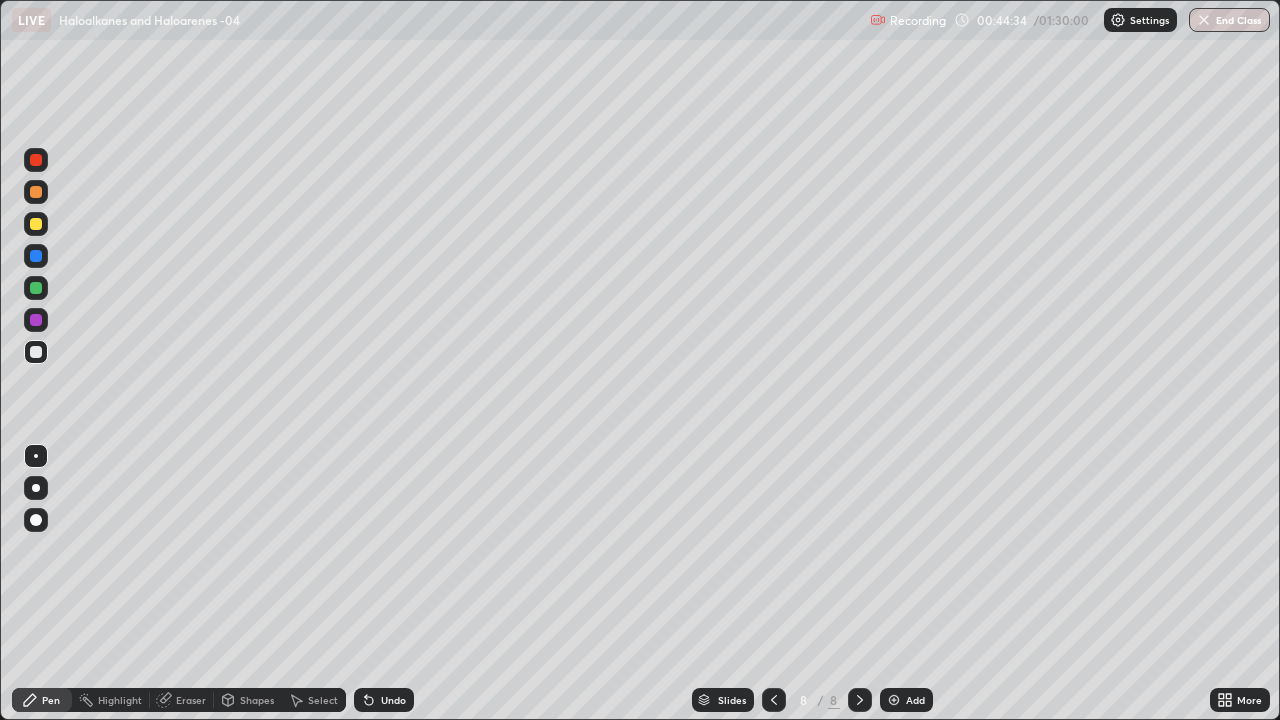click at bounding box center (36, 224) 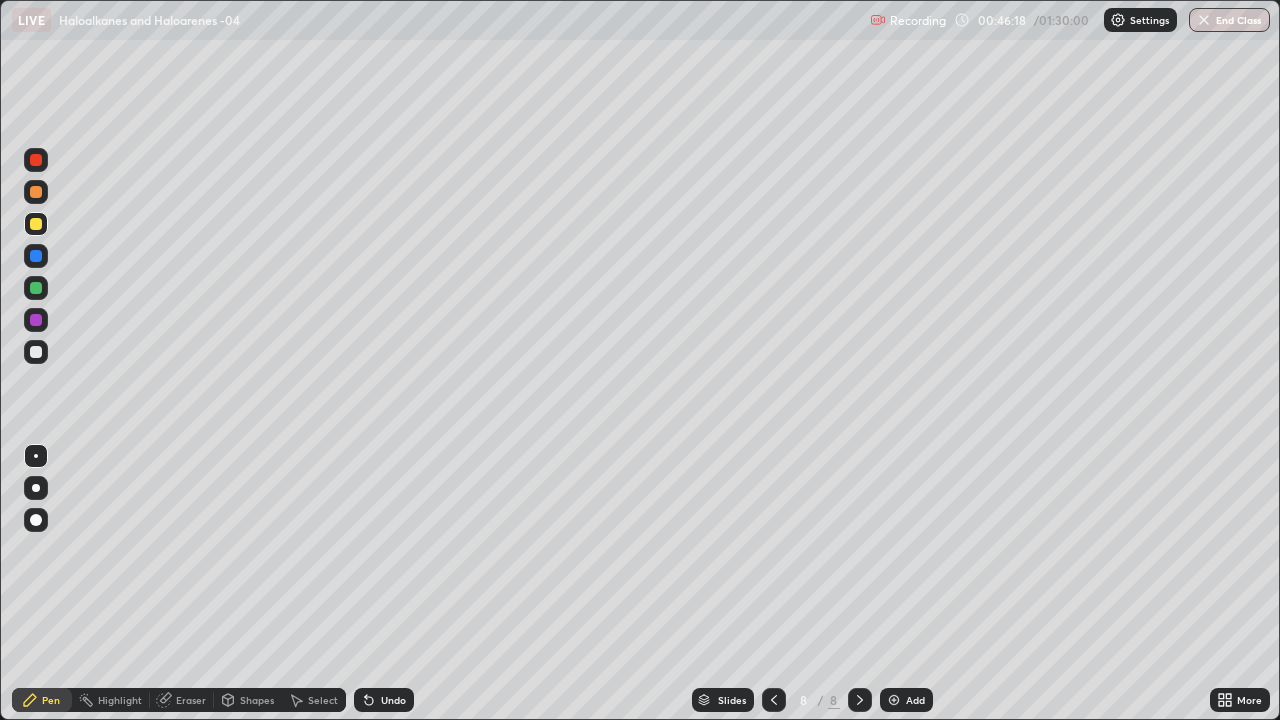click on "Add" at bounding box center (915, 700) 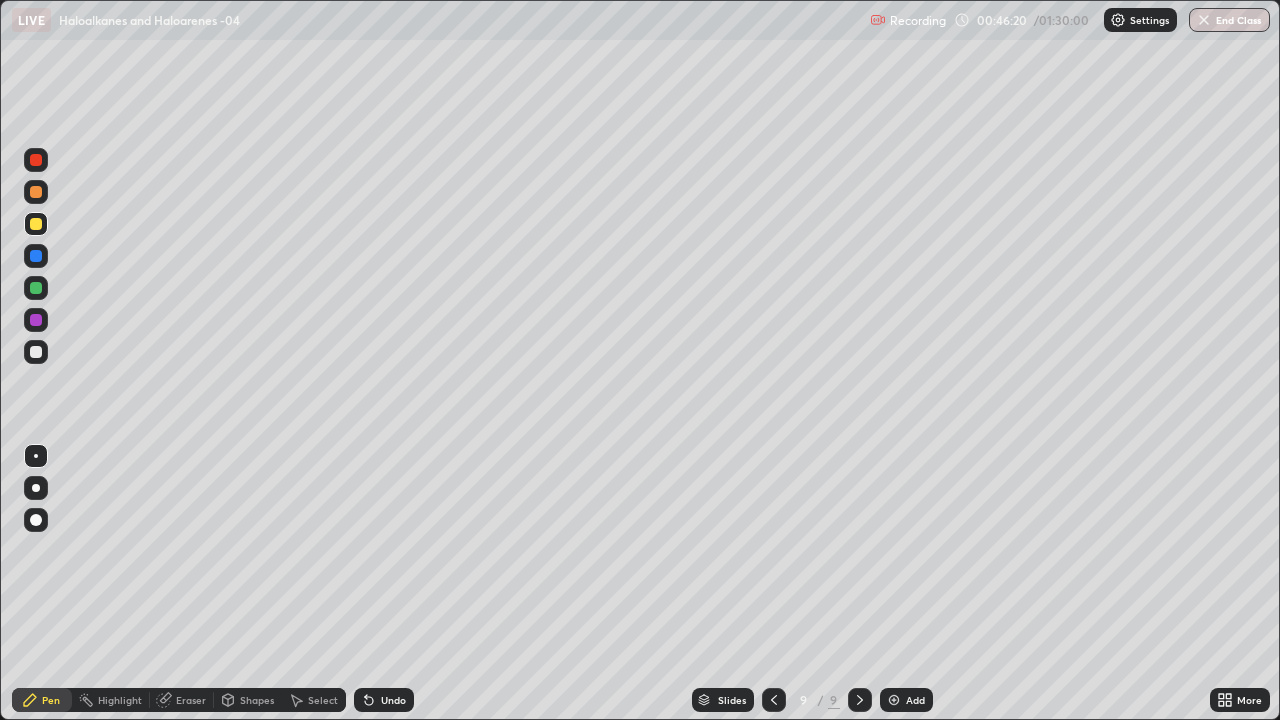 click at bounding box center (36, 288) 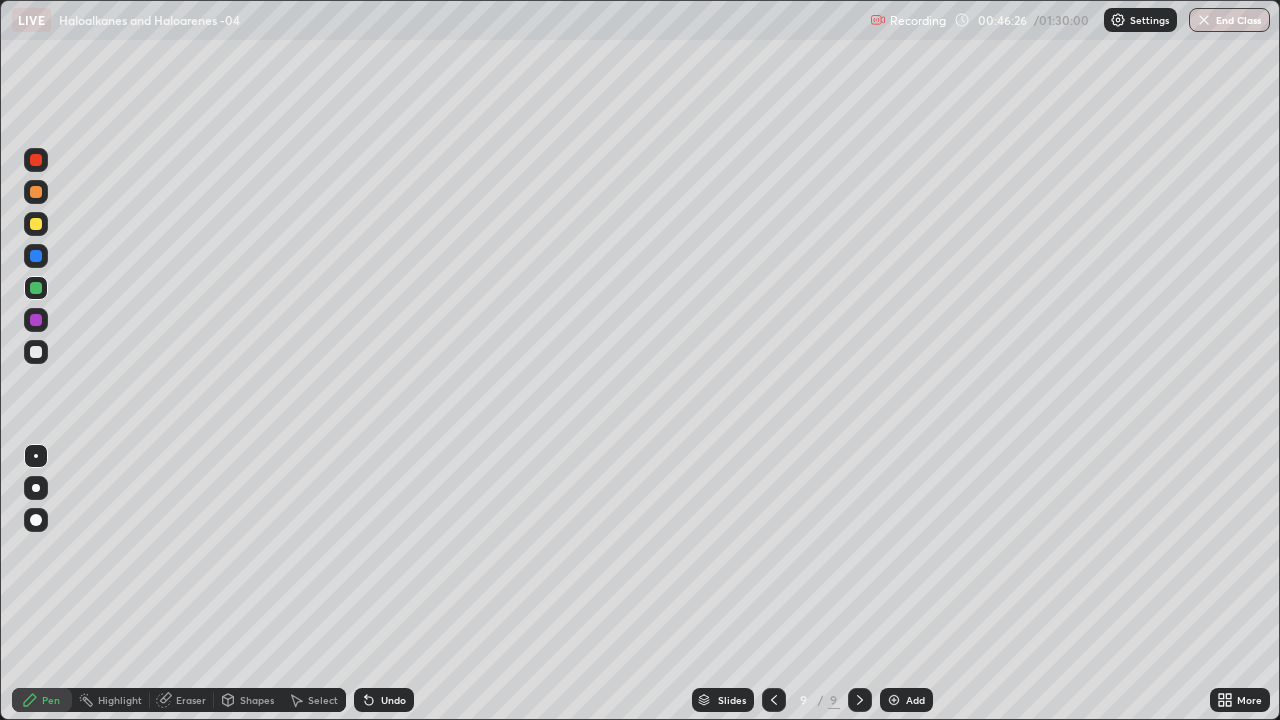 click at bounding box center [36, 352] 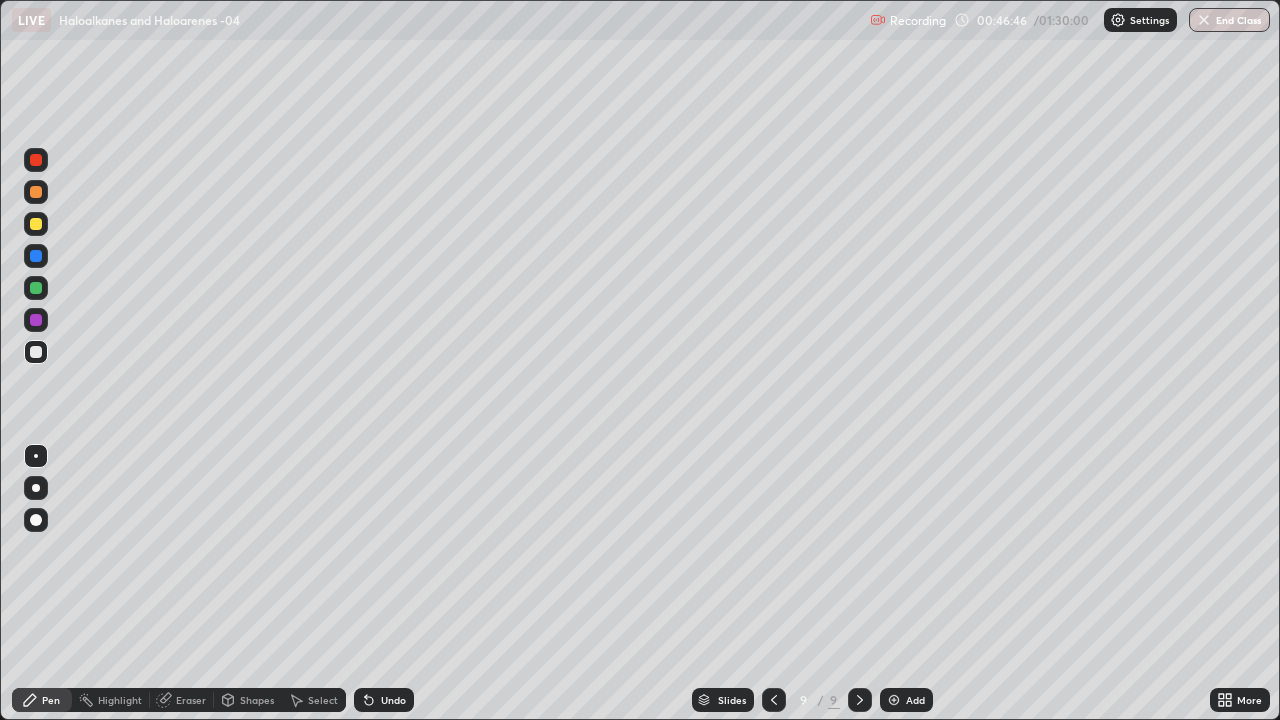 click at bounding box center (36, 192) 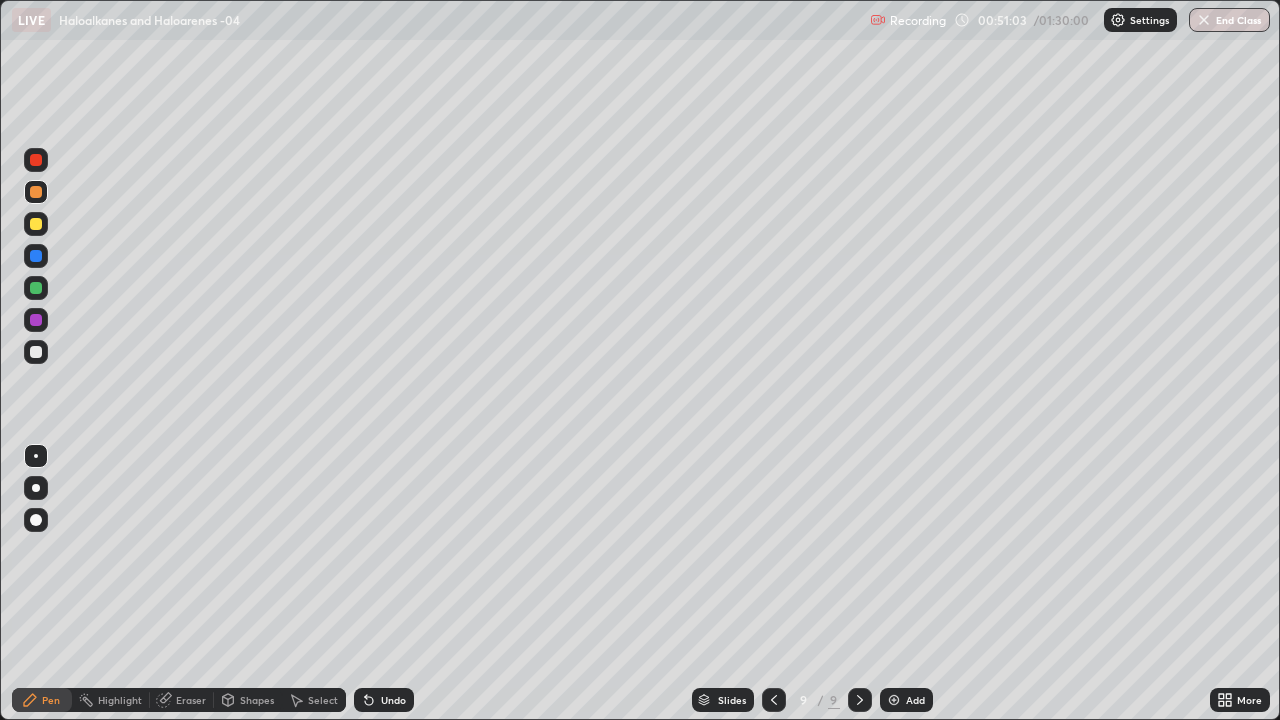 click on "Undo" at bounding box center [384, 700] 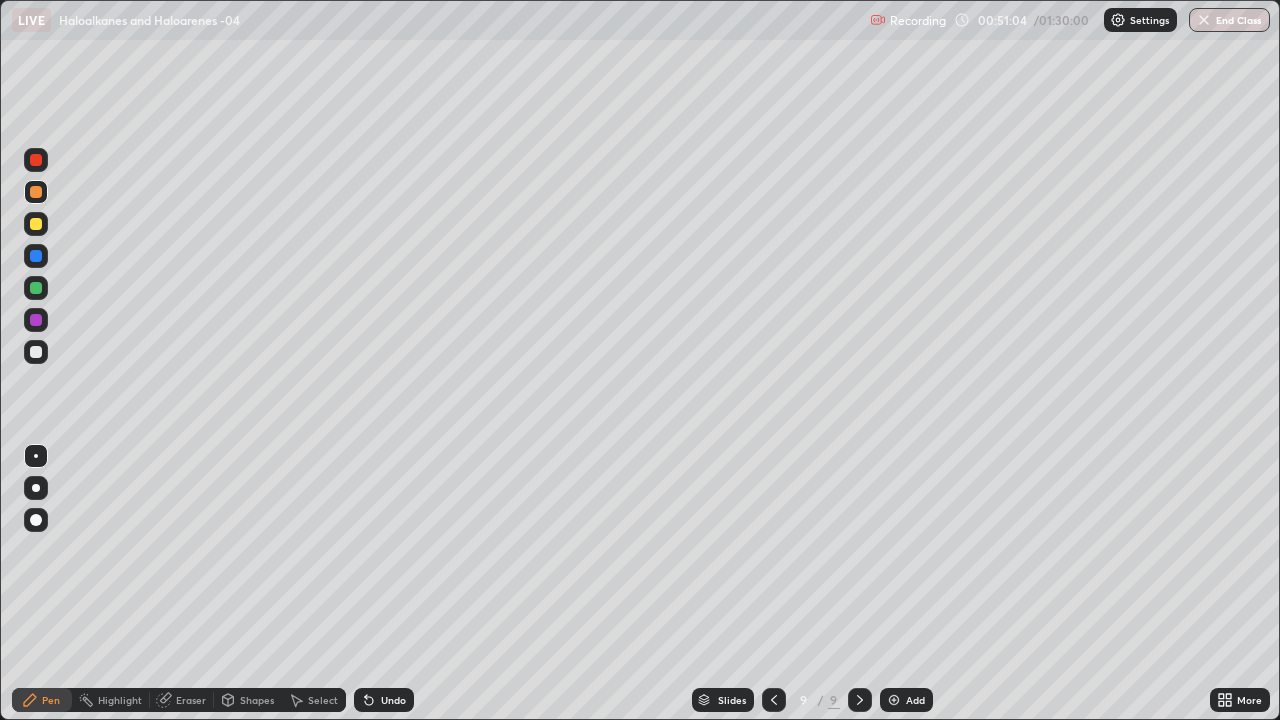 click on "Undo" at bounding box center (393, 700) 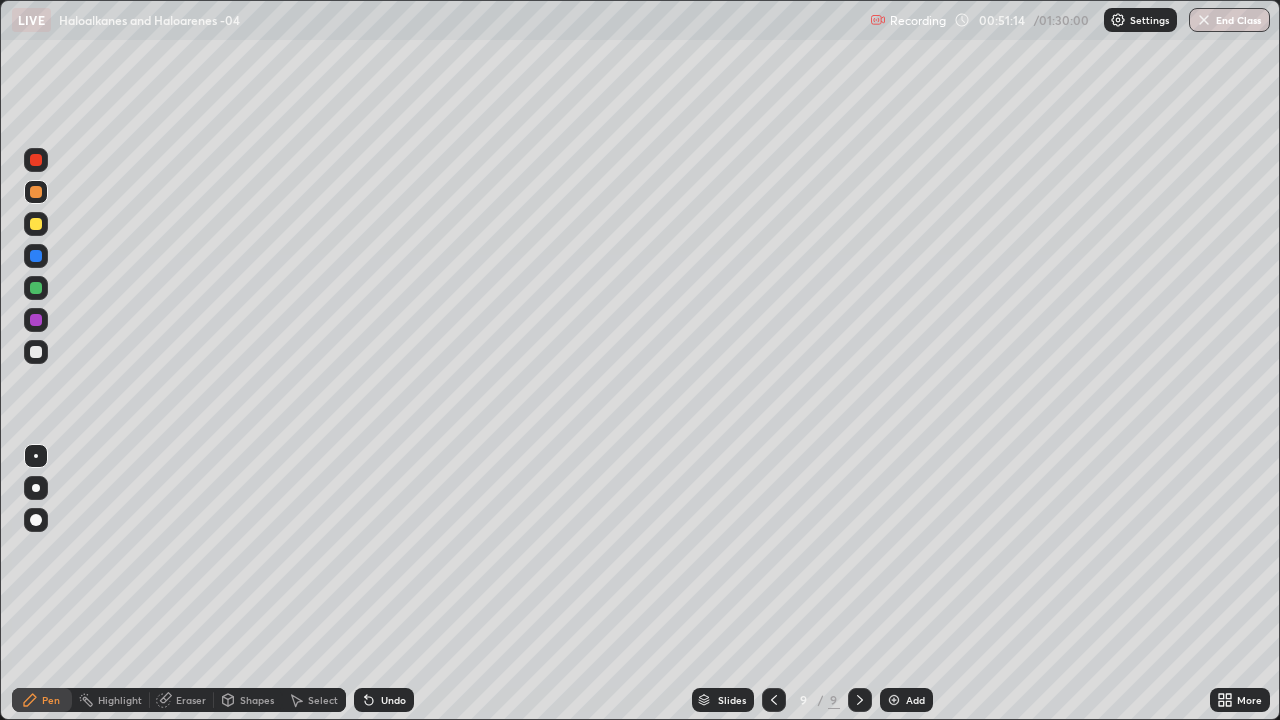 click on "Eraser" at bounding box center (182, 700) 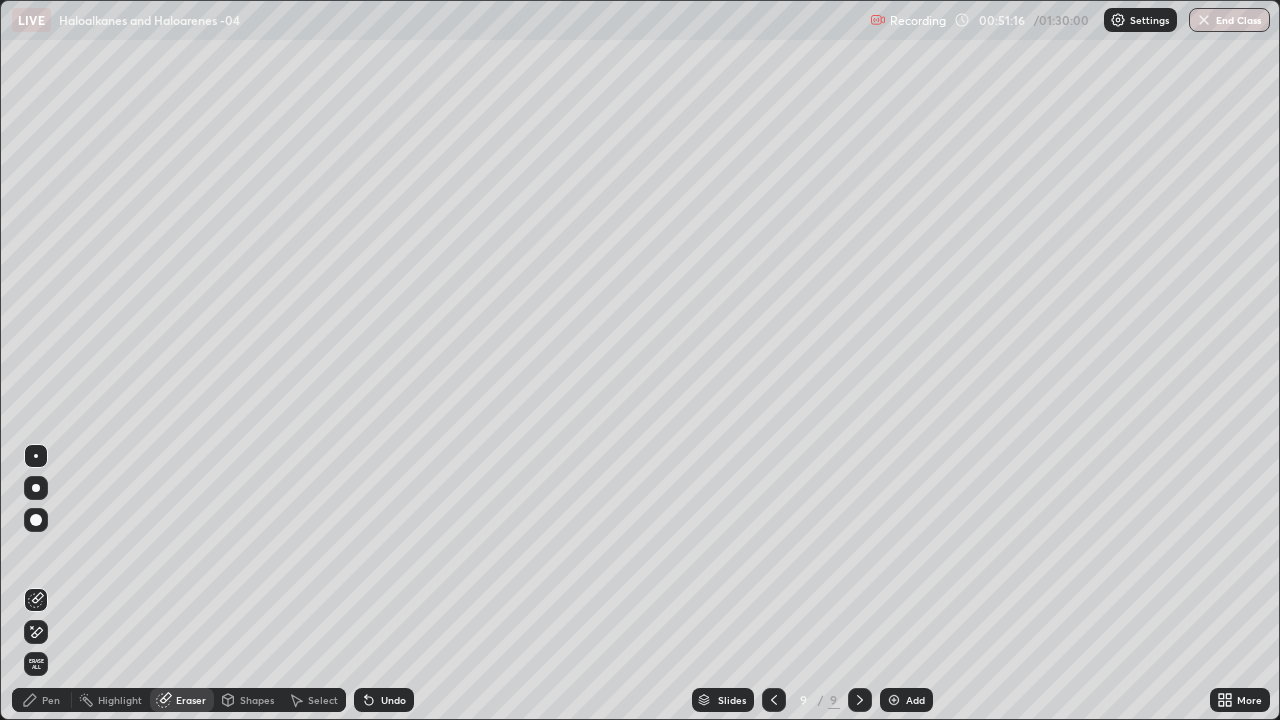 click on "Pen" at bounding box center [51, 700] 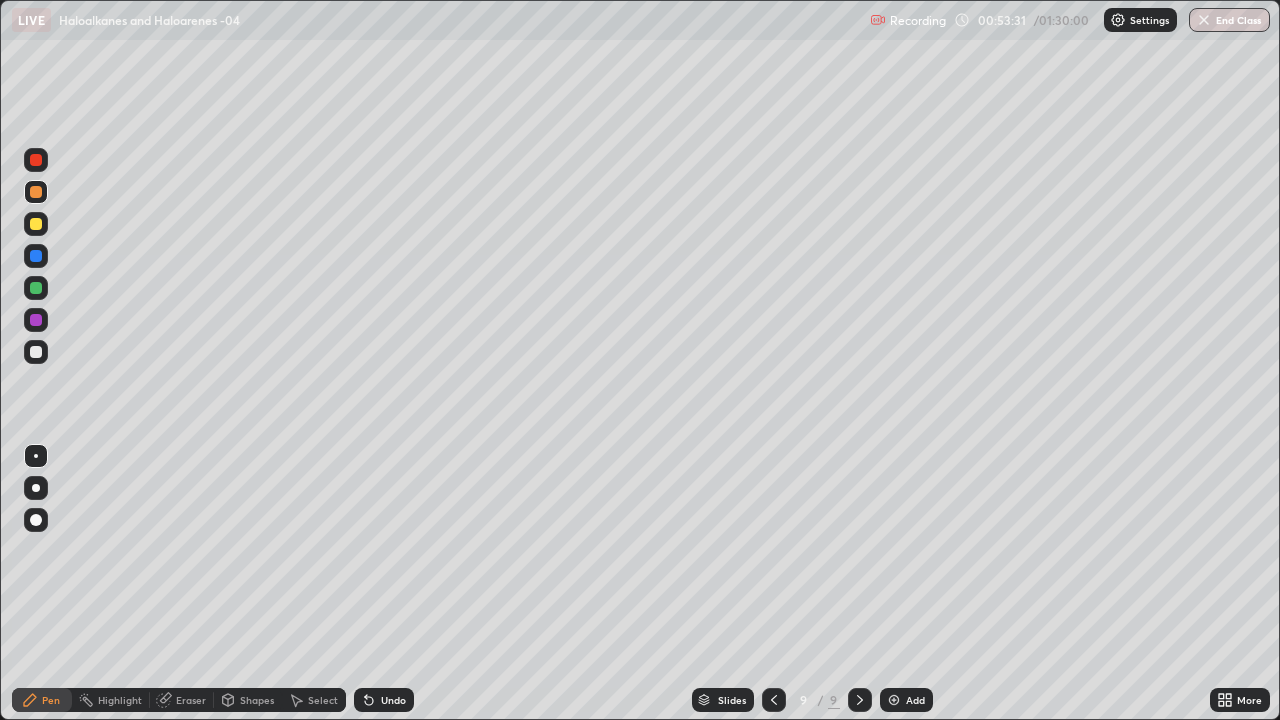 click on "Add" at bounding box center [915, 700] 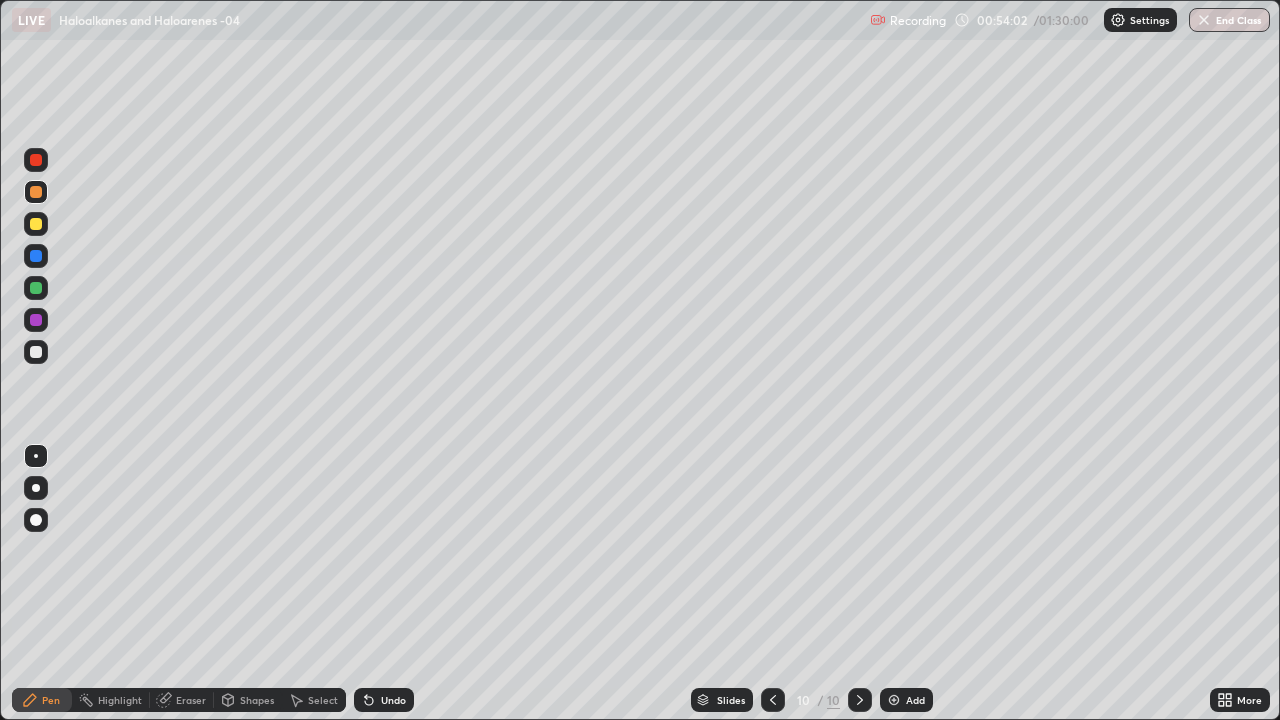 click on "Undo" at bounding box center (393, 700) 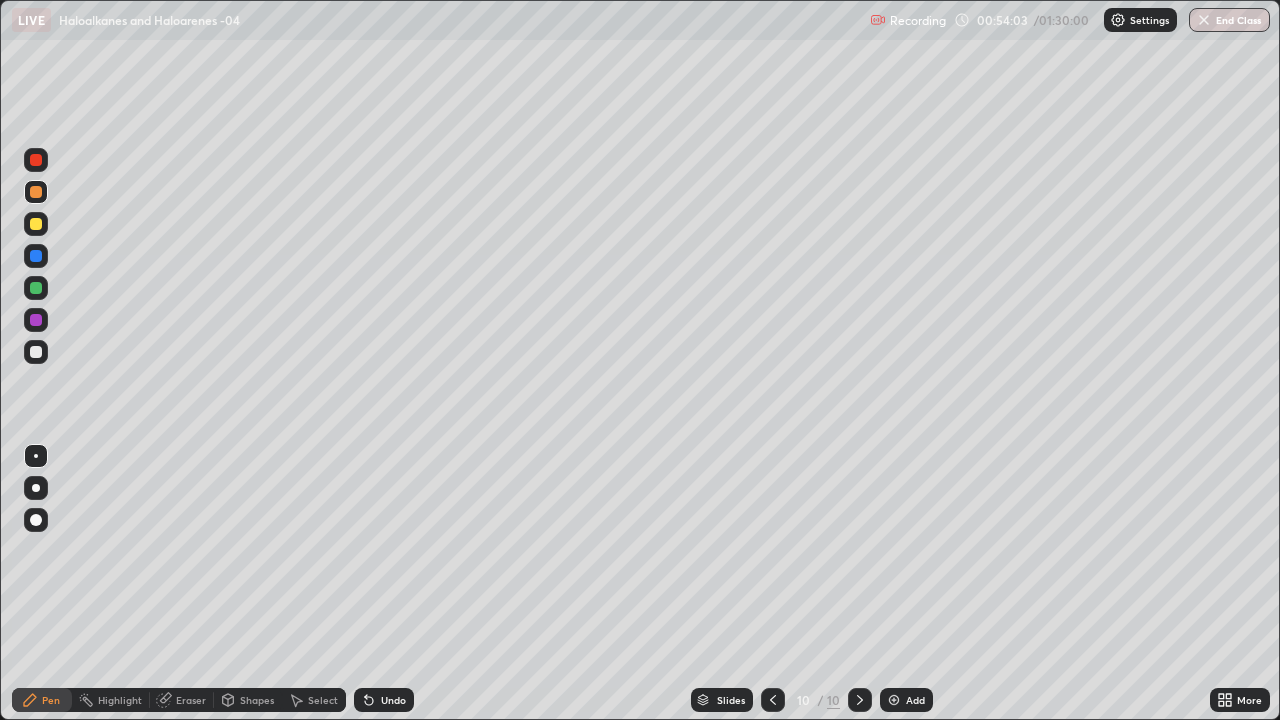 click on "Undo" at bounding box center [393, 700] 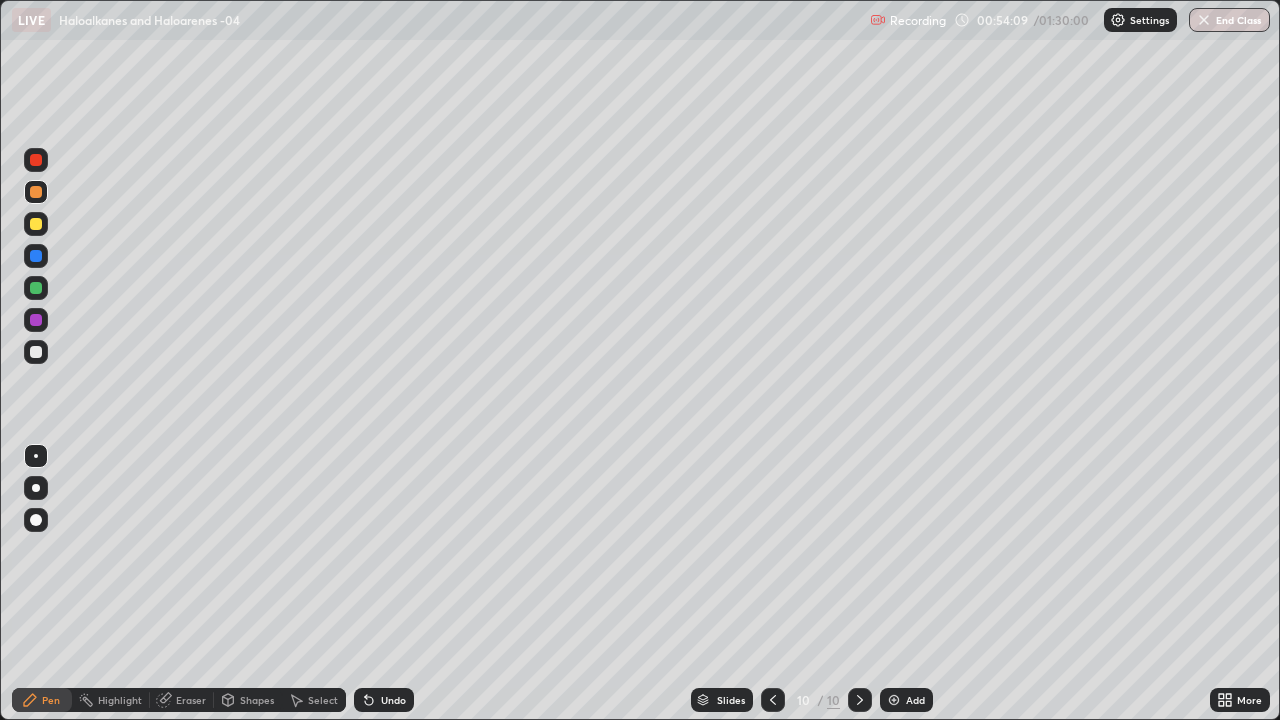 click at bounding box center (36, 352) 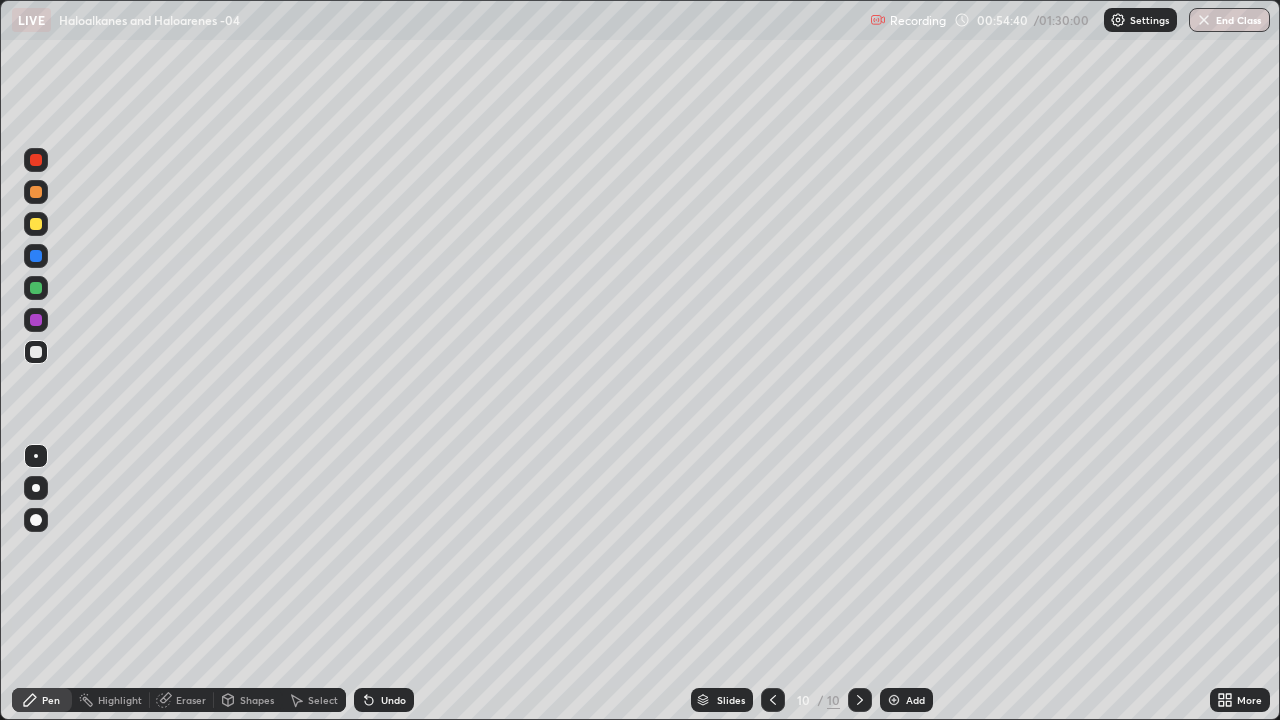 click on "Undo" at bounding box center (384, 700) 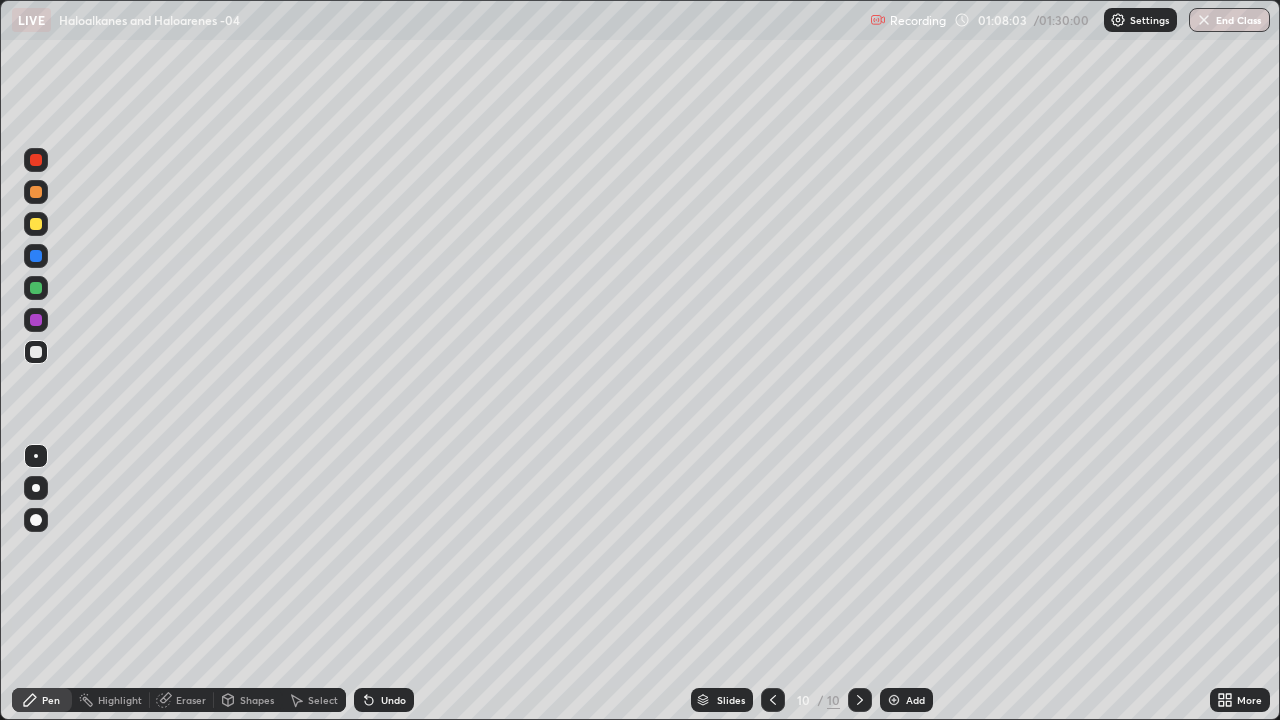 click at bounding box center [36, 160] 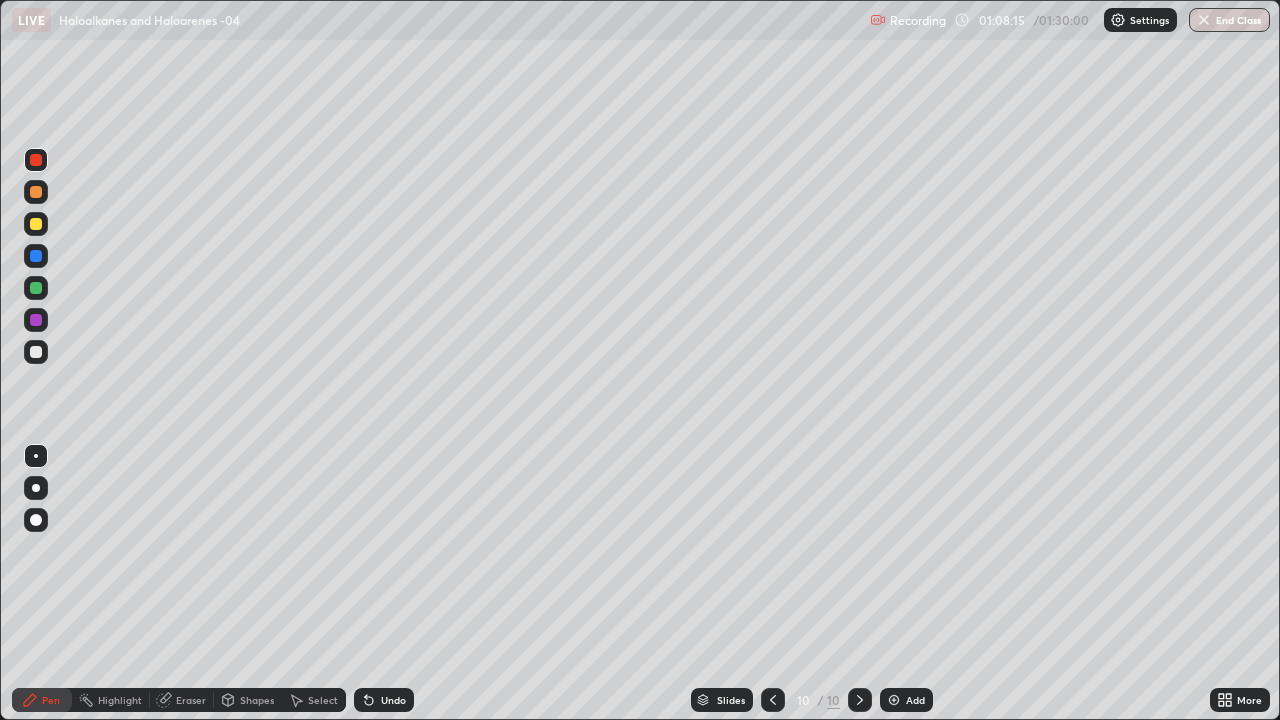 click on "Add" at bounding box center (906, 700) 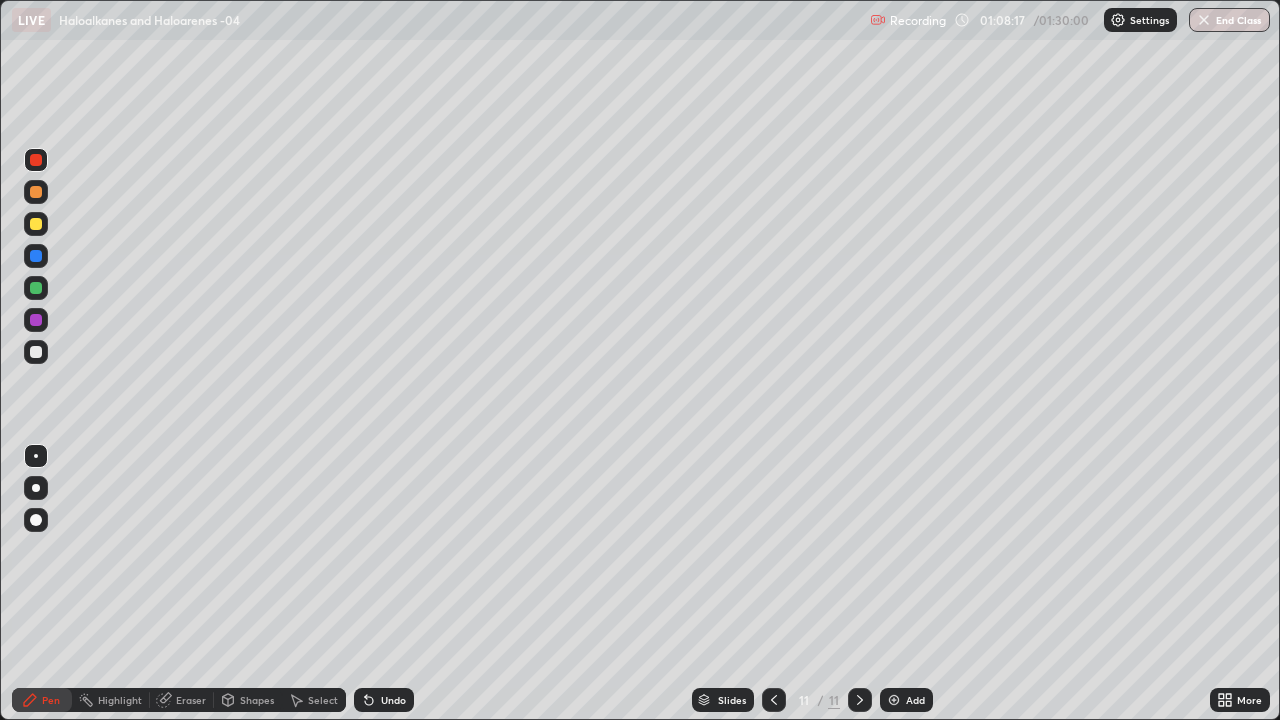 click at bounding box center [36, 256] 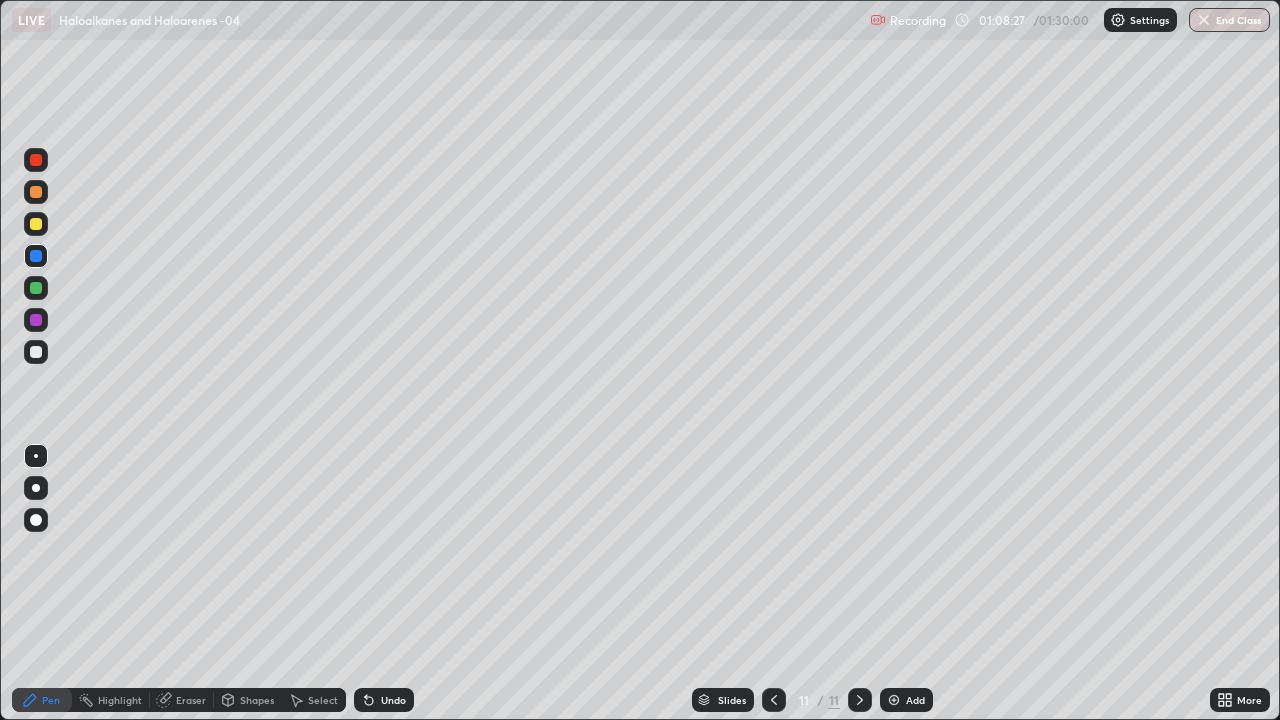 click at bounding box center [36, 352] 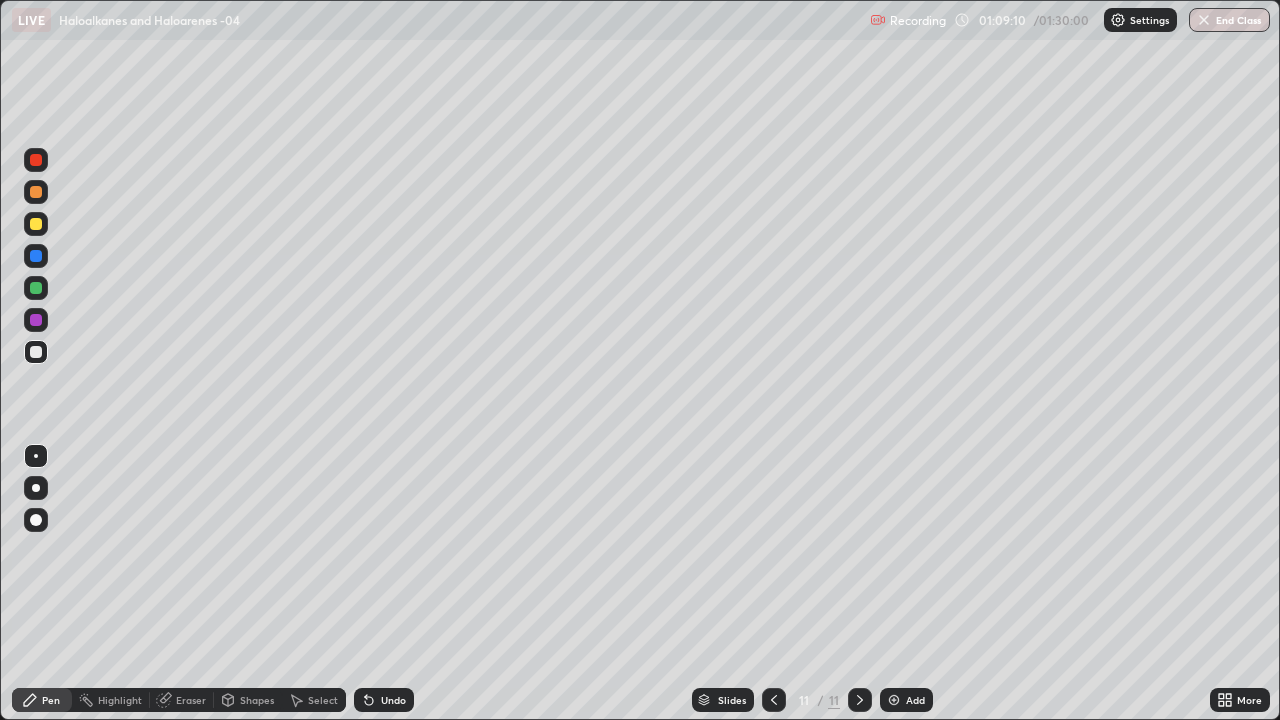click at bounding box center [36, 352] 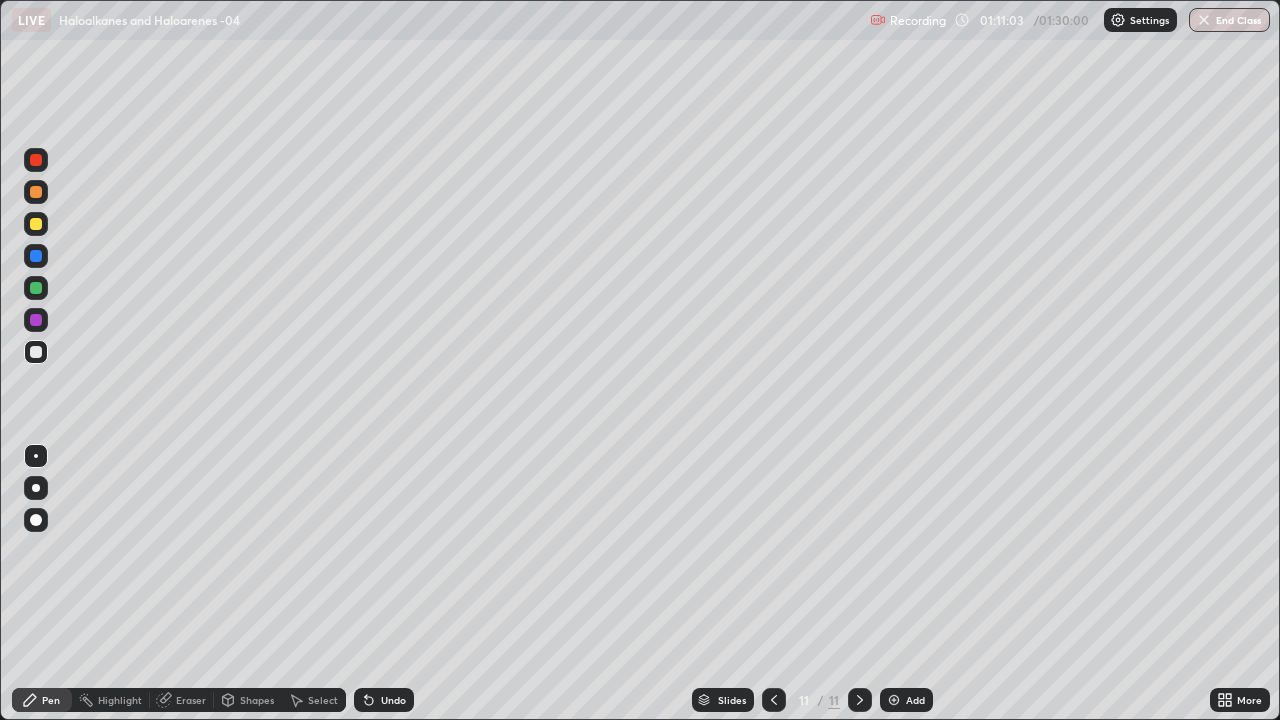 click on "Undo" at bounding box center [393, 700] 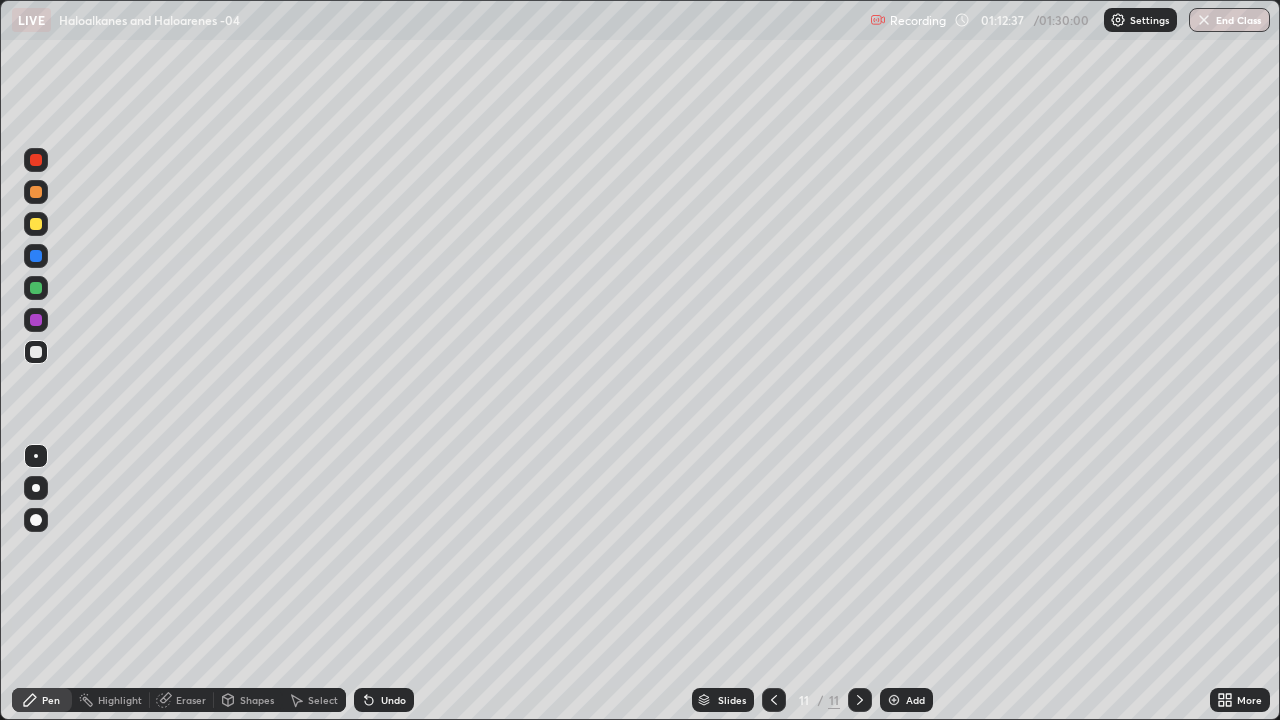 click at bounding box center (36, 160) 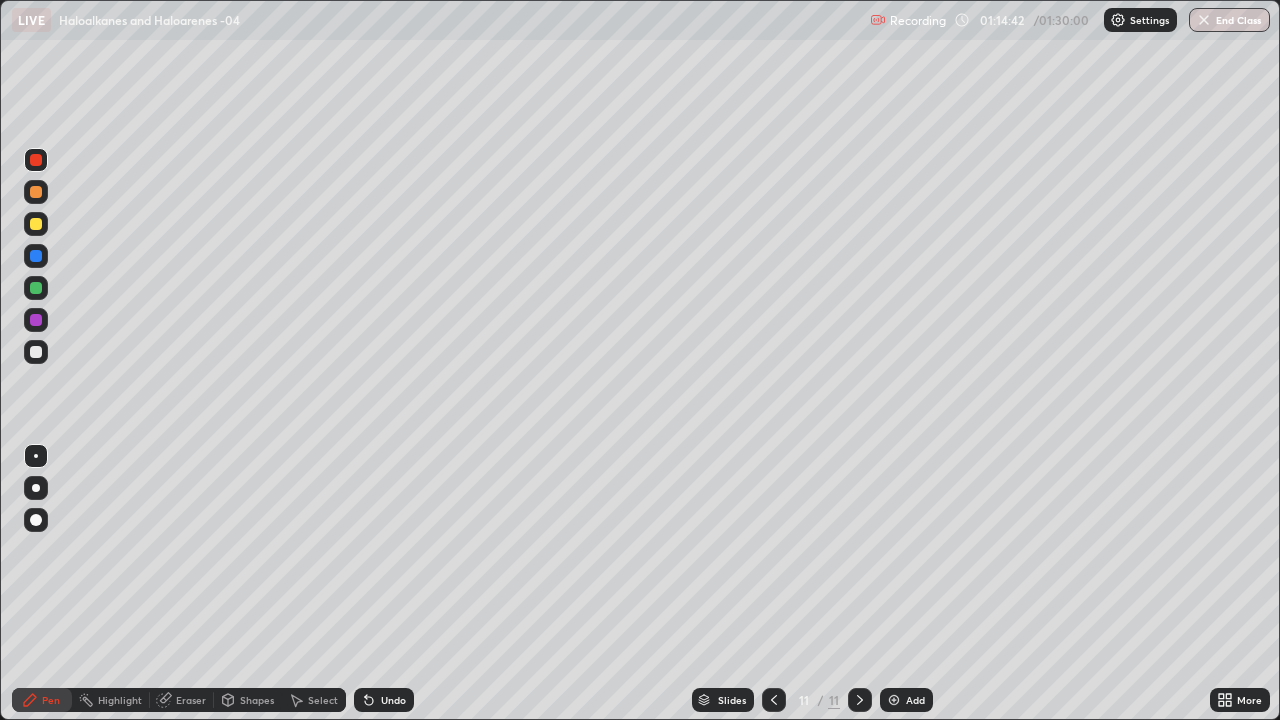 click on "Undo" at bounding box center [384, 700] 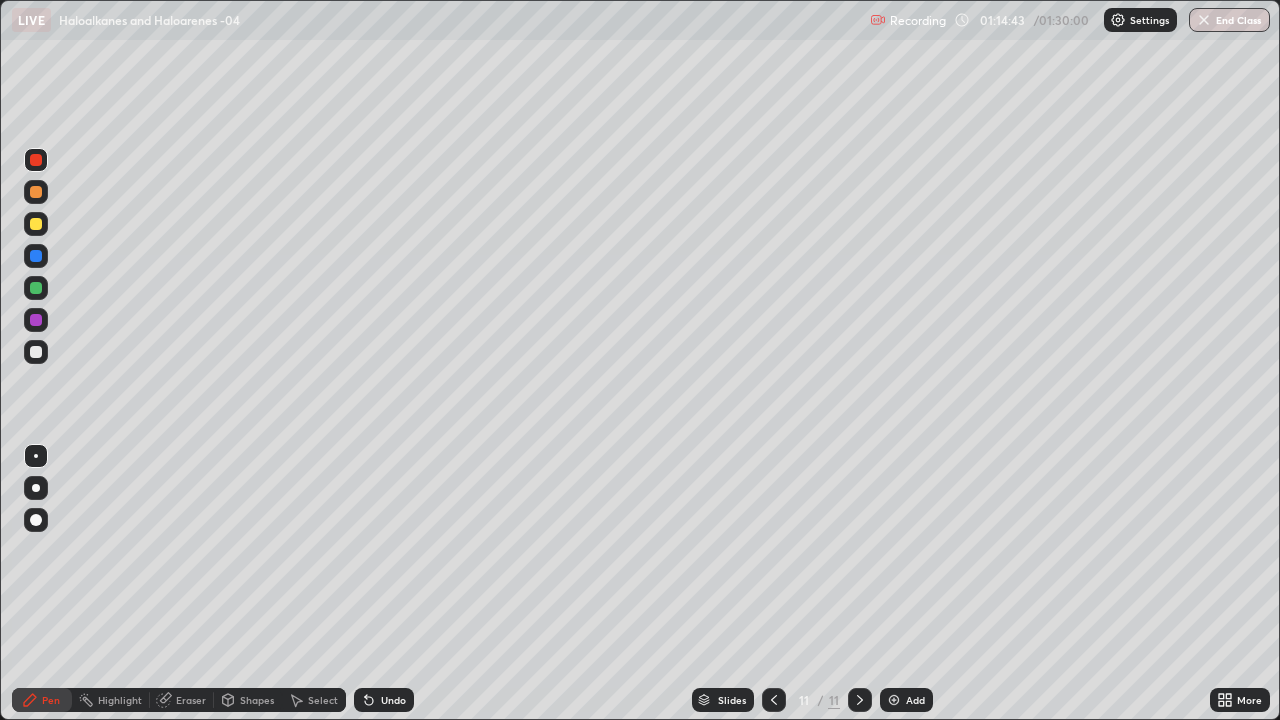 click on "Undo" at bounding box center (384, 700) 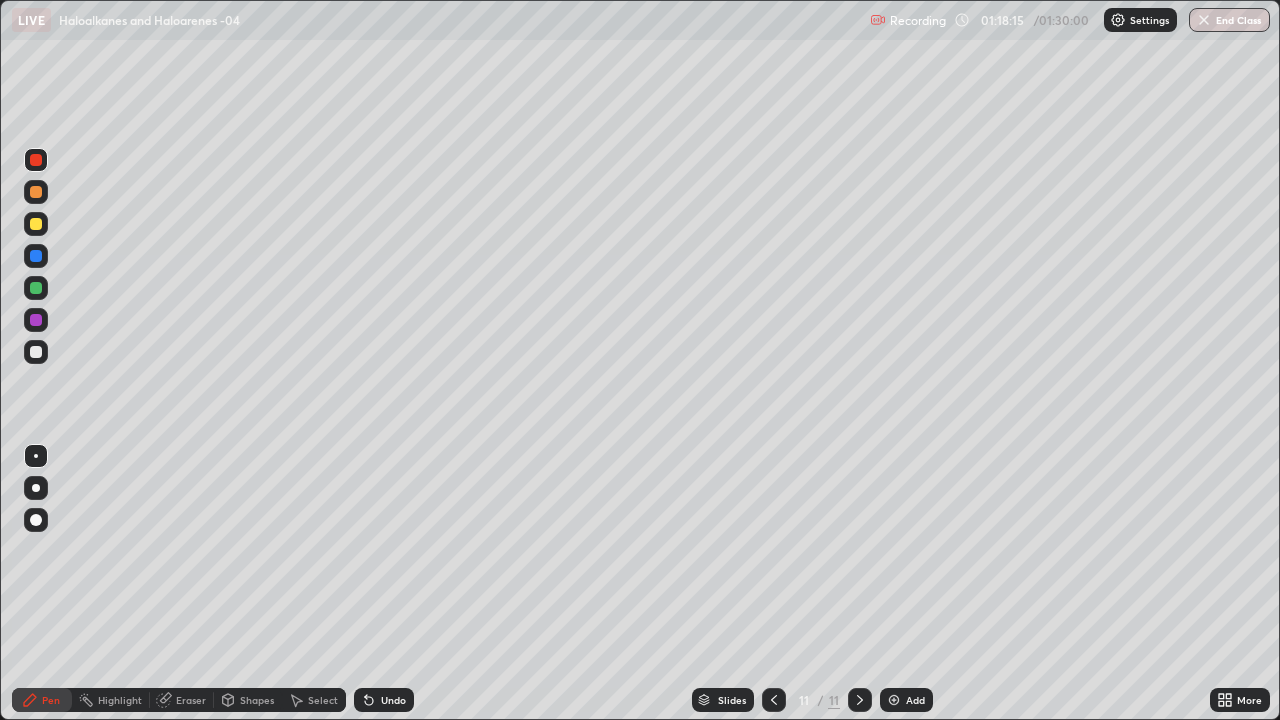 click 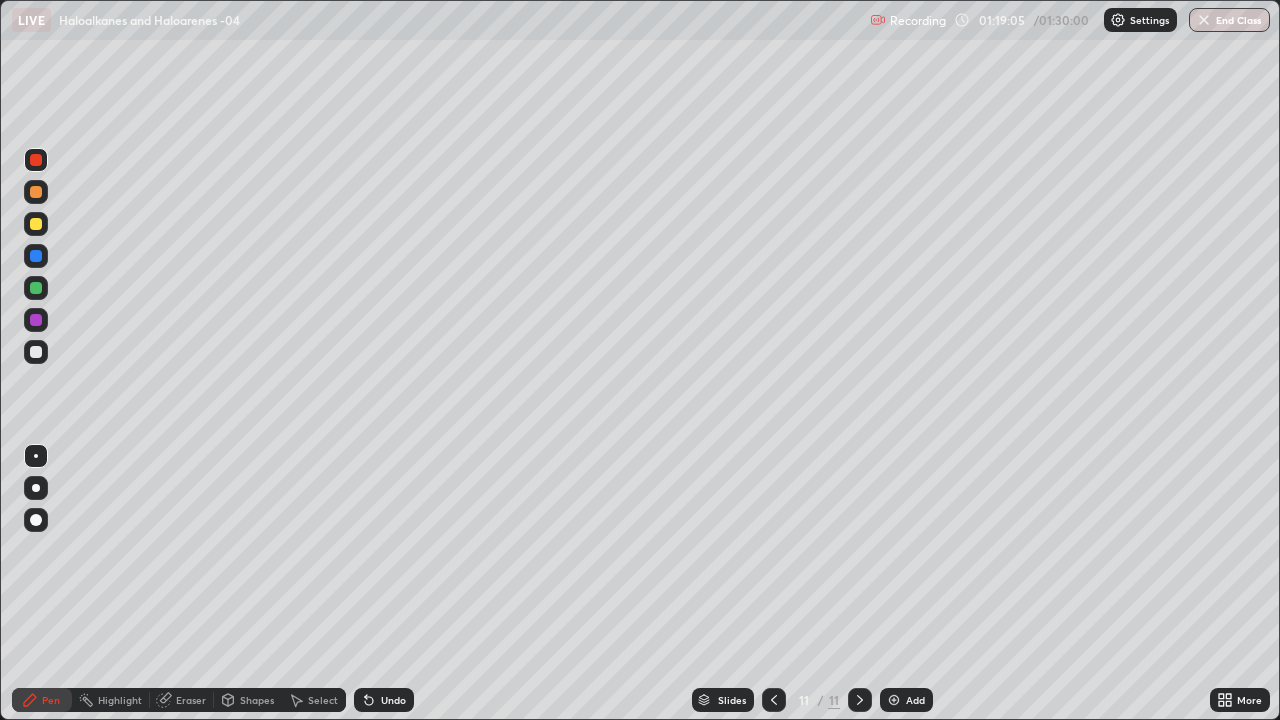 click on "Add" at bounding box center (915, 700) 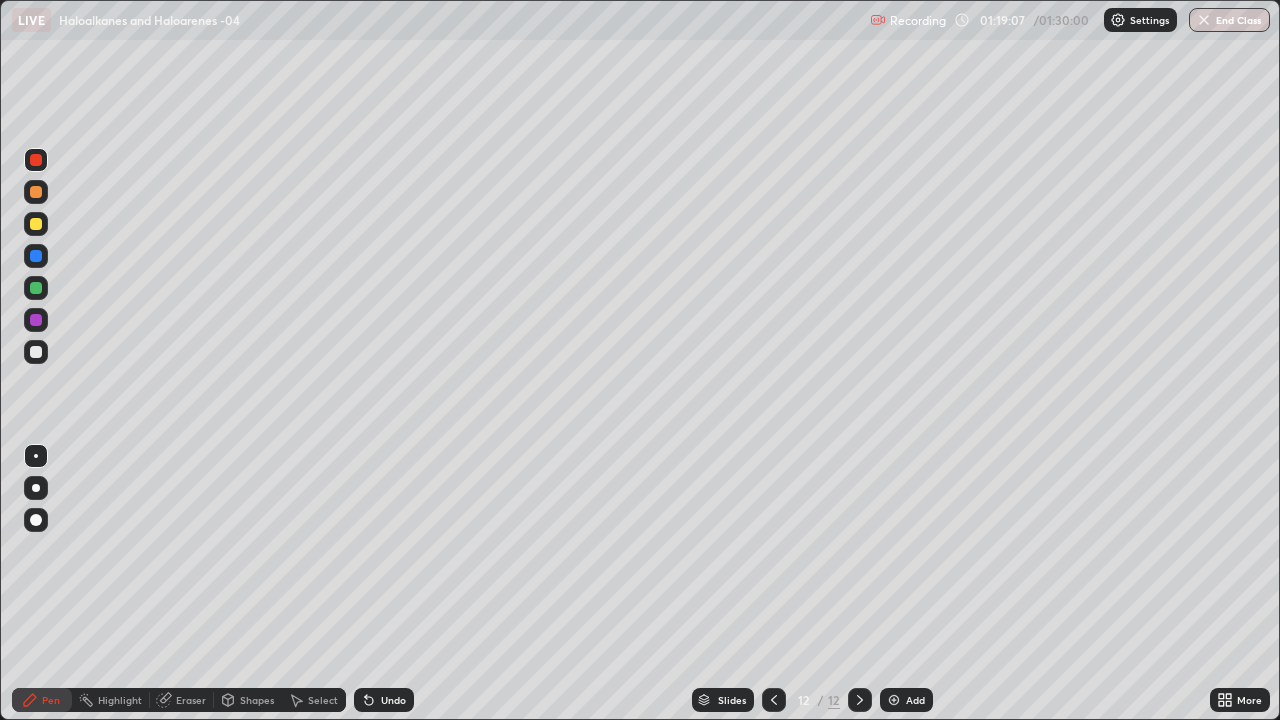 click at bounding box center (36, 352) 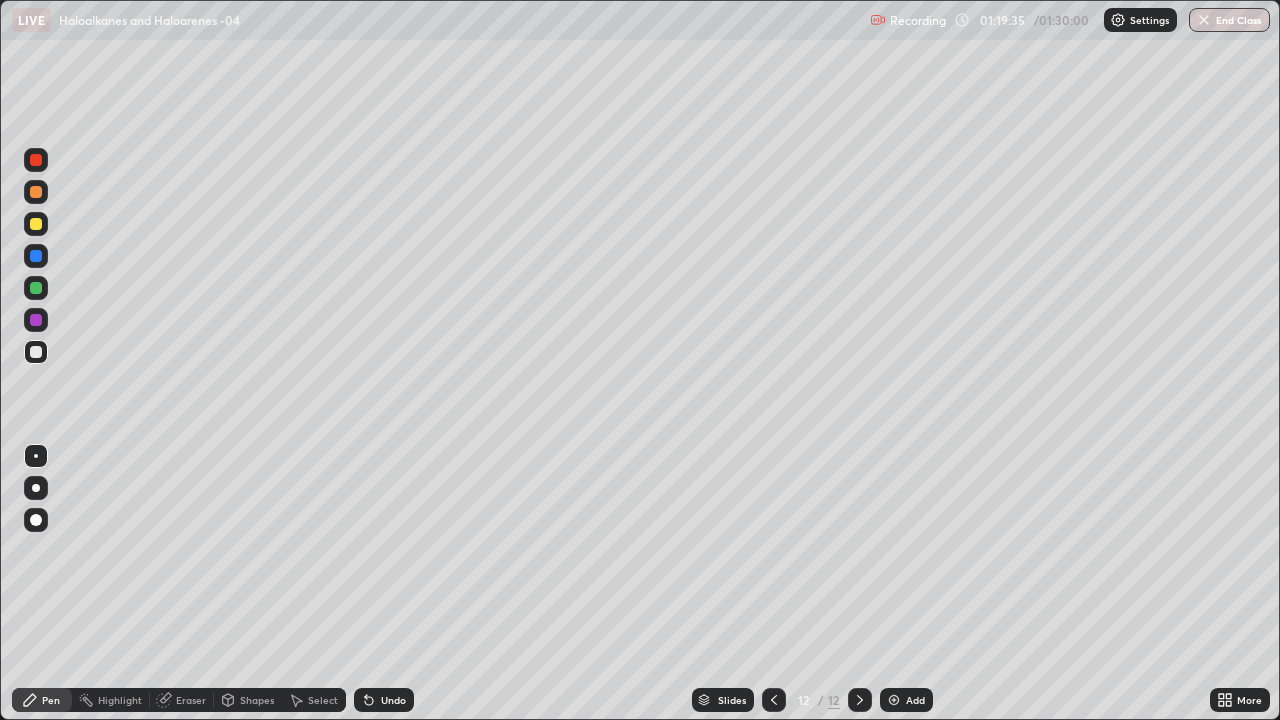 click at bounding box center [36, 160] 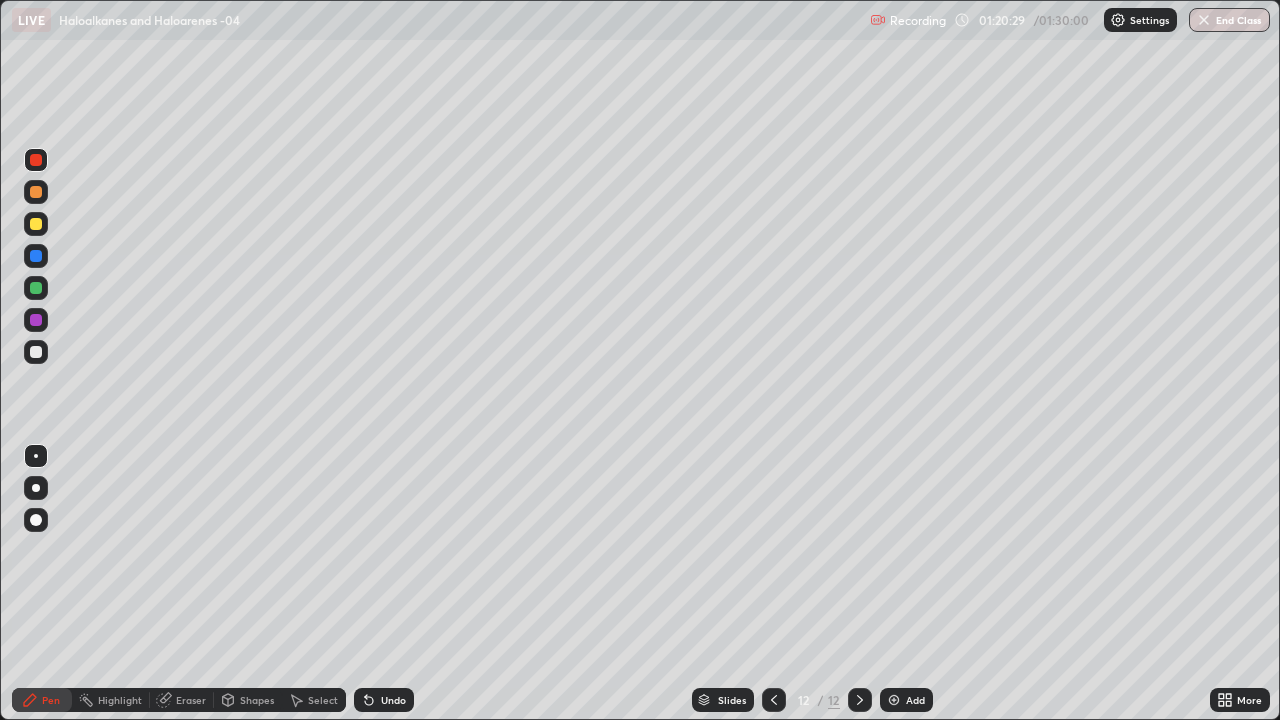 click at bounding box center (36, 256) 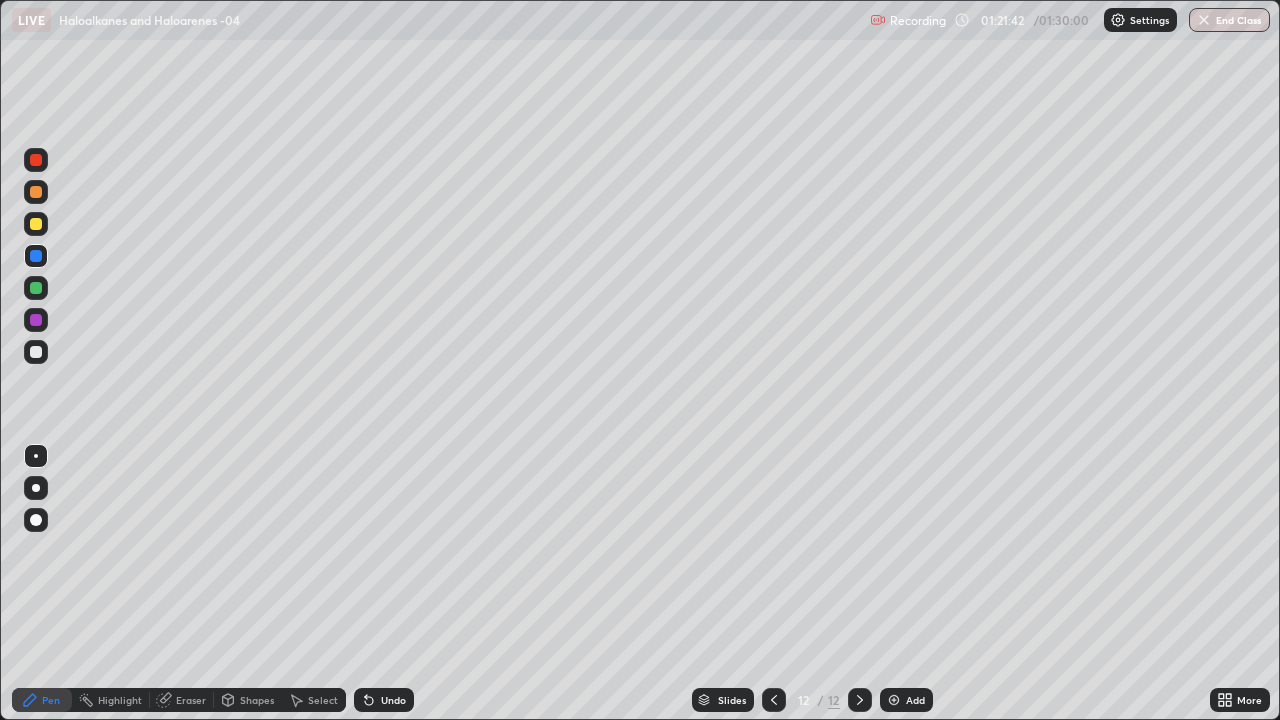 click on "Add" at bounding box center (906, 700) 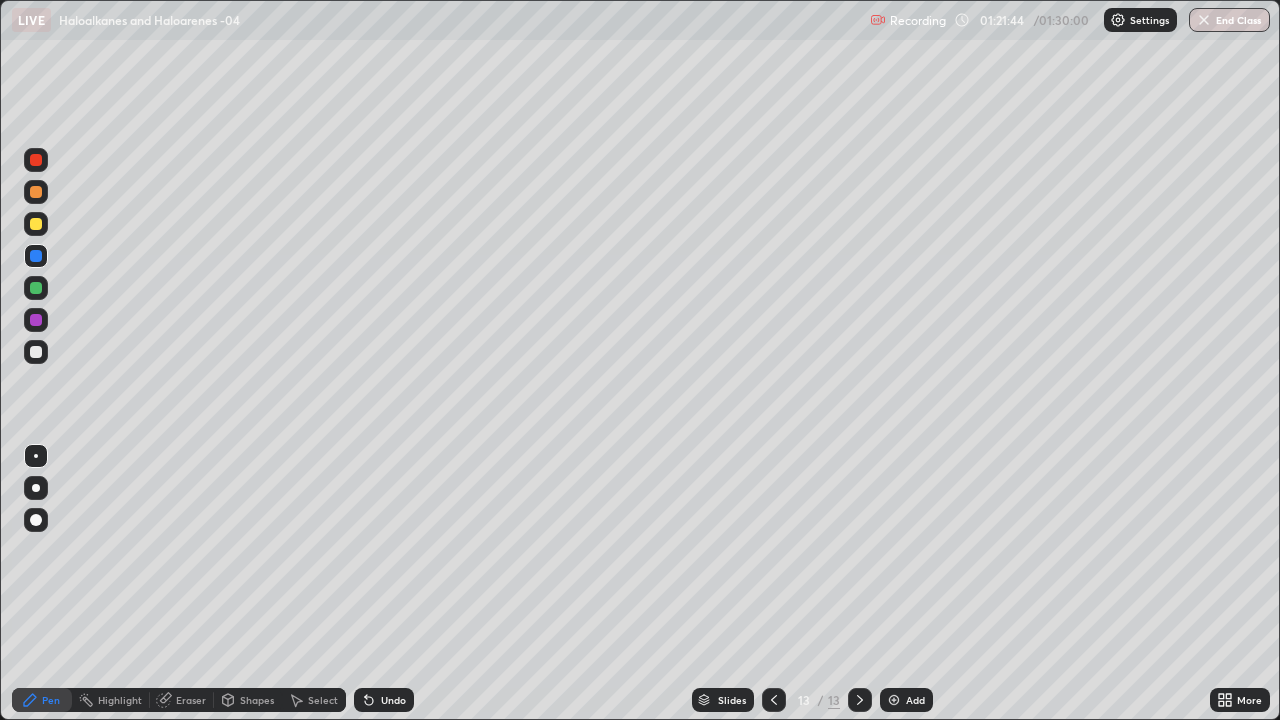 click at bounding box center (774, 700) 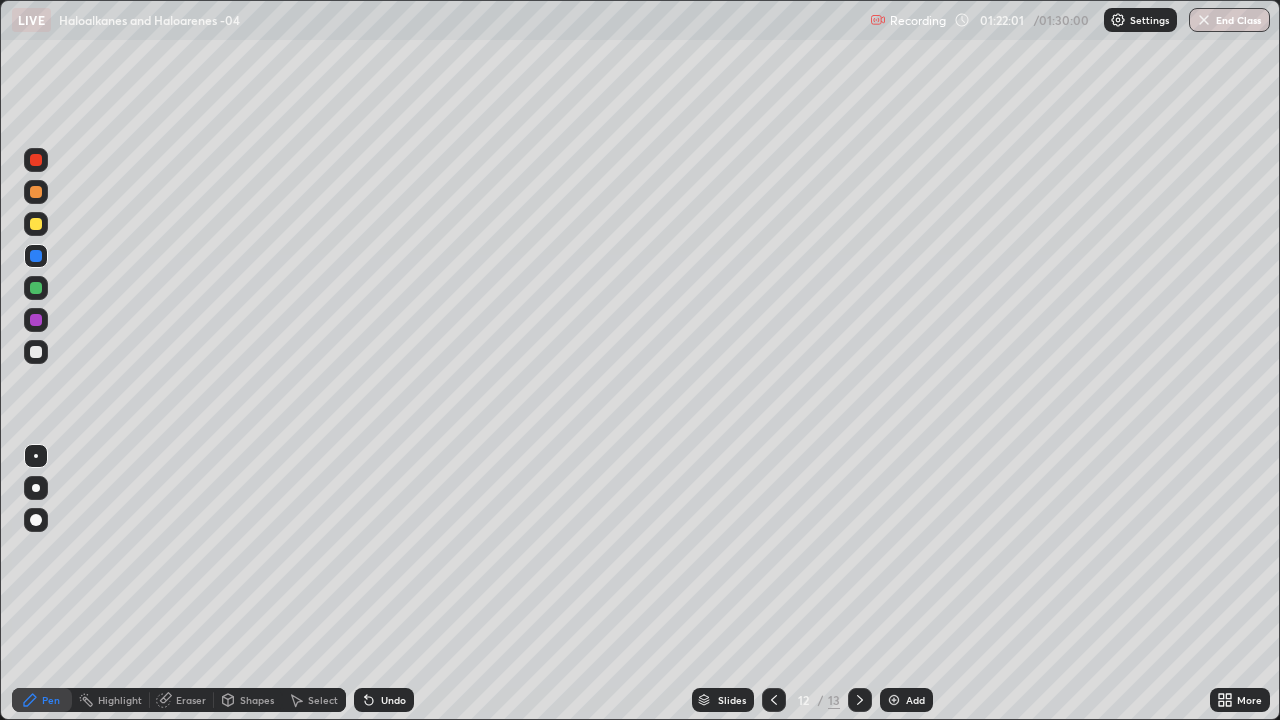 click at bounding box center (860, 700) 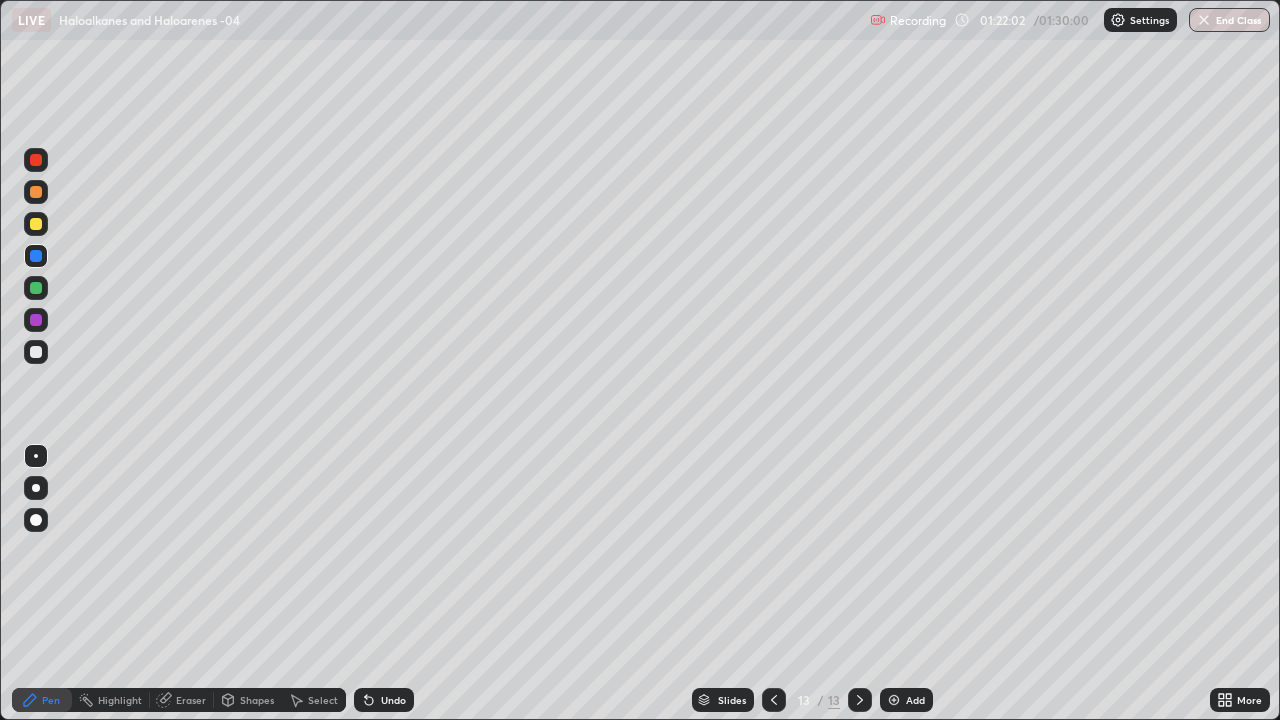 click at bounding box center (36, 352) 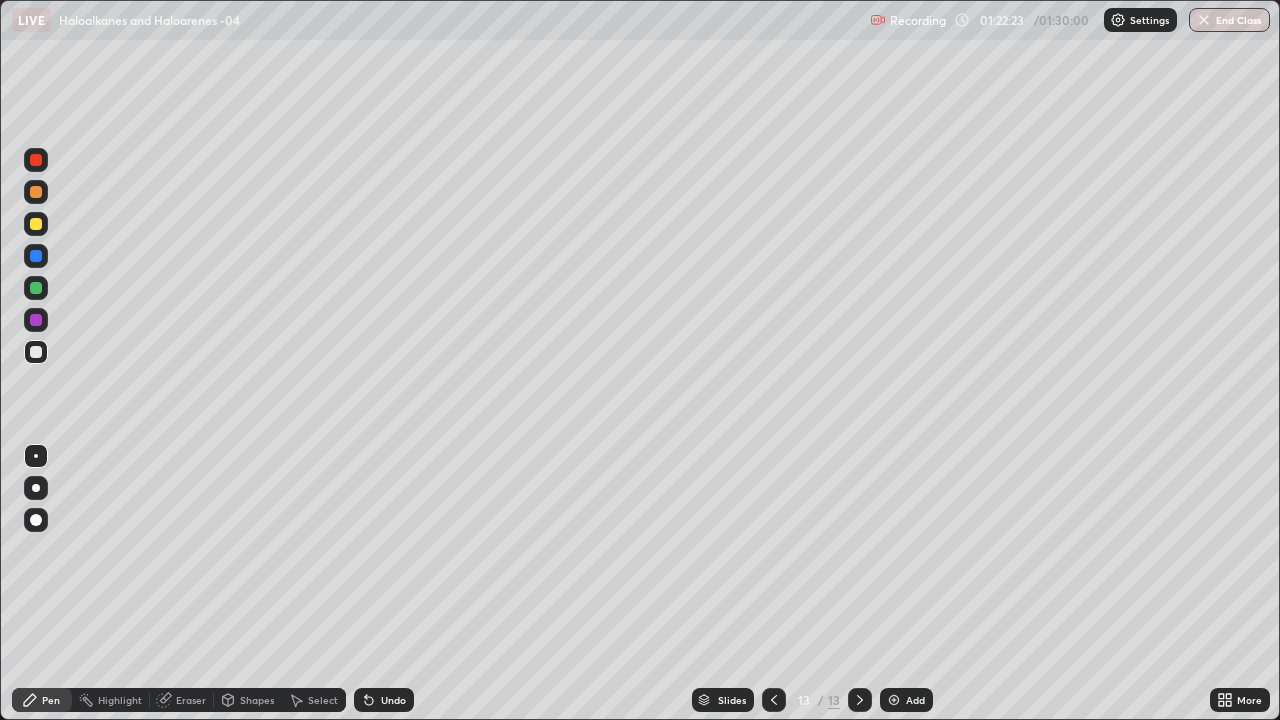 click at bounding box center [36, 160] 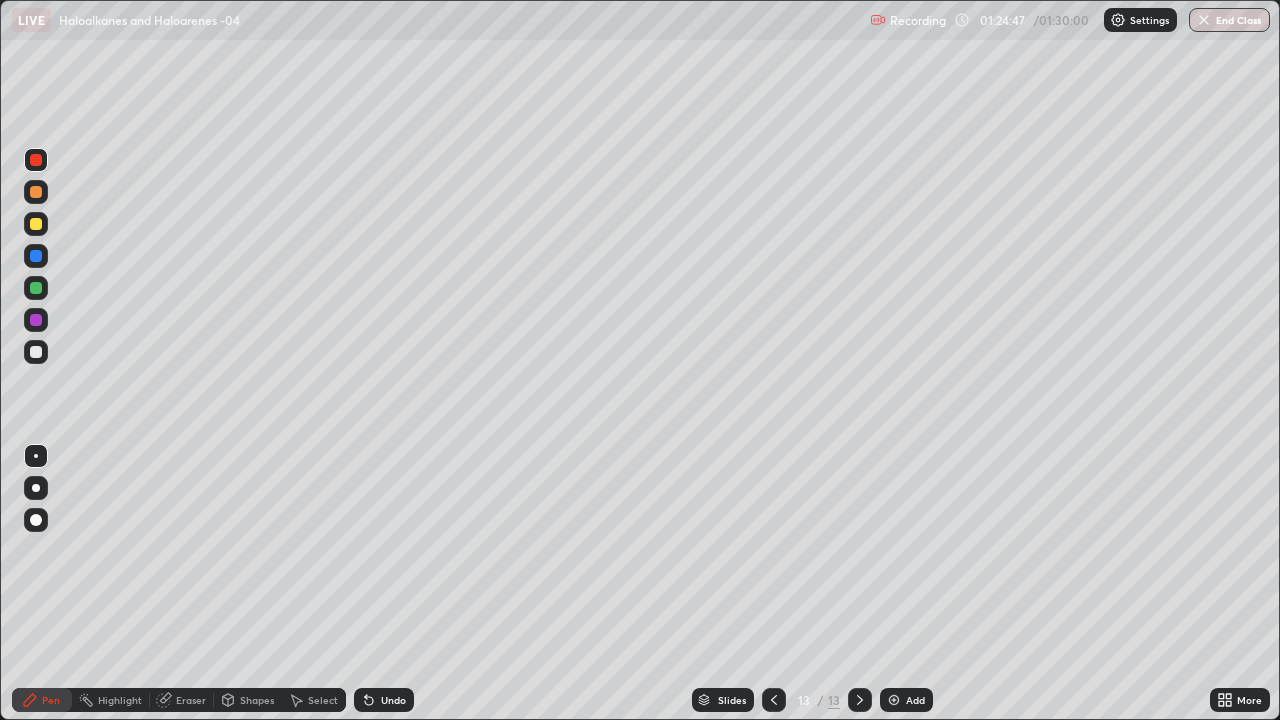 click on "End Class" at bounding box center (1229, 20) 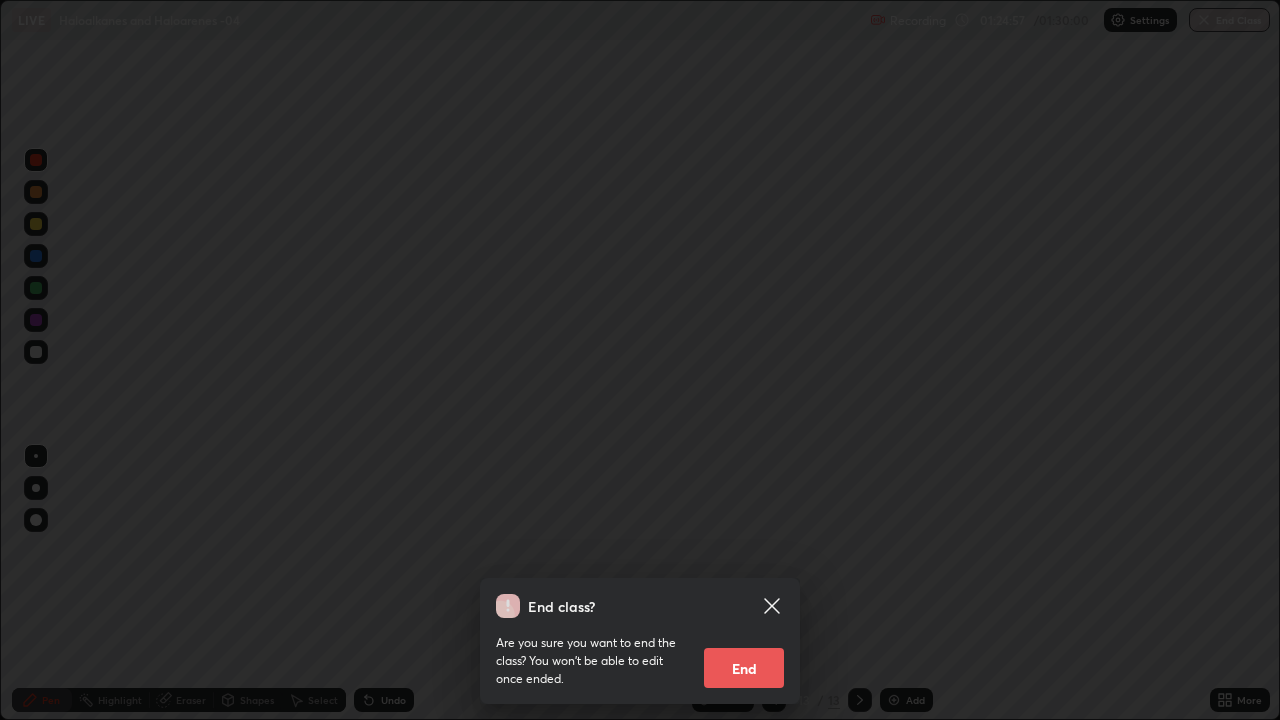 click on "End" at bounding box center [744, 668] 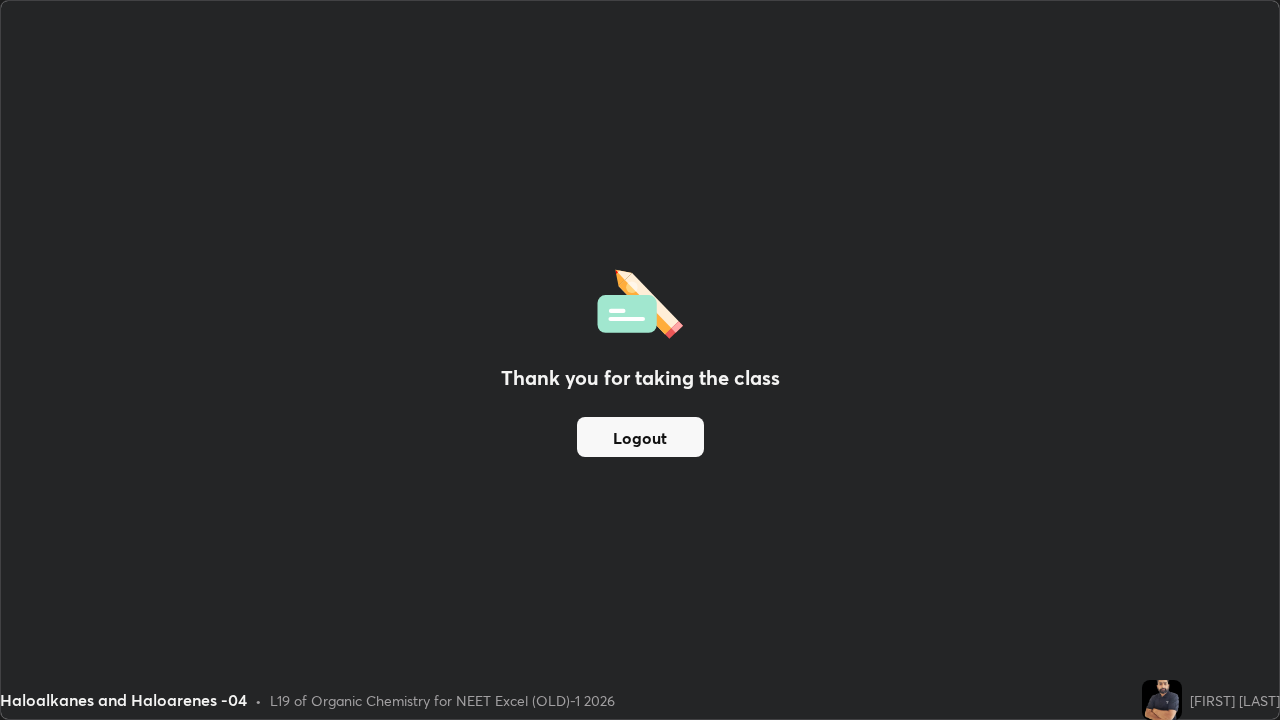 click on "Logout" at bounding box center (640, 437) 